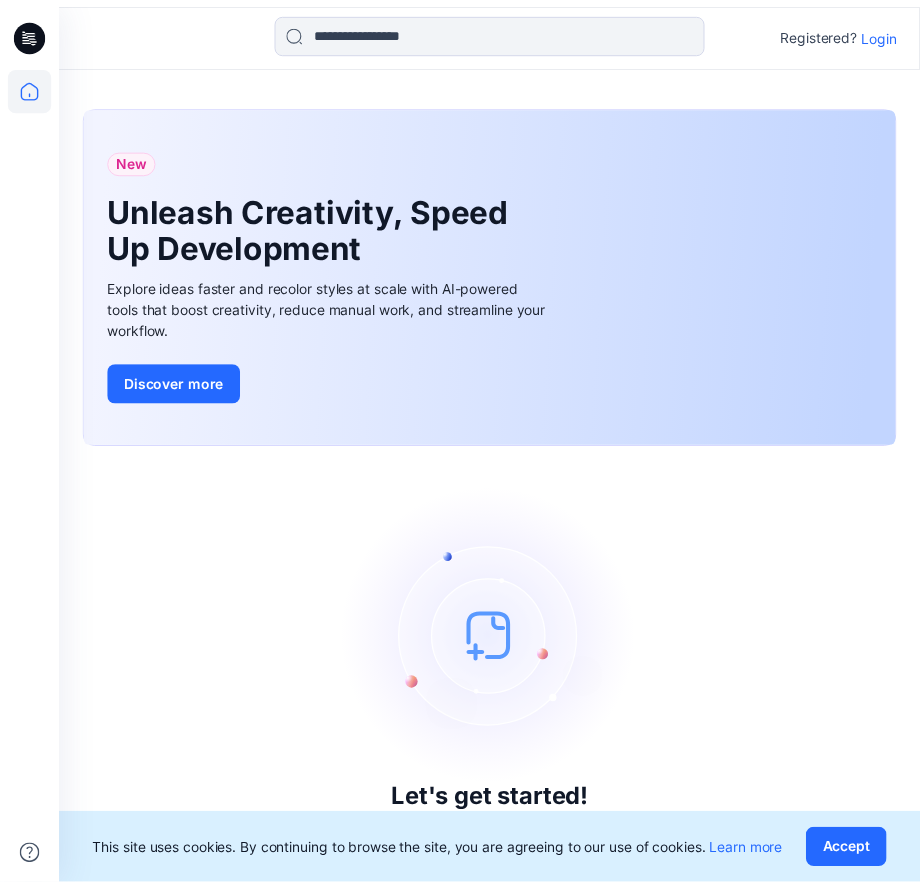 scroll, scrollTop: 0, scrollLeft: 0, axis: both 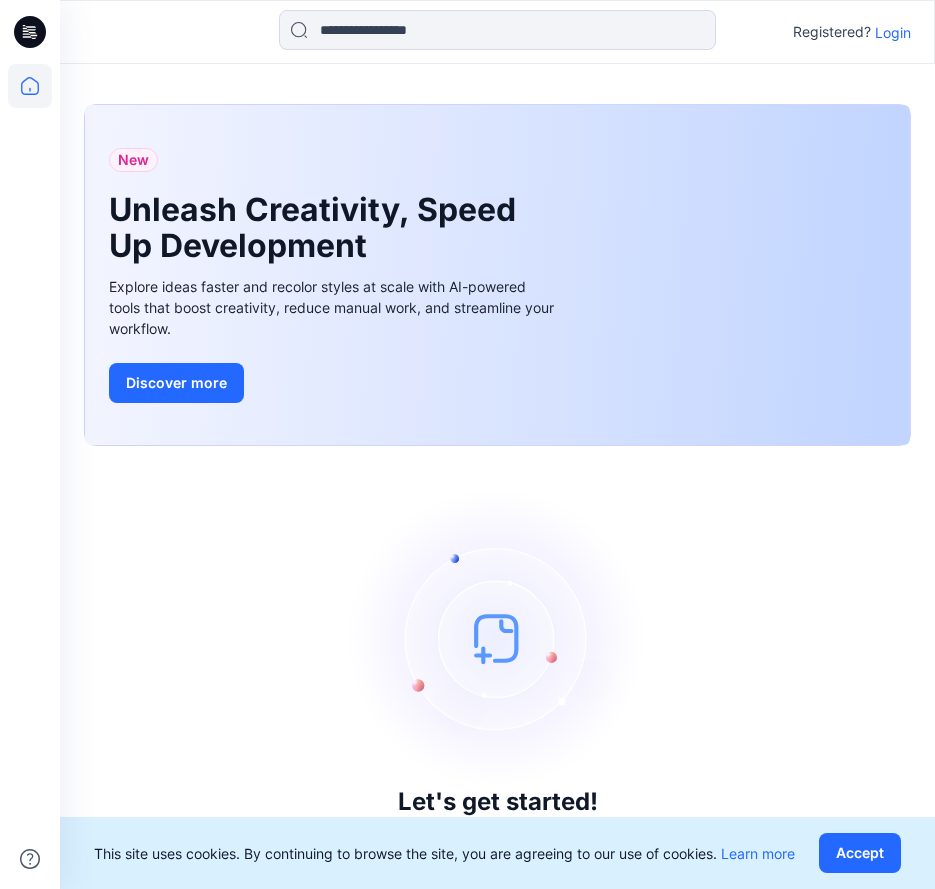 click on "Login" at bounding box center (893, 32) 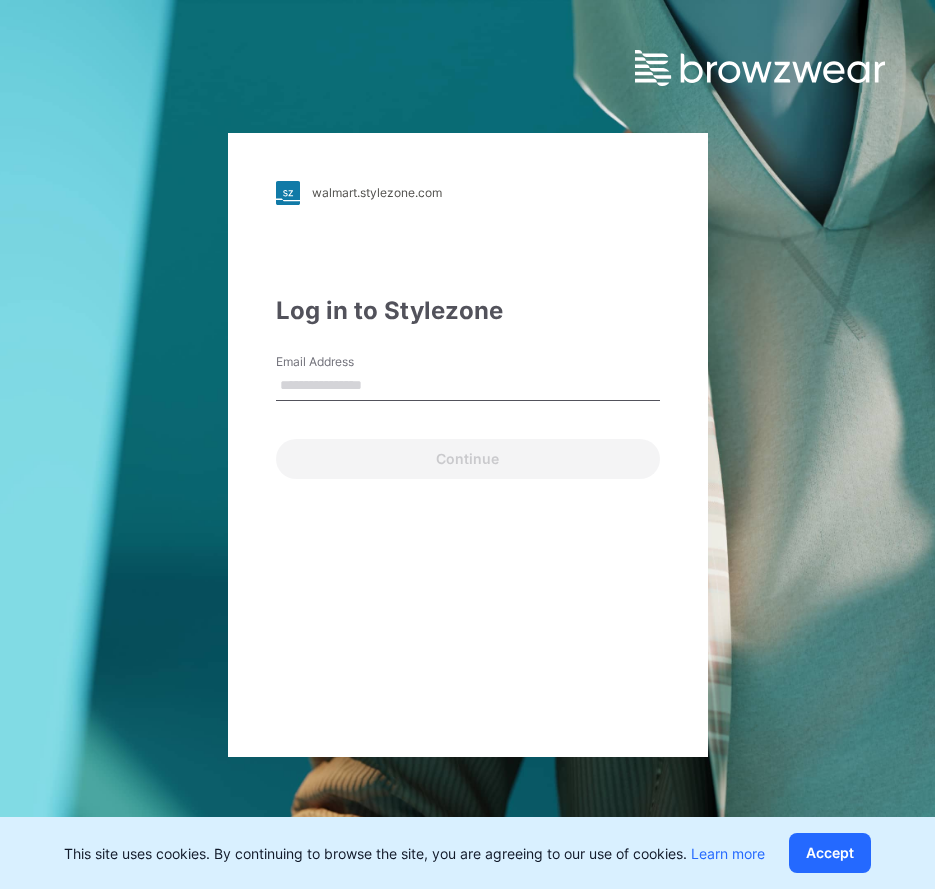 click on "Email Address" at bounding box center [468, 383] 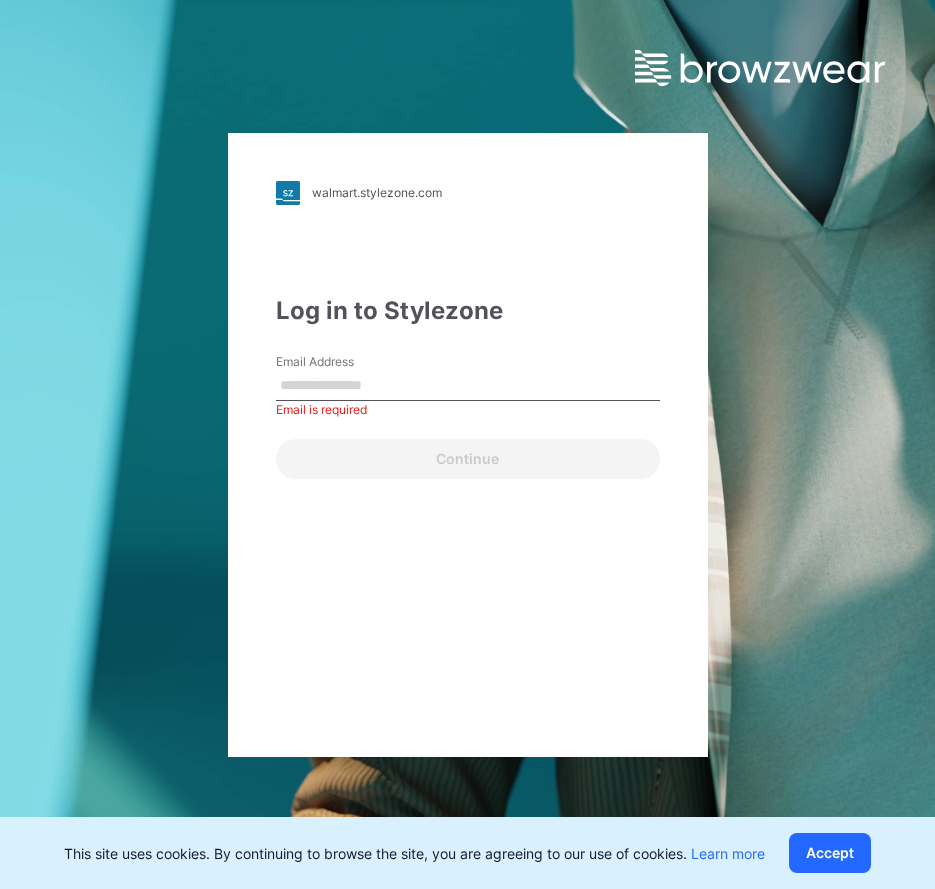 click on "Email Address" at bounding box center (468, 386) 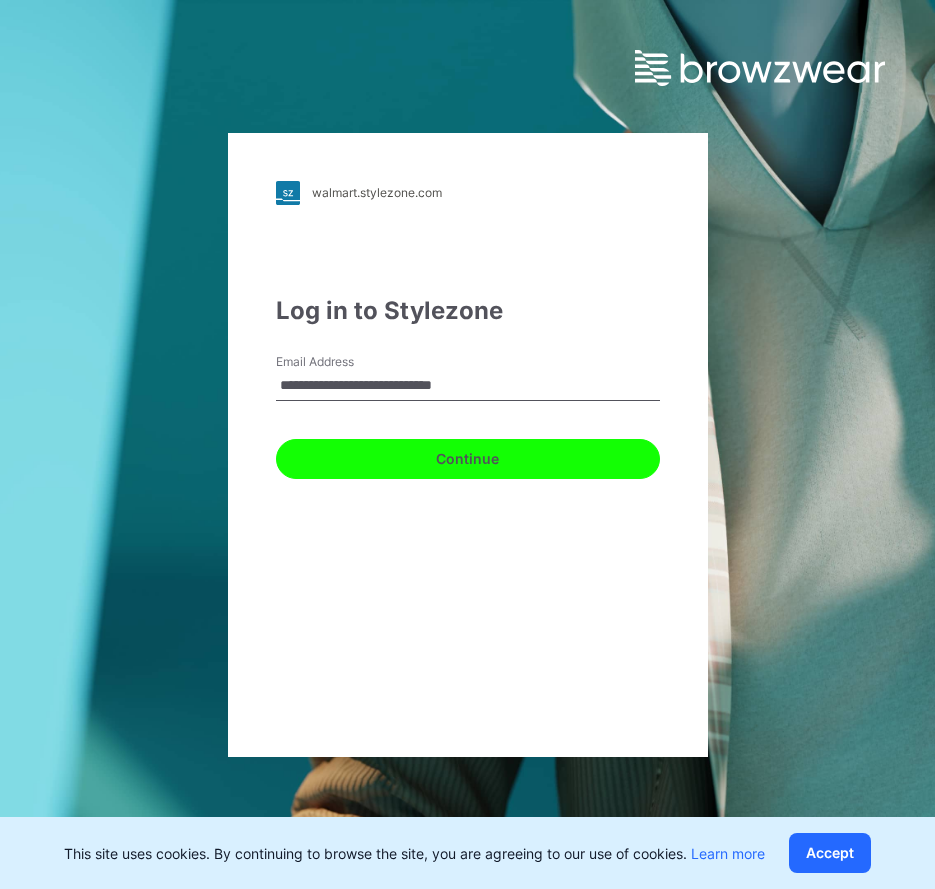 click on "Continue" at bounding box center [468, 459] 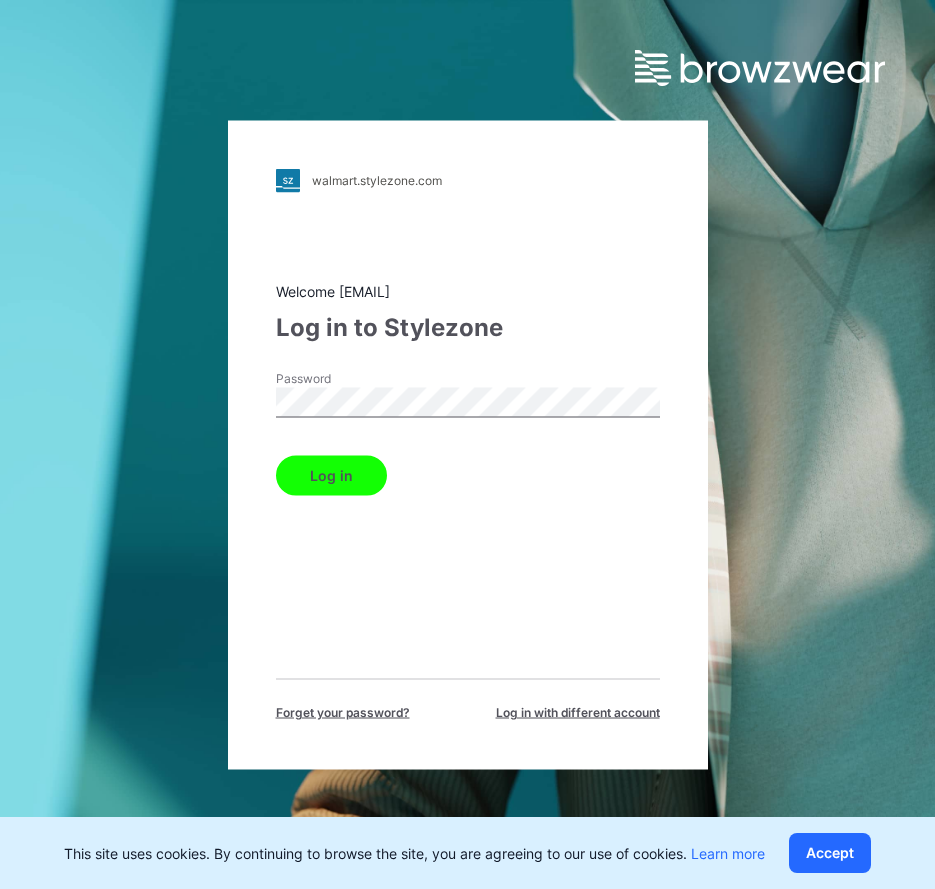 click on "Log in" at bounding box center (331, 475) 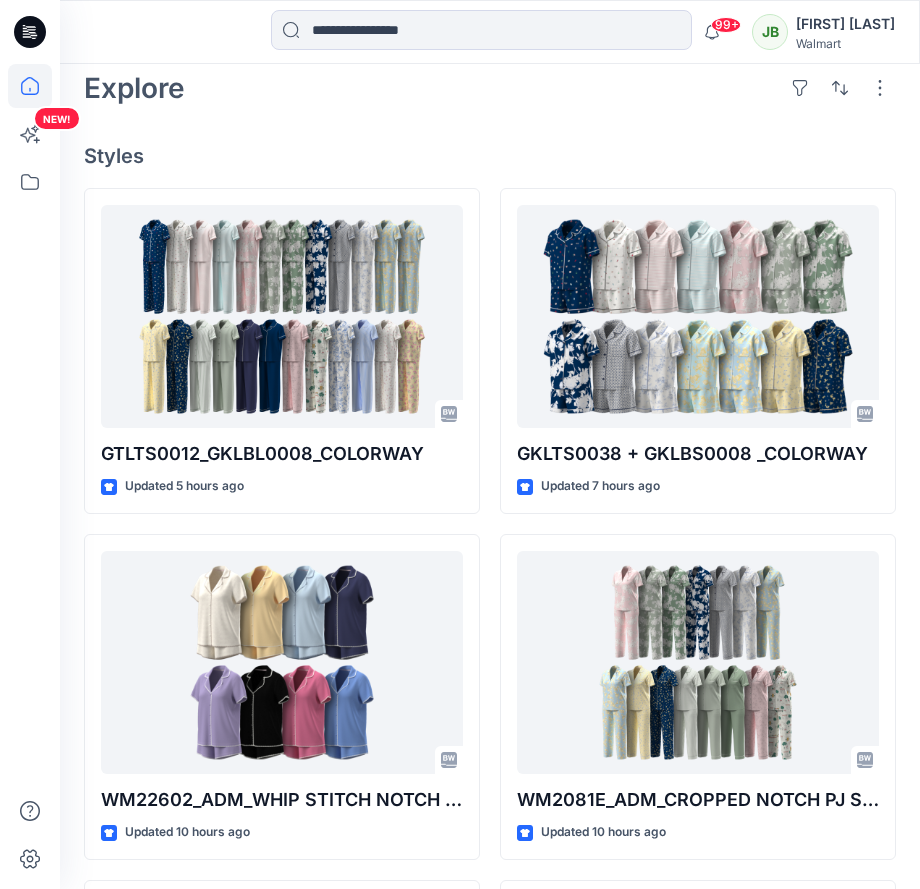 scroll, scrollTop: 478, scrollLeft: 0, axis: vertical 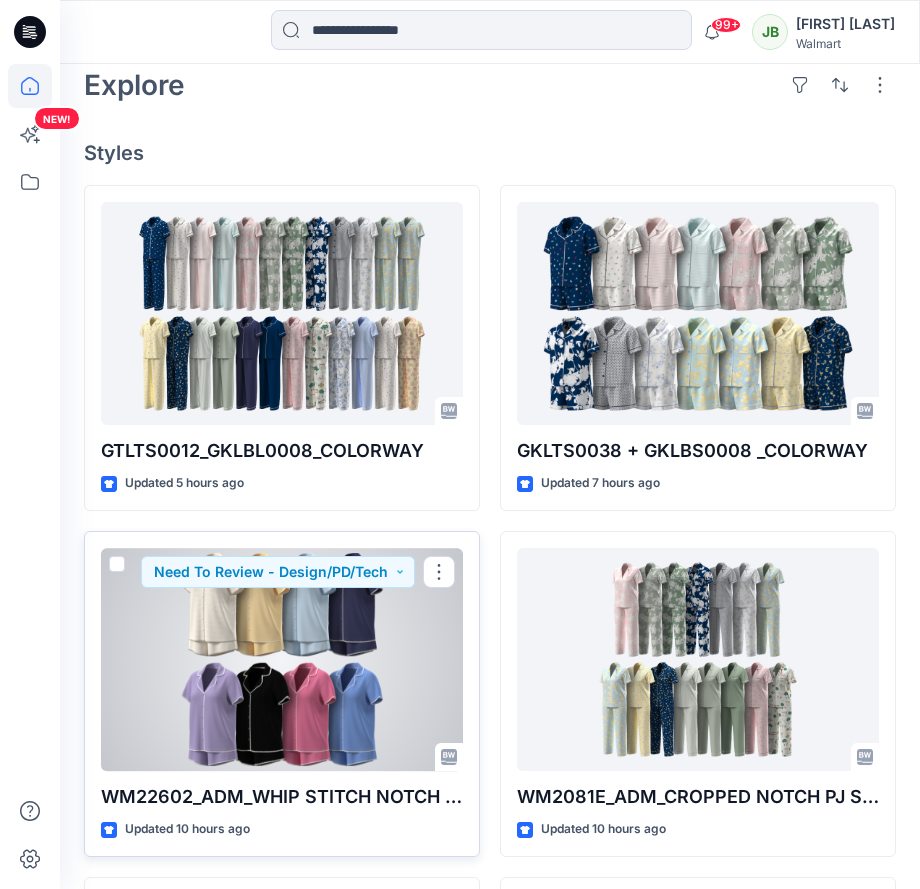 click at bounding box center (282, 660) 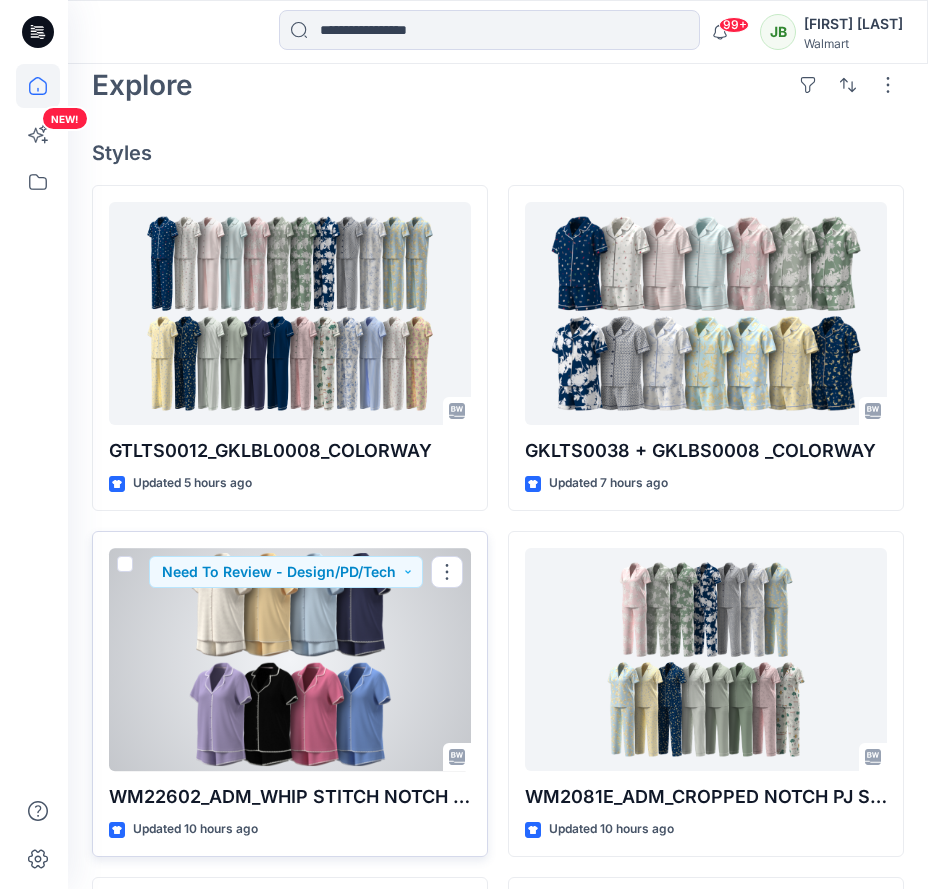 scroll, scrollTop: 0, scrollLeft: 0, axis: both 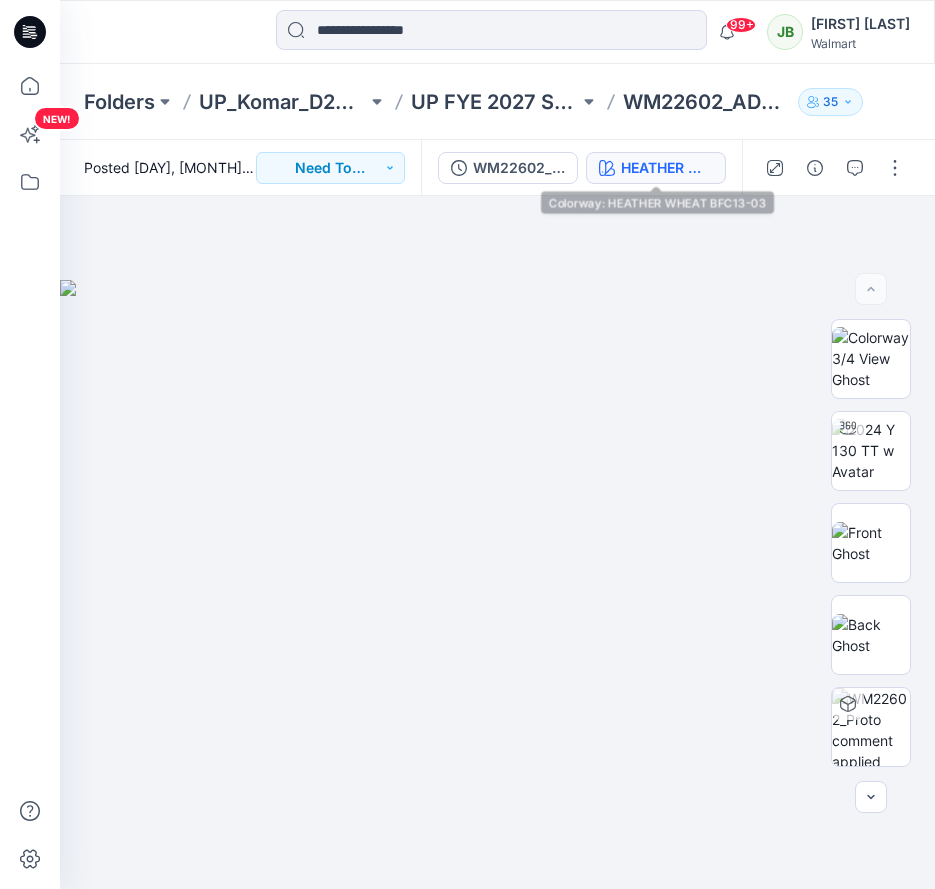 click on "HEATHER WHEAT BFC13-03" at bounding box center [656, 168] 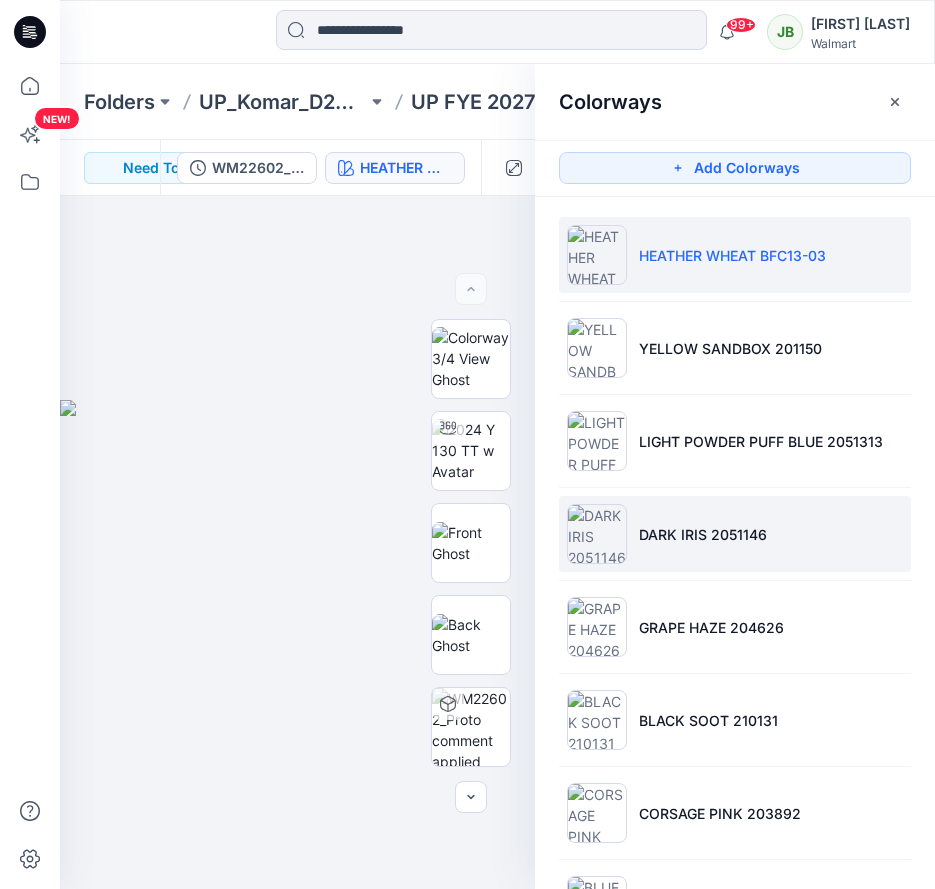 click on "DARK IRIS 2051146" at bounding box center [703, 534] 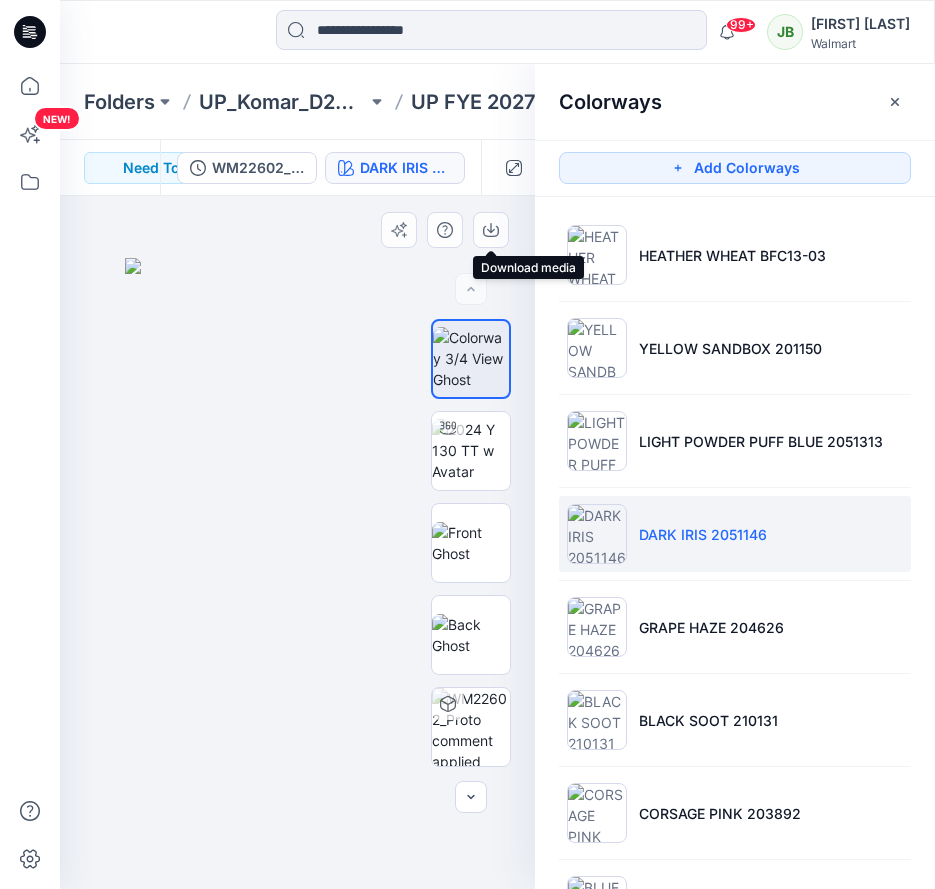drag, startPoint x: 495, startPoint y: 228, endPoint x: 501, endPoint y: 277, distance: 49.365982 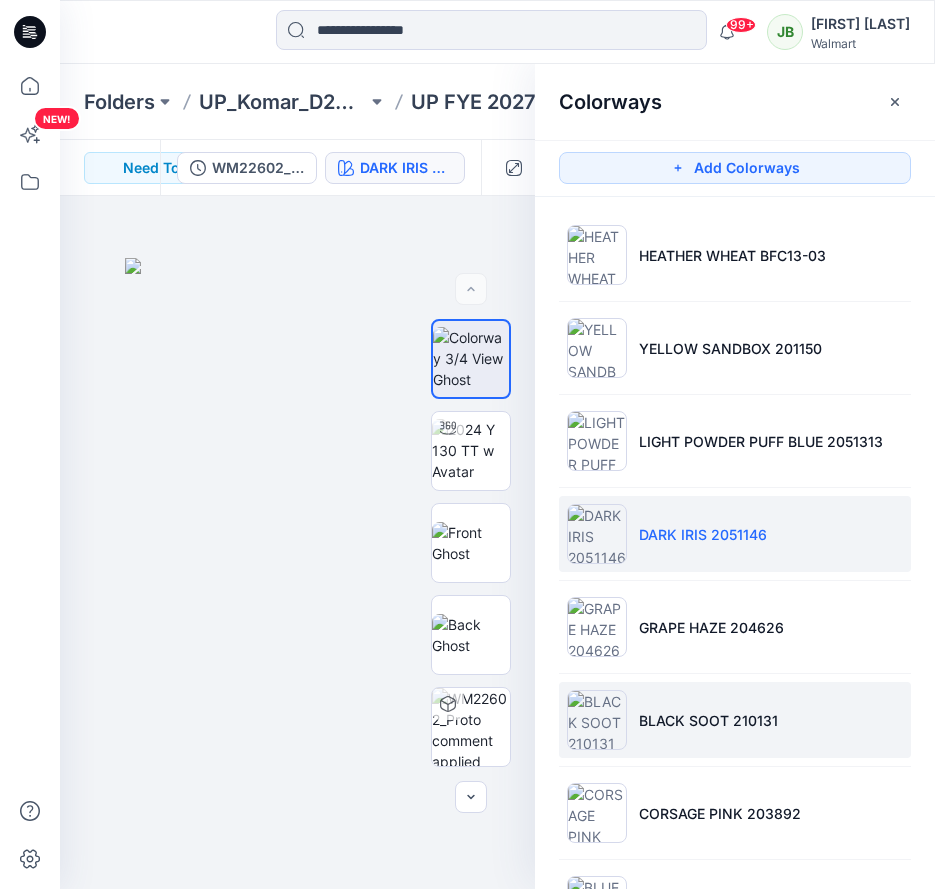 click at bounding box center (597, 720) 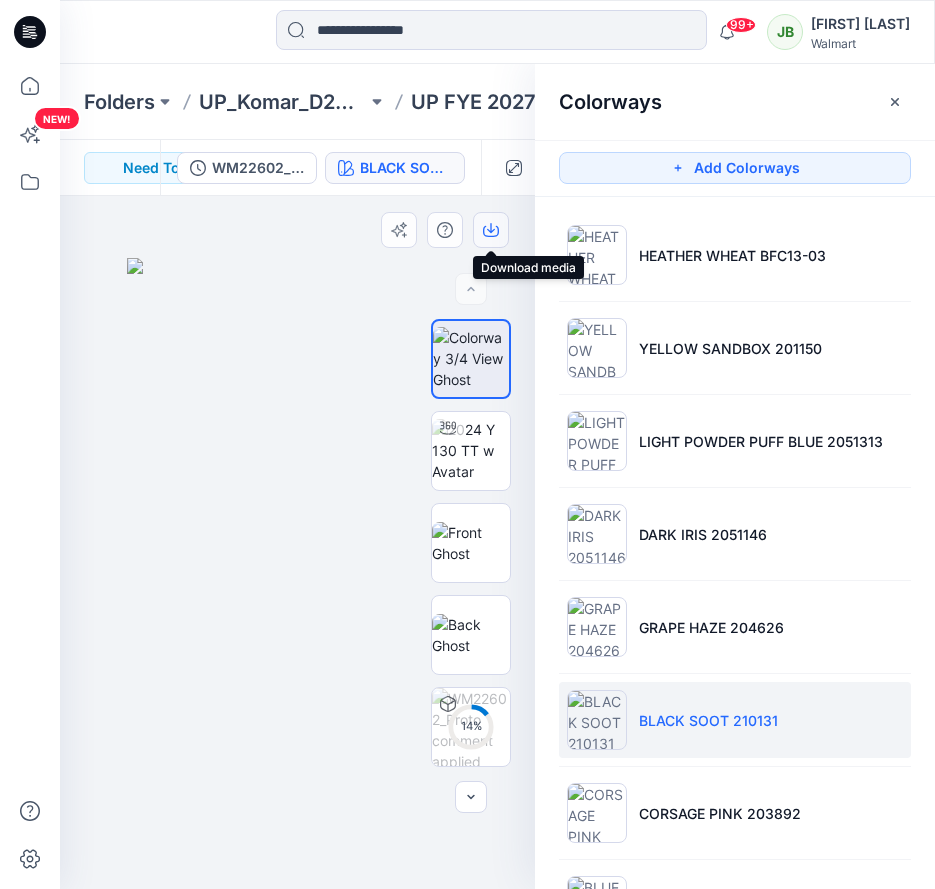 click 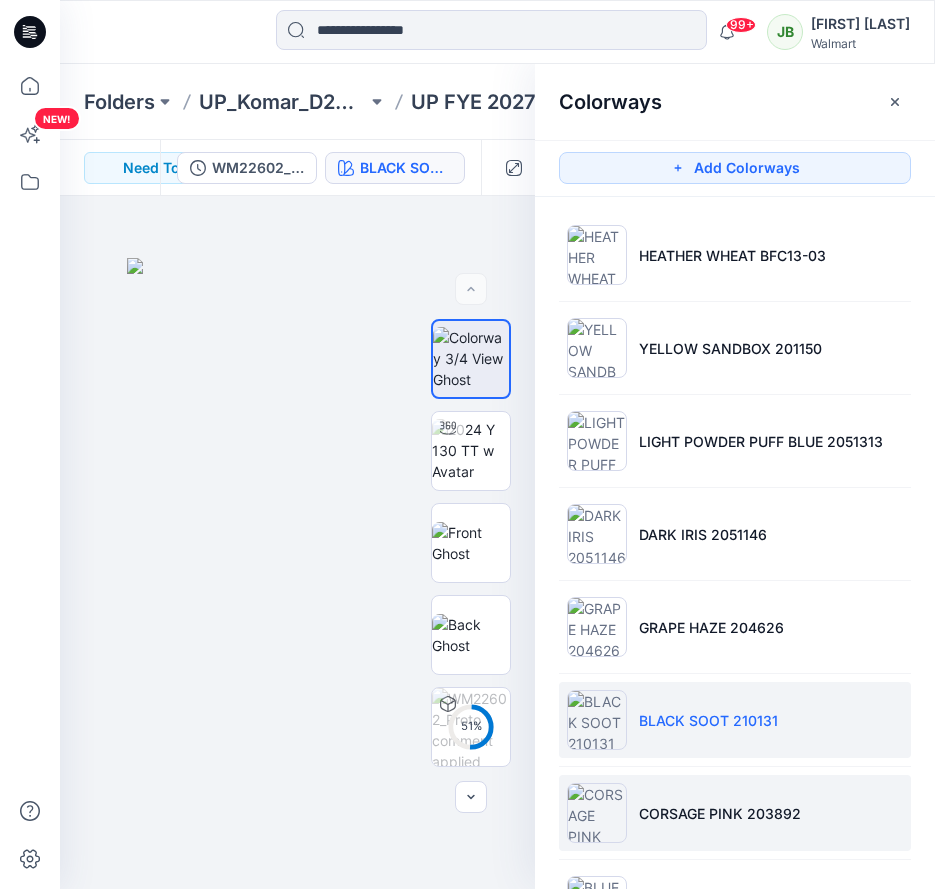 click at bounding box center [597, 813] 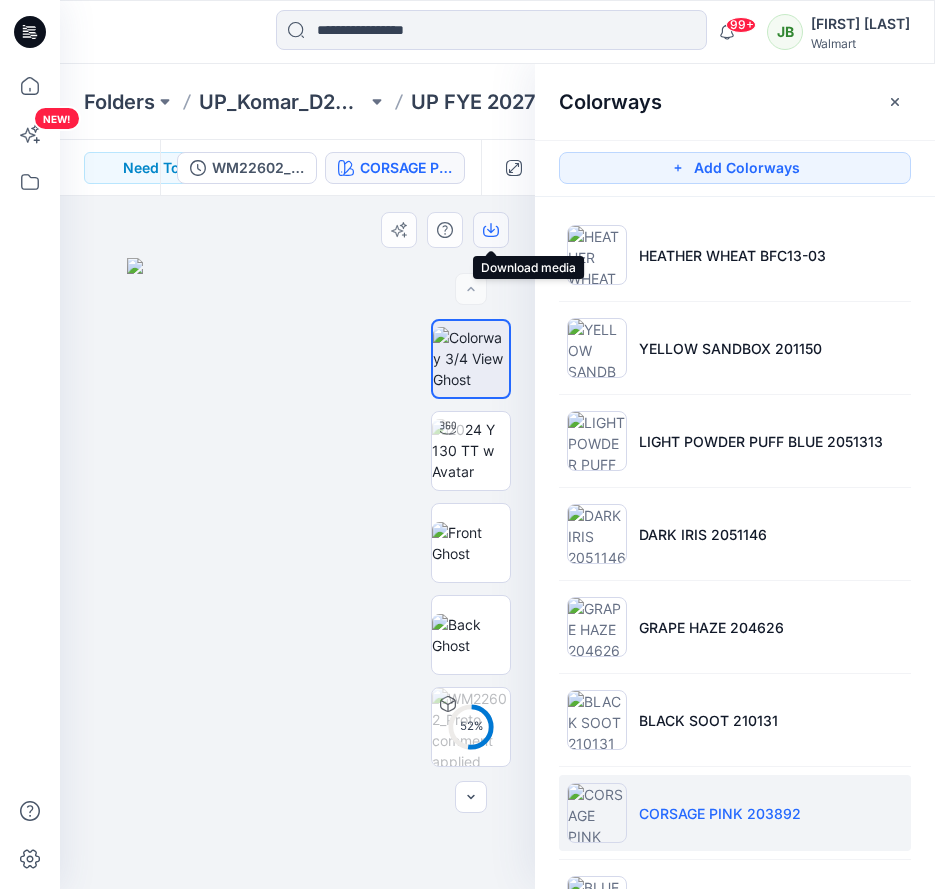 click at bounding box center [491, 230] 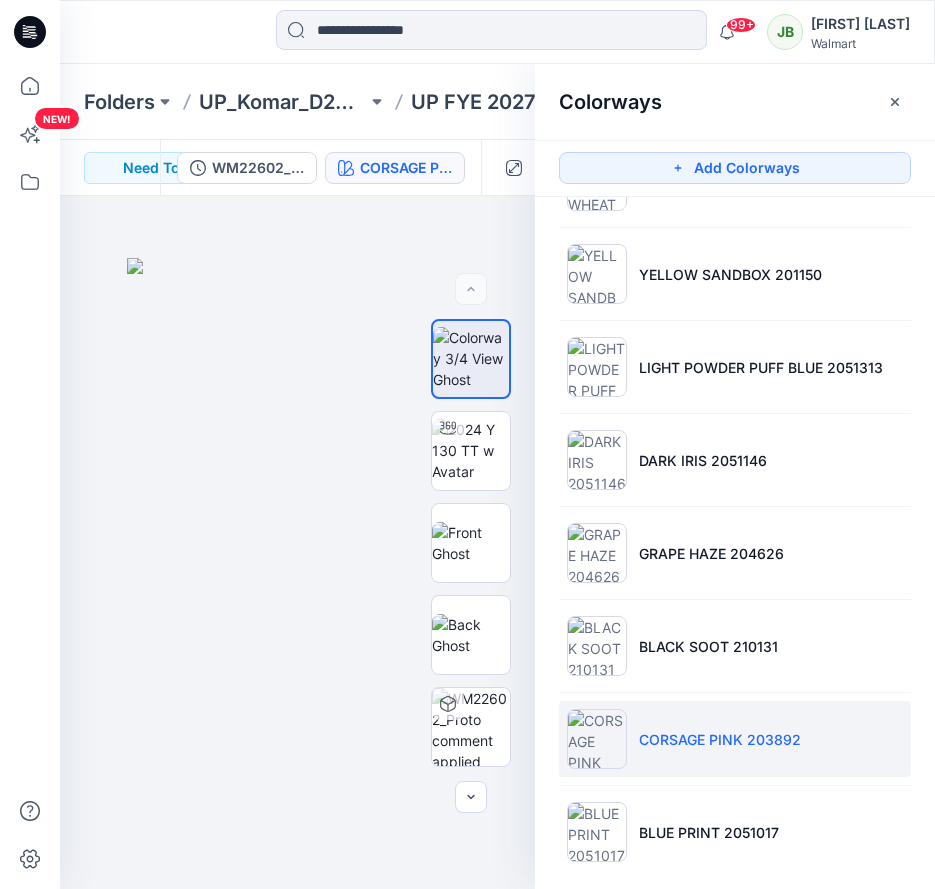 scroll, scrollTop: 91, scrollLeft: 0, axis: vertical 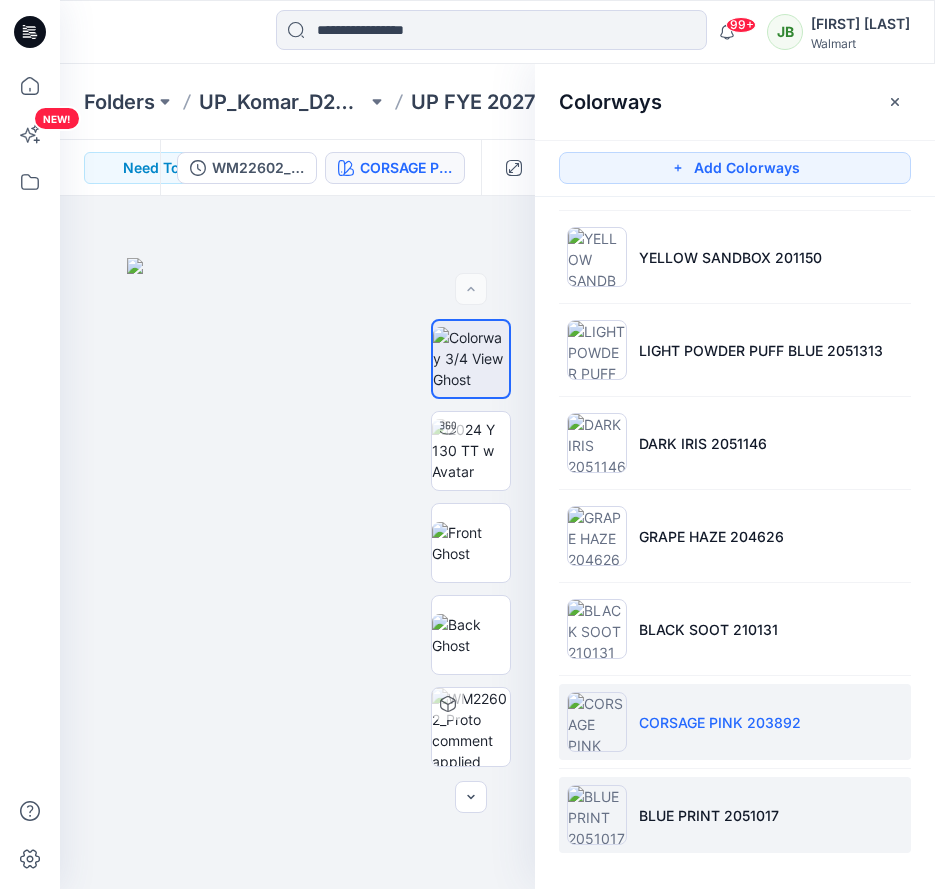 click on "BLUE PRINT 2051017" at bounding box center (735, 815) 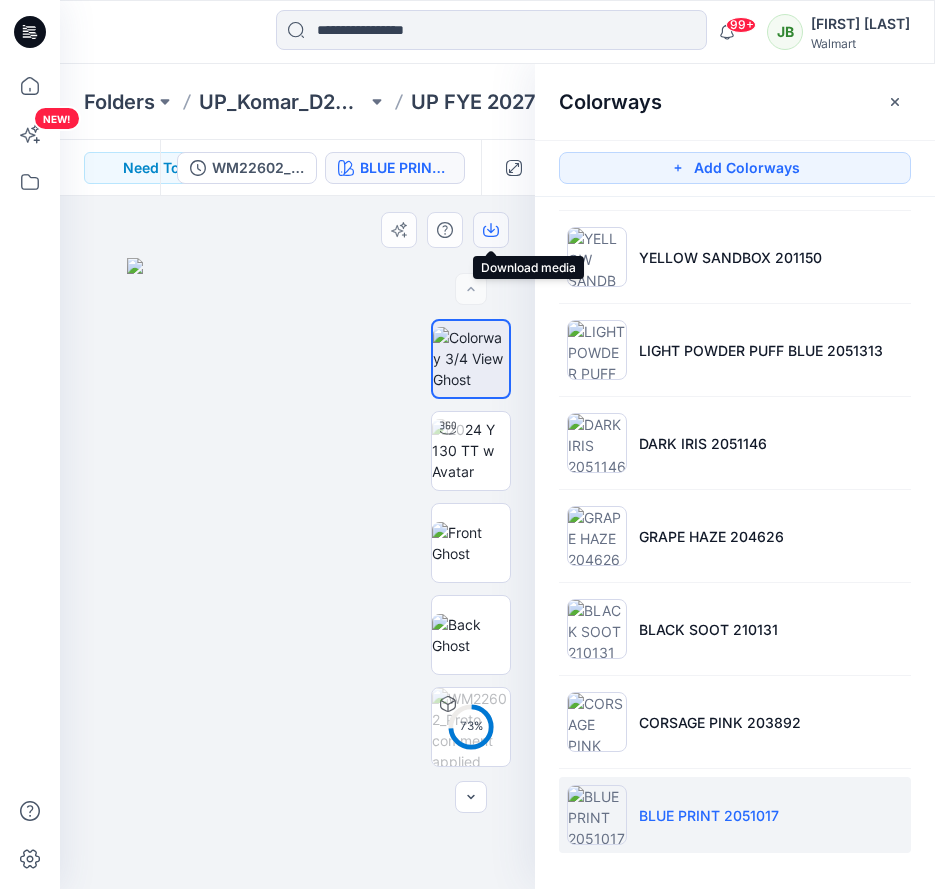 click 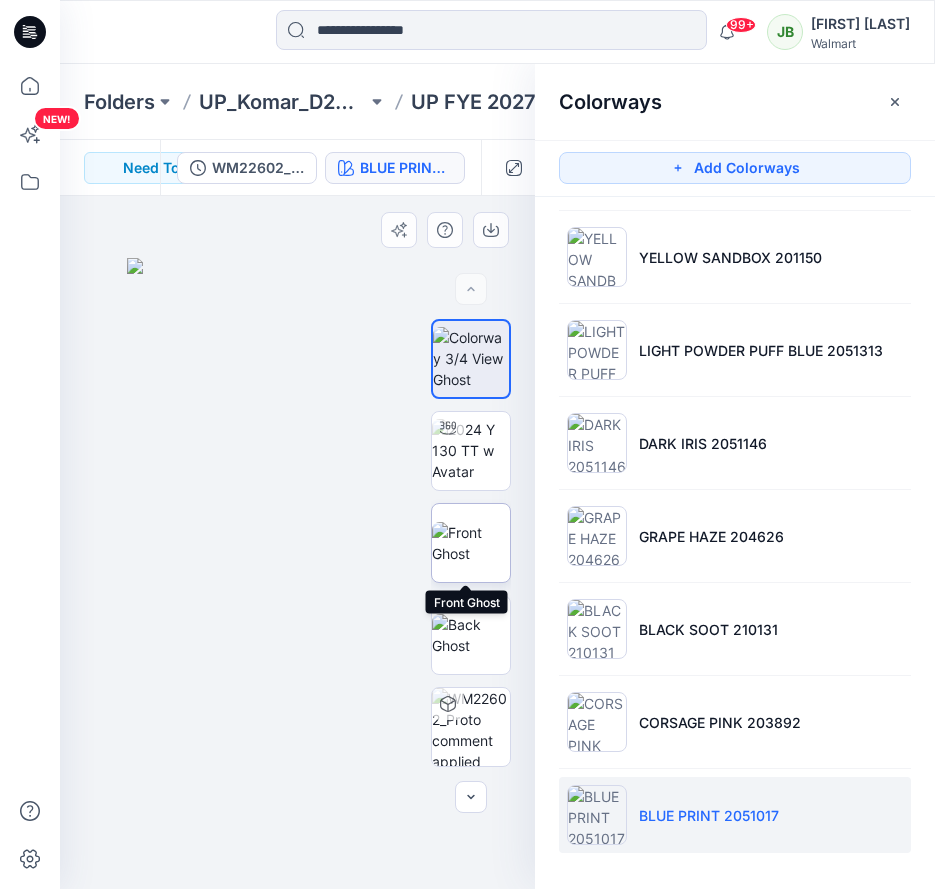 click at bounding box center [471, 543] 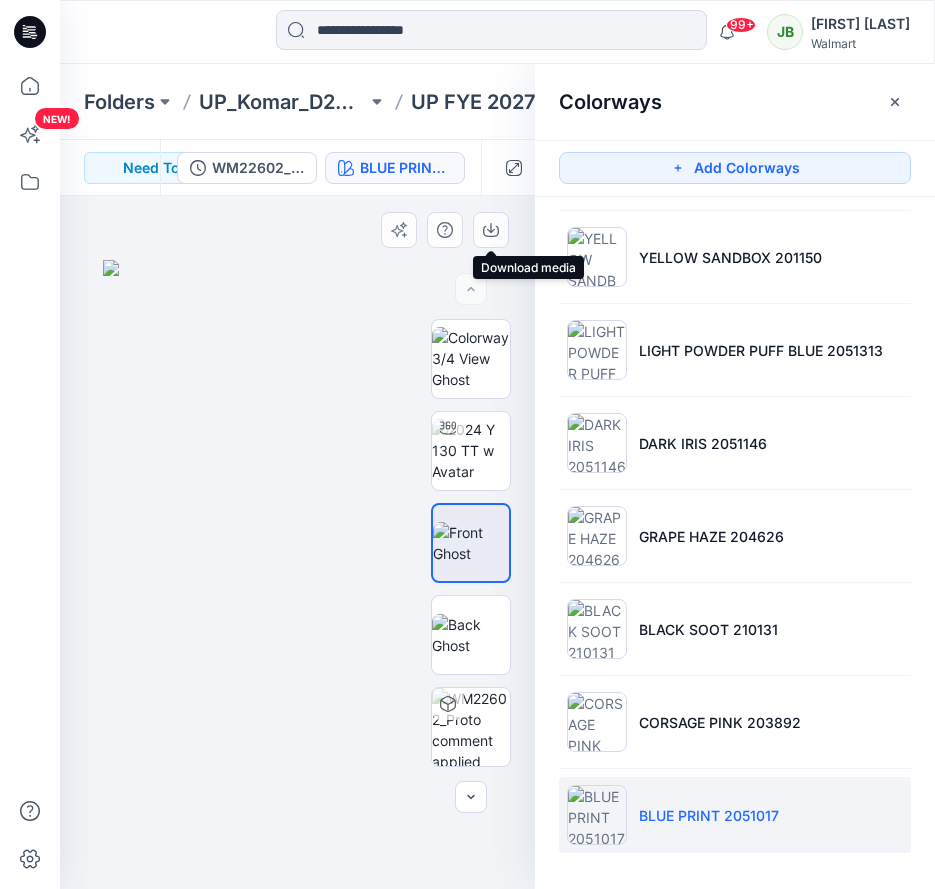 drag, startPoint x: 490, startPoint y: 222, endPoint x: 509, endPoint y: 272, distance: 53.488316 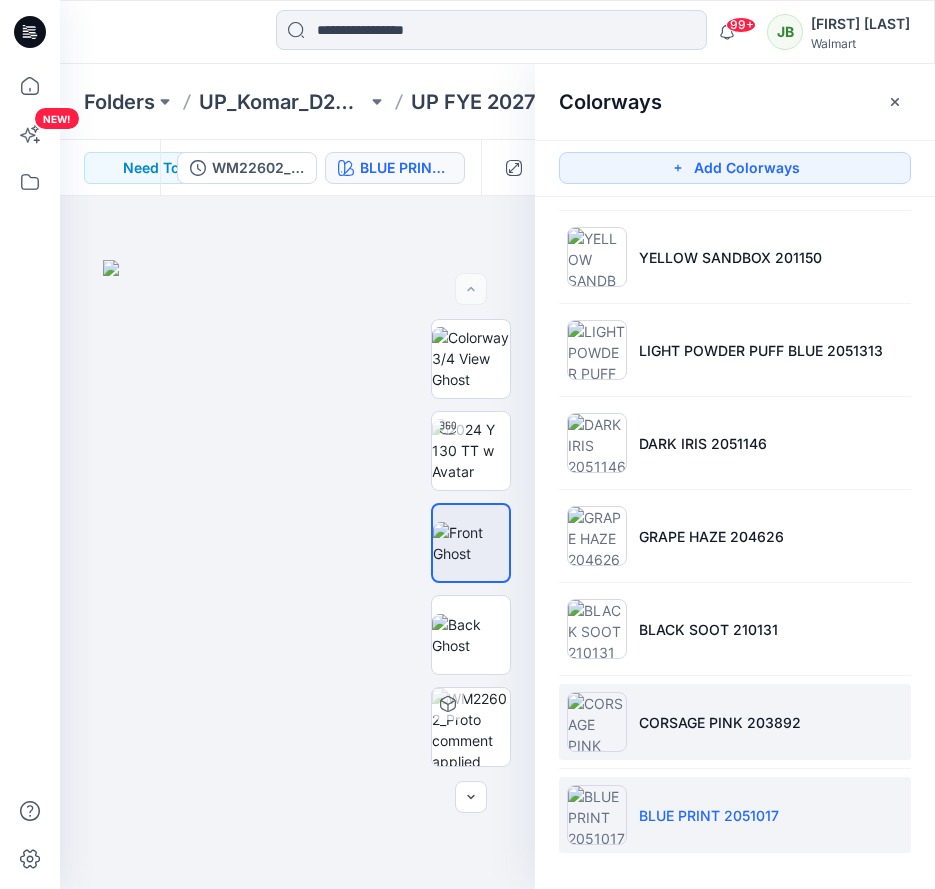 click at bounding box center (597, 722) 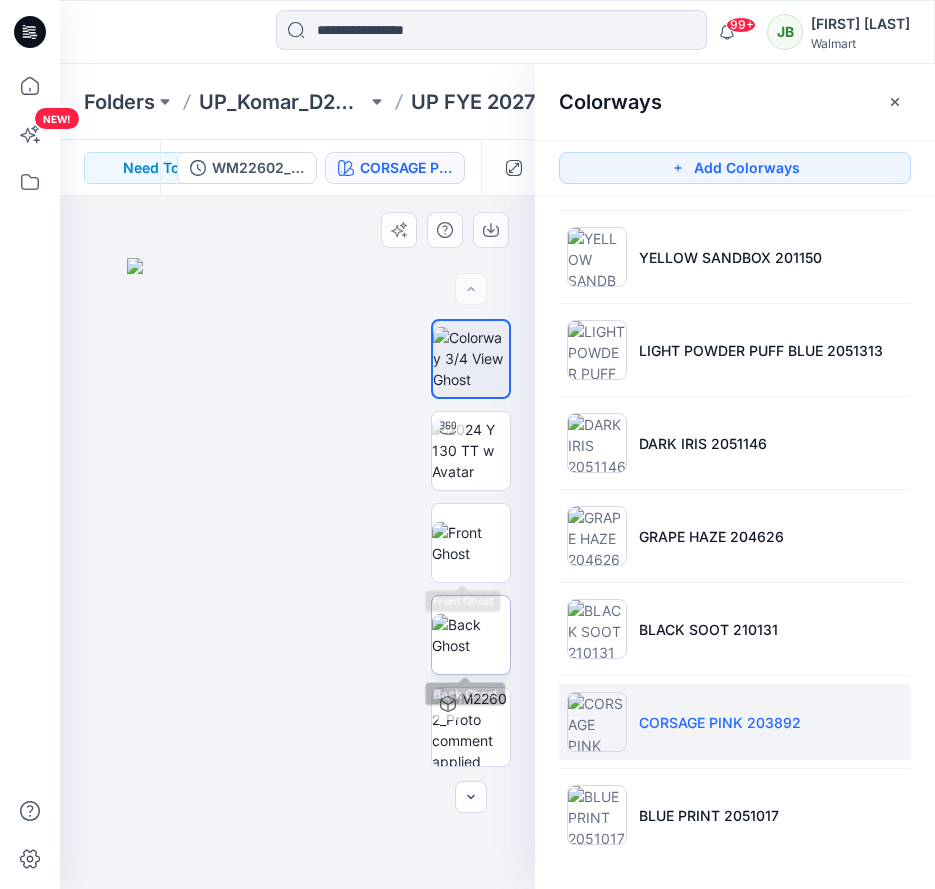 click at bounding box center [471, 635] 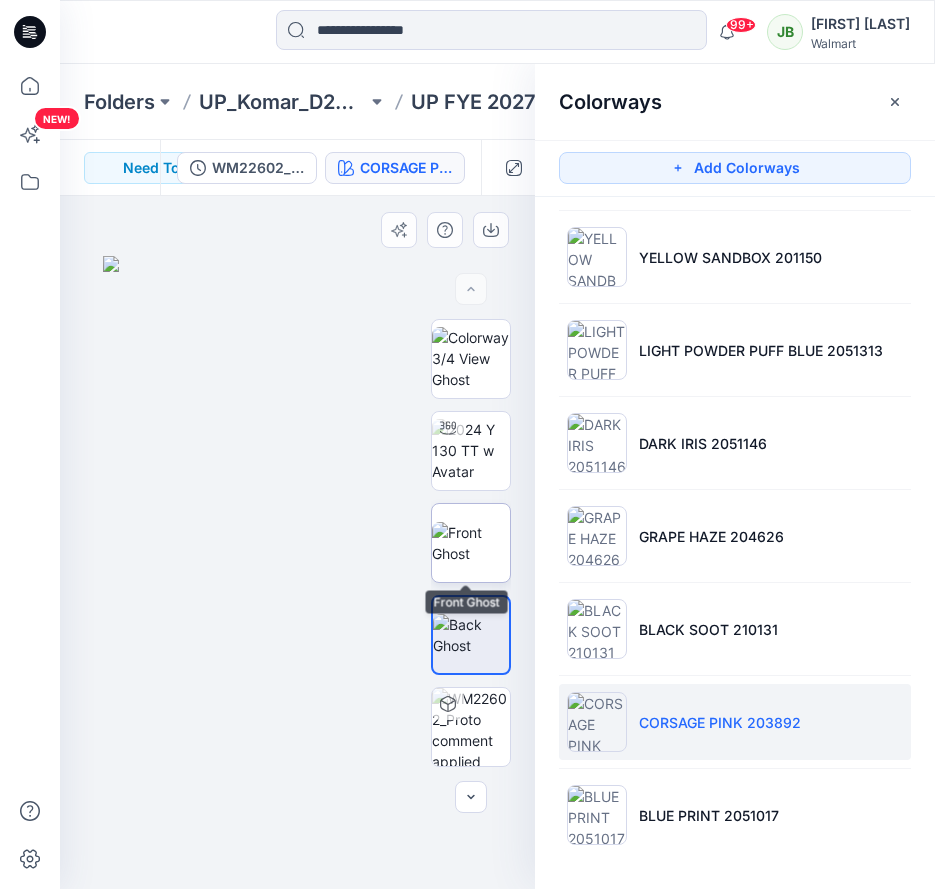 click at bounding box center [471, 543] 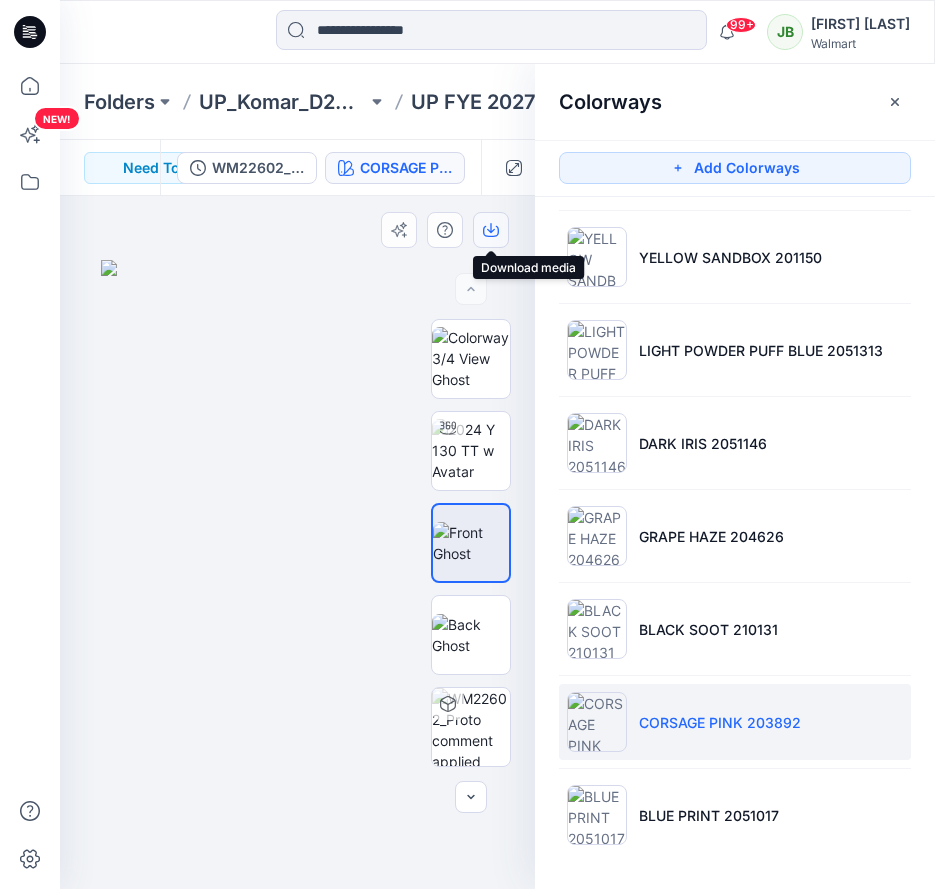 click at bounding box center (491, 230) 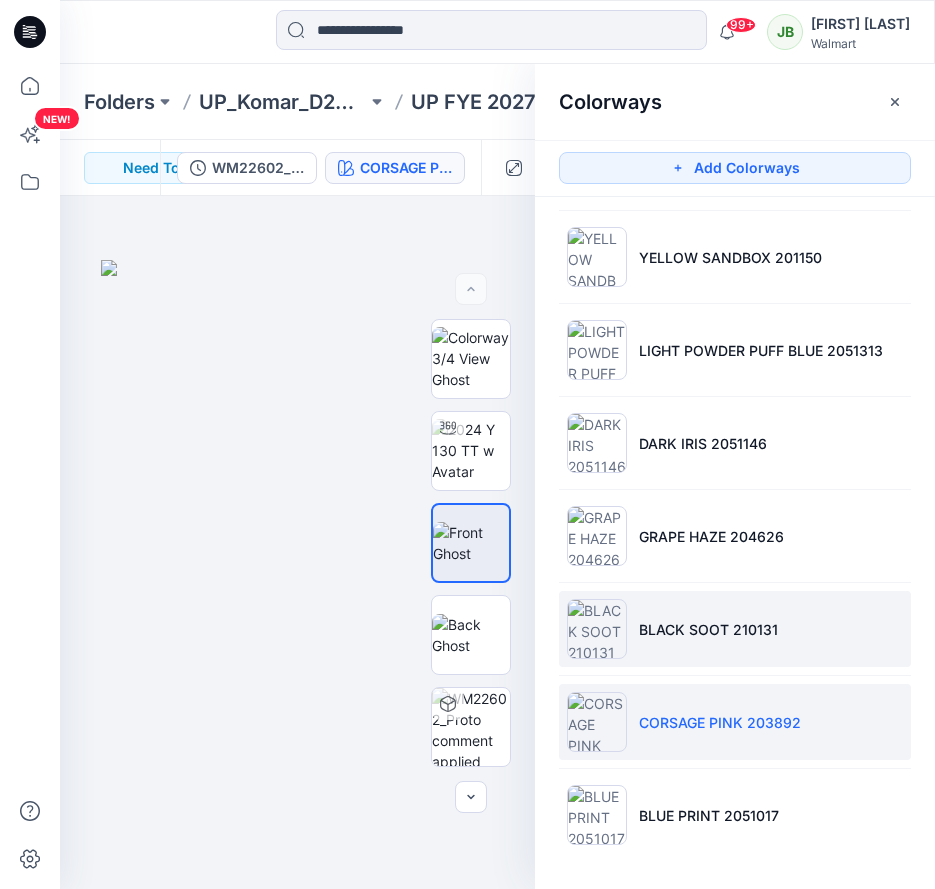 click at bounding box center [597, 629] 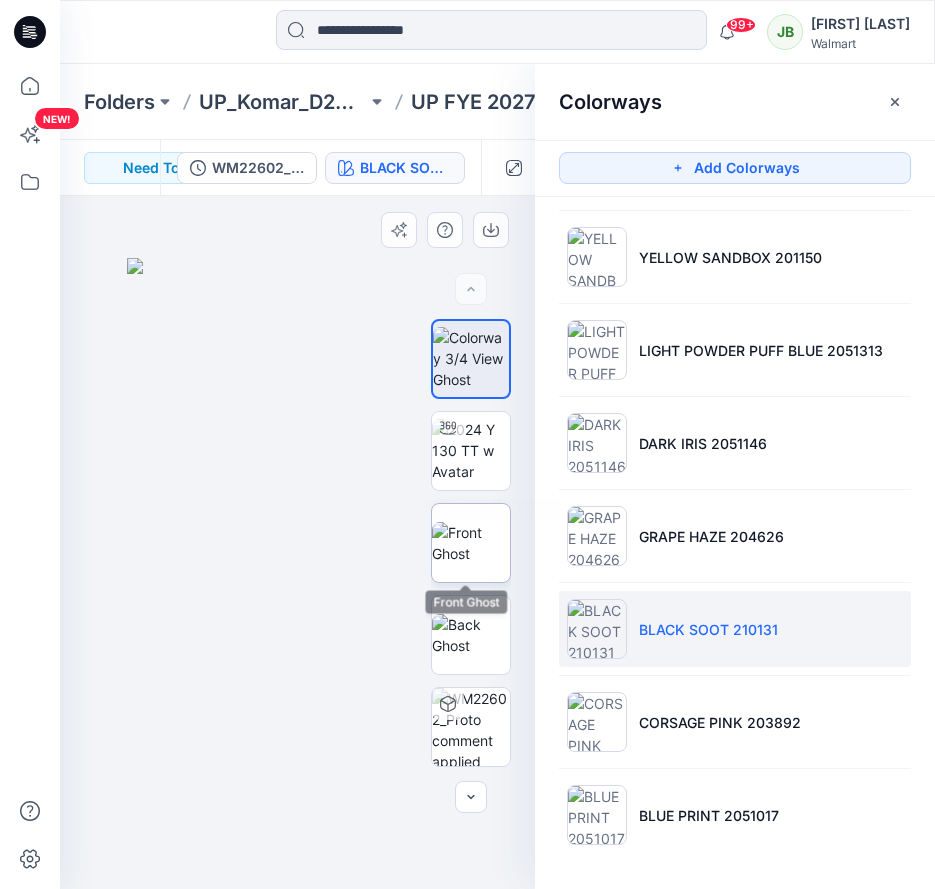 drag, startPoint x: 475, startPoint y: 520, endPoint x: 475, endPoint y: 505, distance: 15 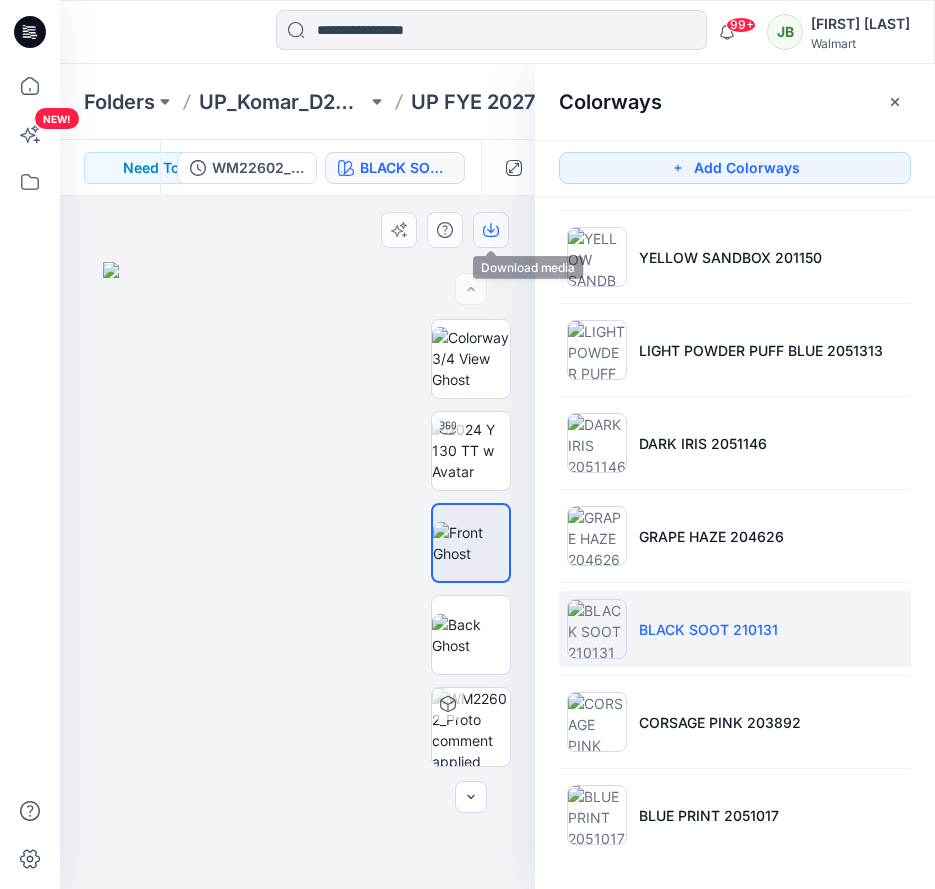 click 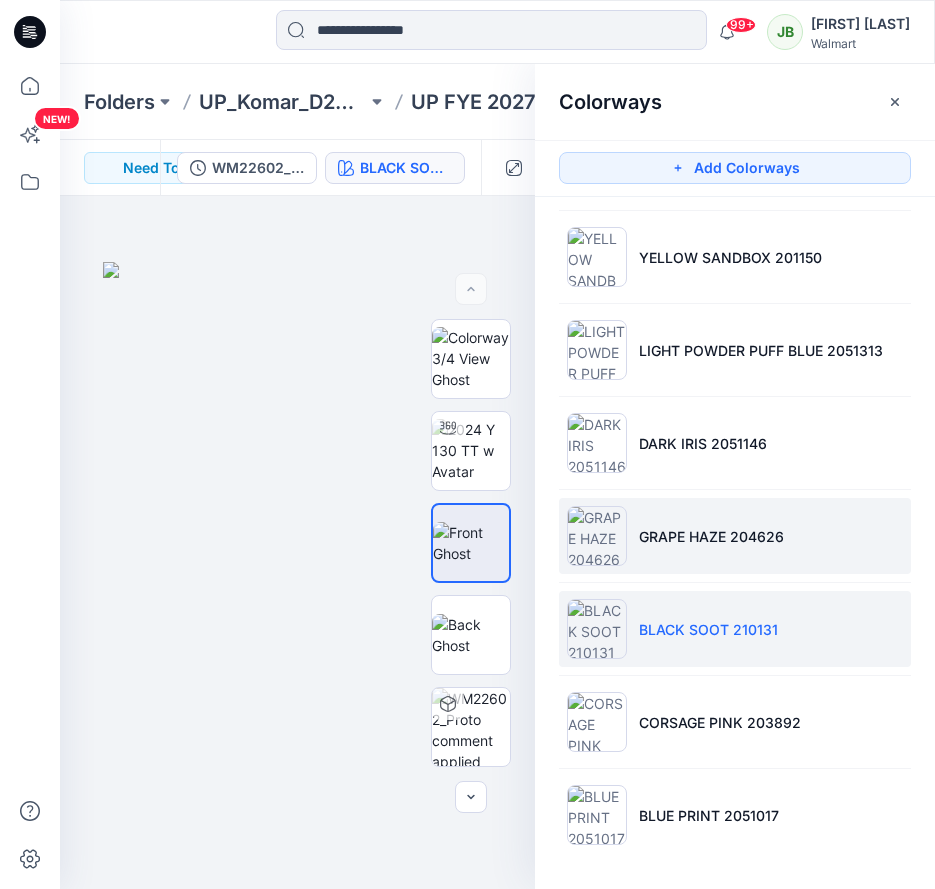 click on "GRAPE HAZE 204626" at bounding box center [735, 536] 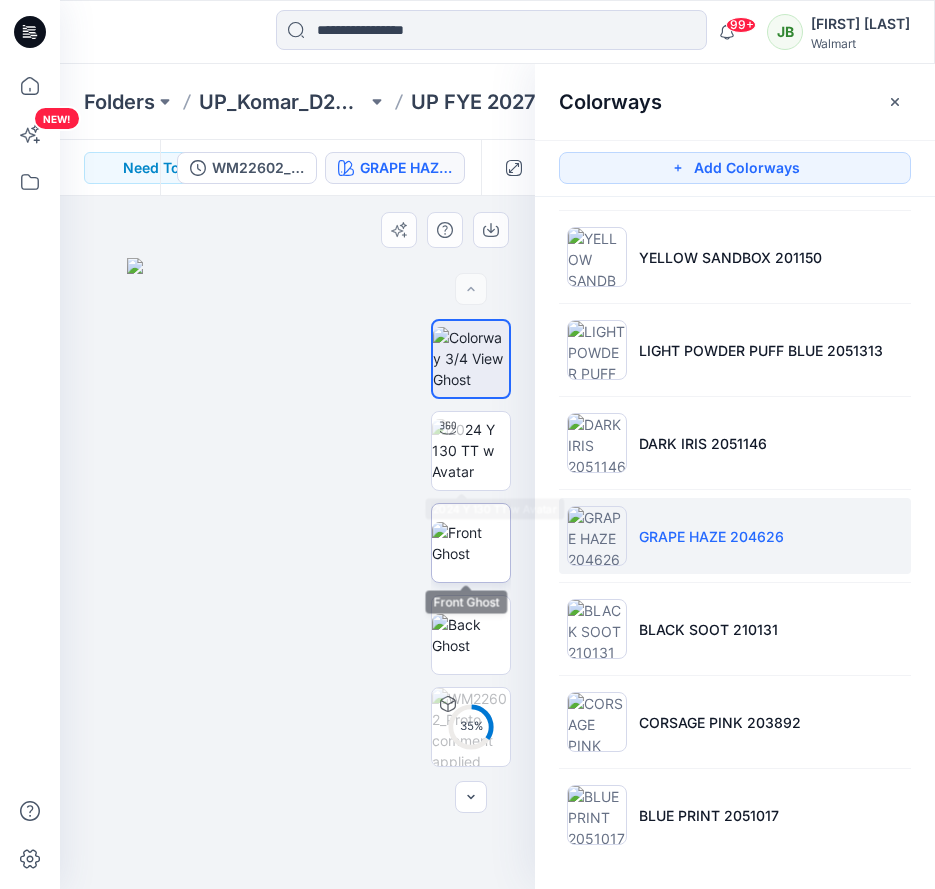 click at bounding box center [471, 543] 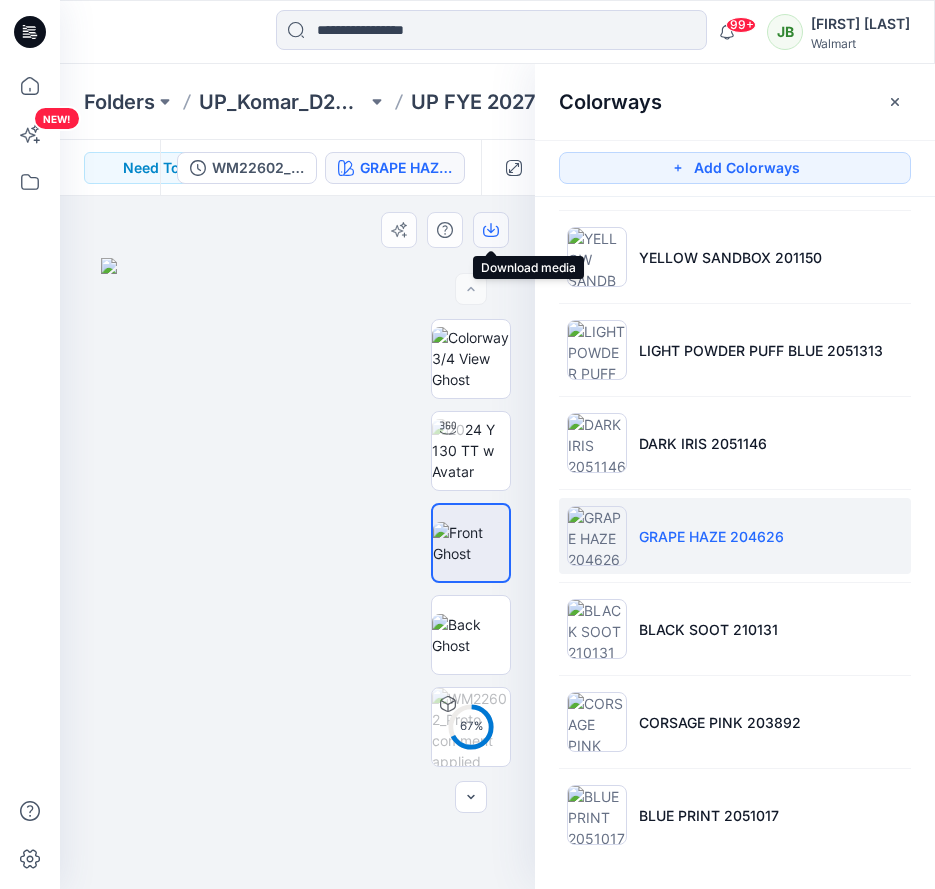 click at bounding box center (491, 230) 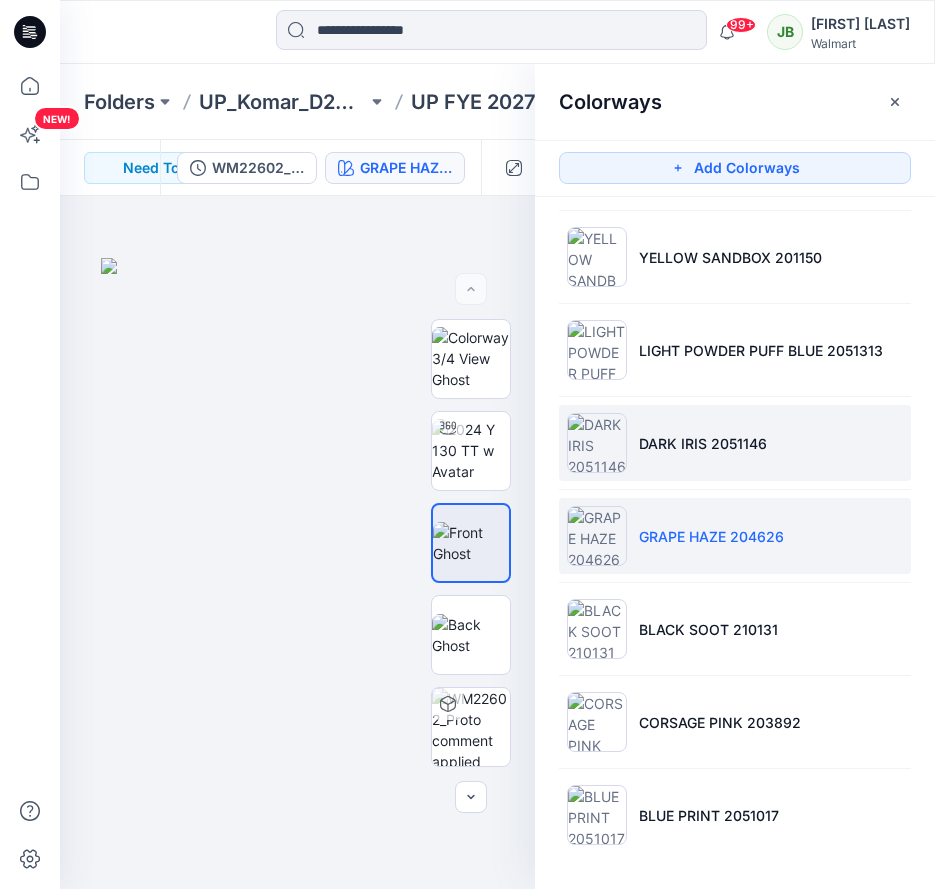 click on "DARK IRIS 2051146" at bounding box center [703, 443] 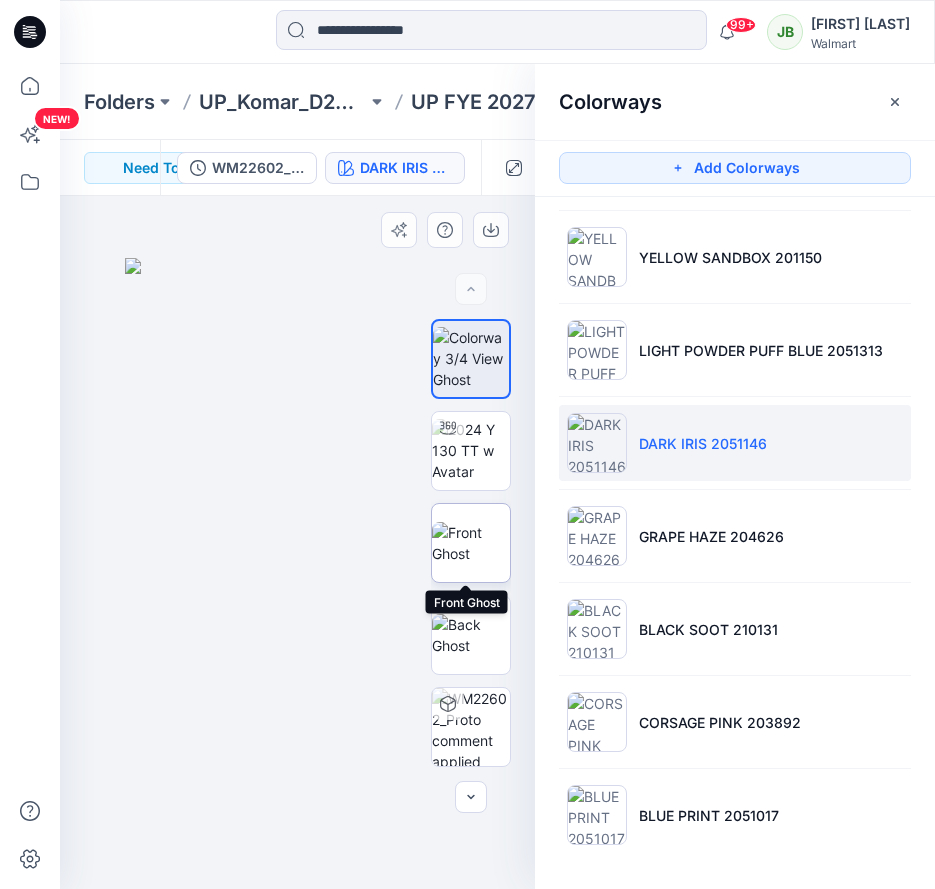 click at bounding box center [471, 543] 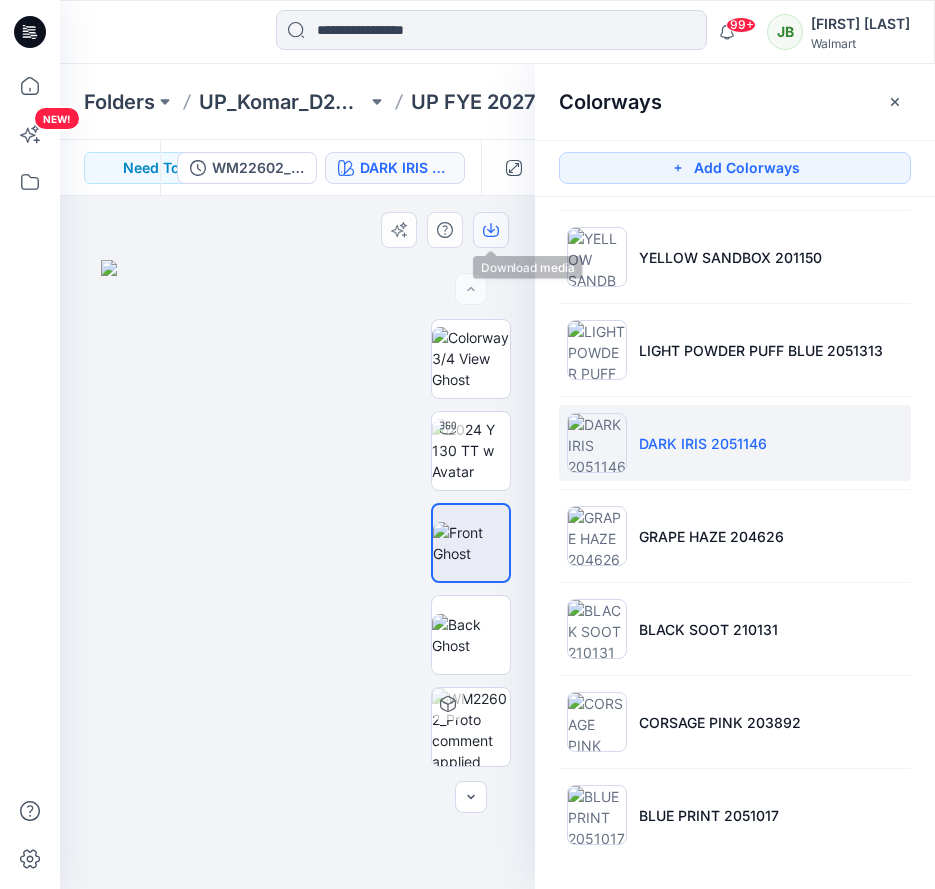 click at bounding box center [491, 230] 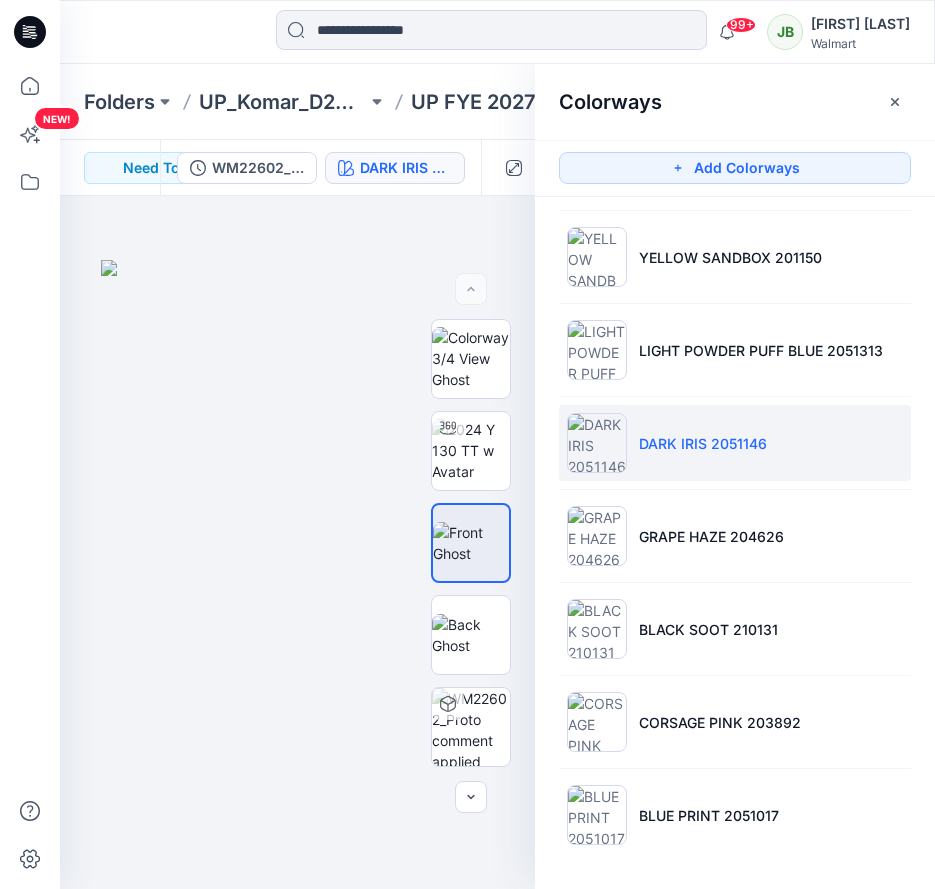 click on "HEATHER WHEAT BFC13-03 YELLOW SANDBOX 201150 LIGHT POWDER PUFF BLUE 2051313 DARK IRIS 2051146 GRAPE HAZE 204626 BLACK SOOT 210131 CORSAGE PINK  203892 BLUE PRINT 2051017" at bounding box center [735, 489] 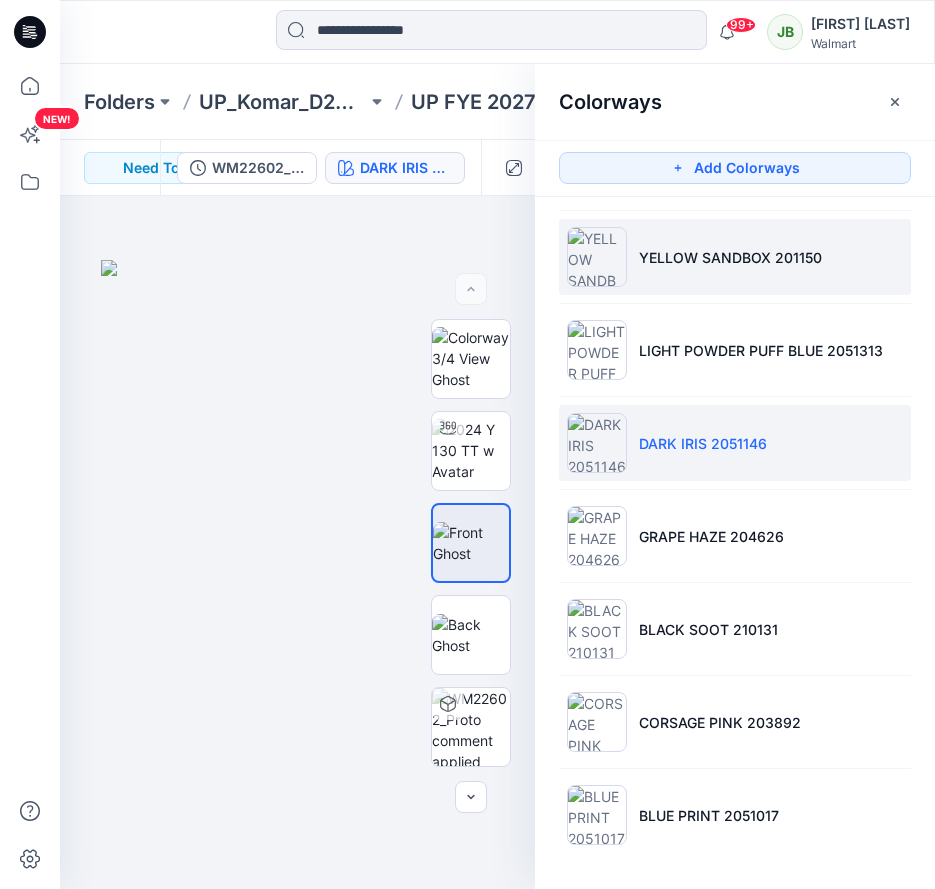 click on "YELLOW SANDBOX 201150" at bounding box center [735, 257] 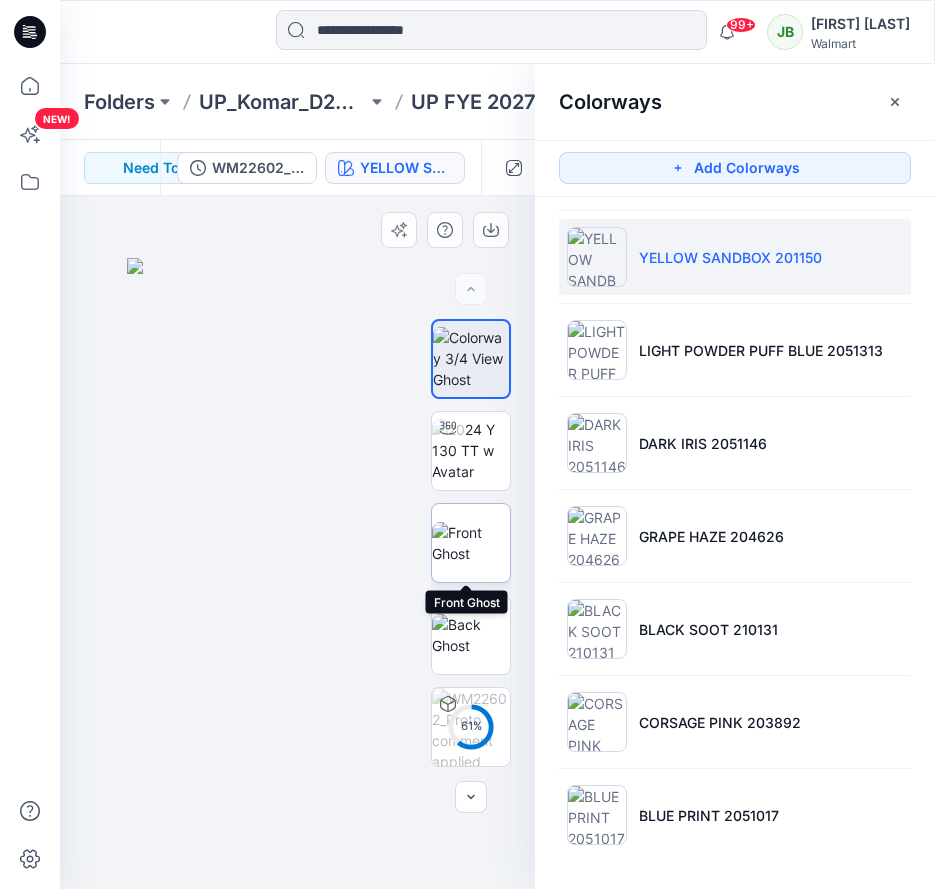 click at bounding box center (471, 543) 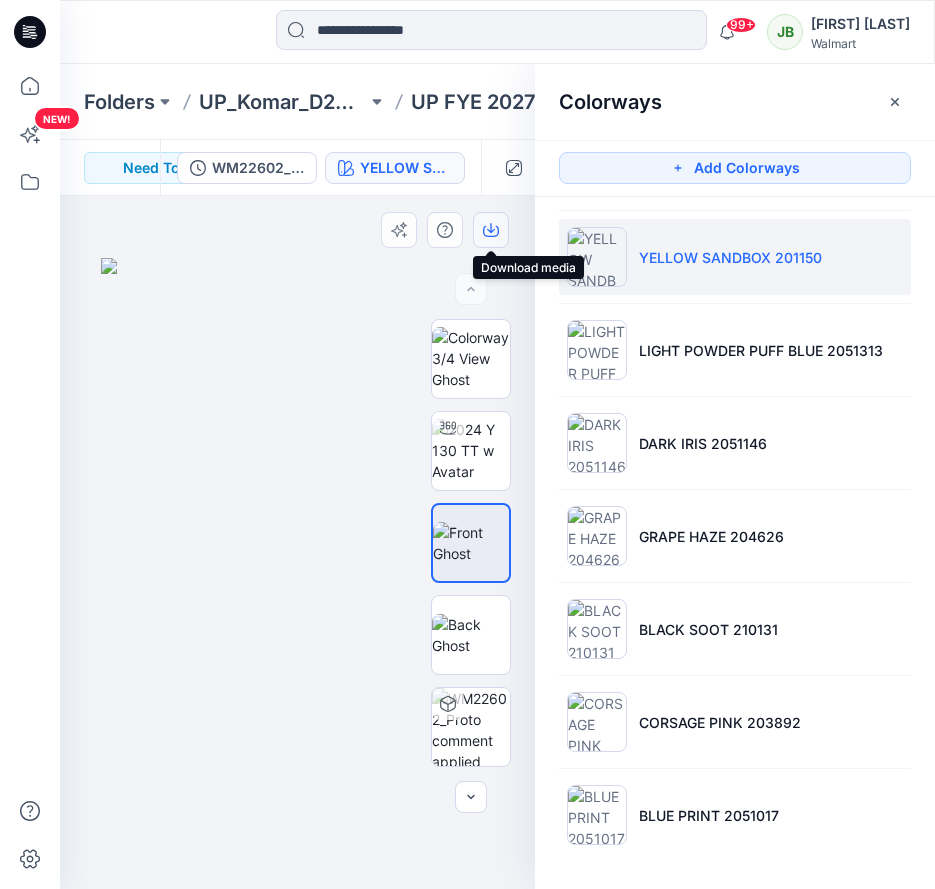 click 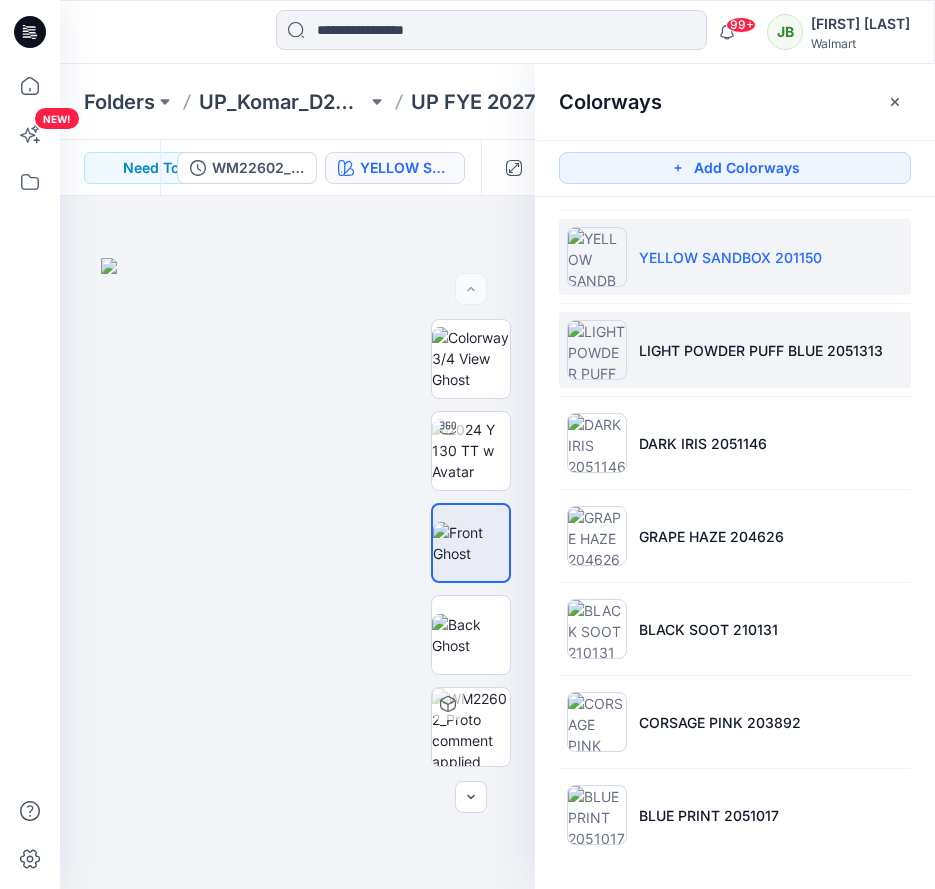 click on "LIGHT POWDER PUFF BLUE 2051313" at bounding box center (761, 350) 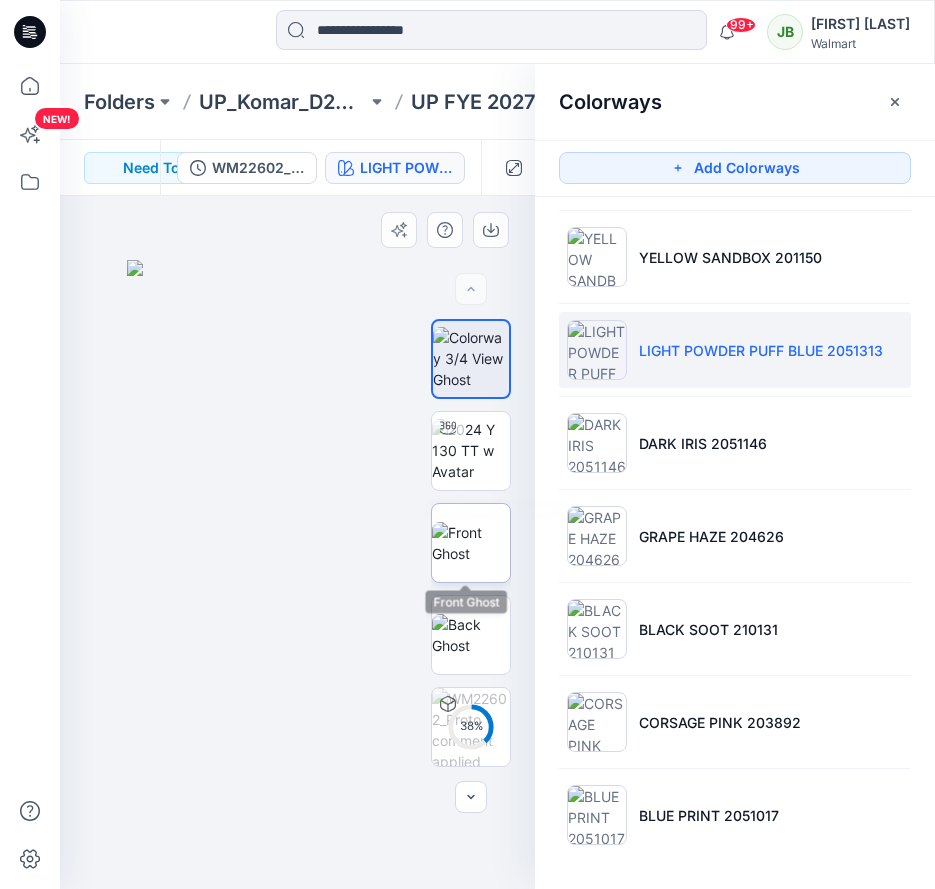click at bounding box center [471, 543] 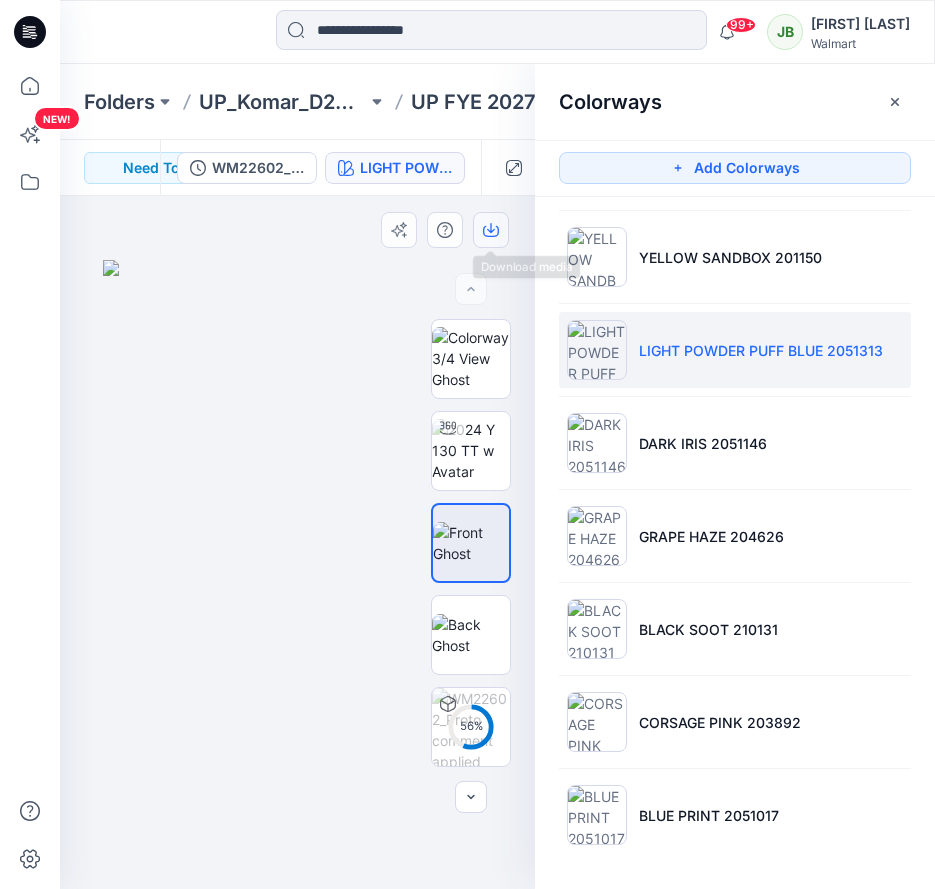 click 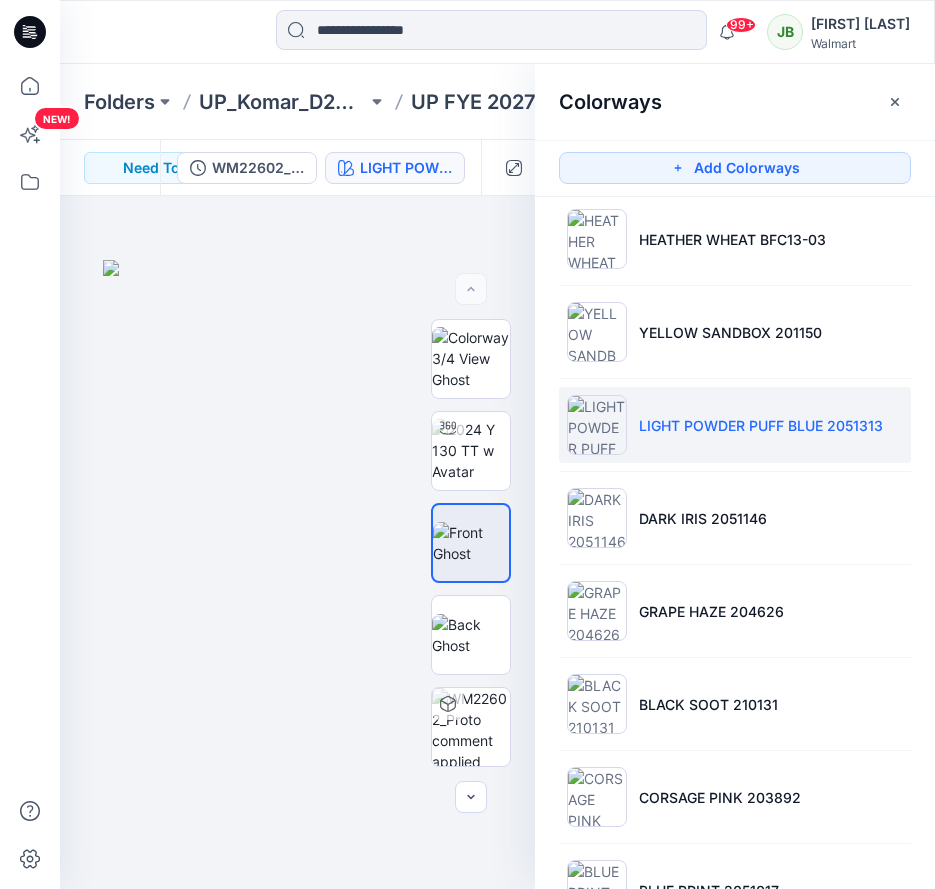scroll, scrollTop: 0, scrollLeft: 0, axis: both 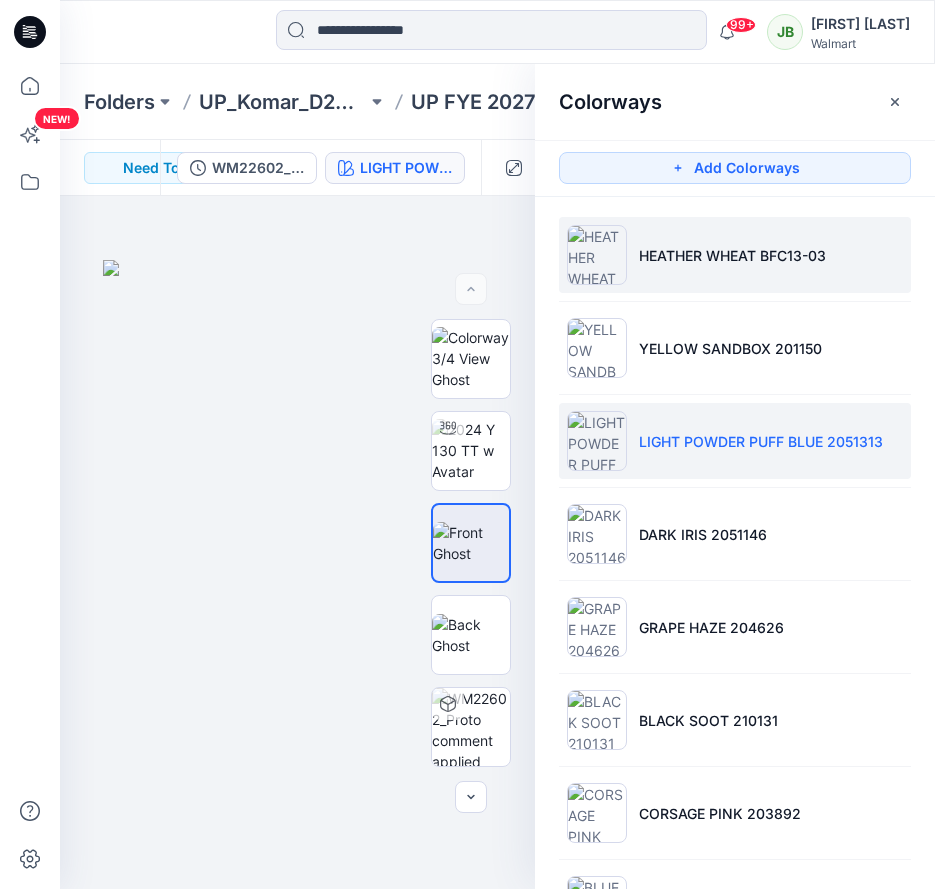 click on "HEATHER WHEAT BFC13-03" at bounding box center (732, 255) 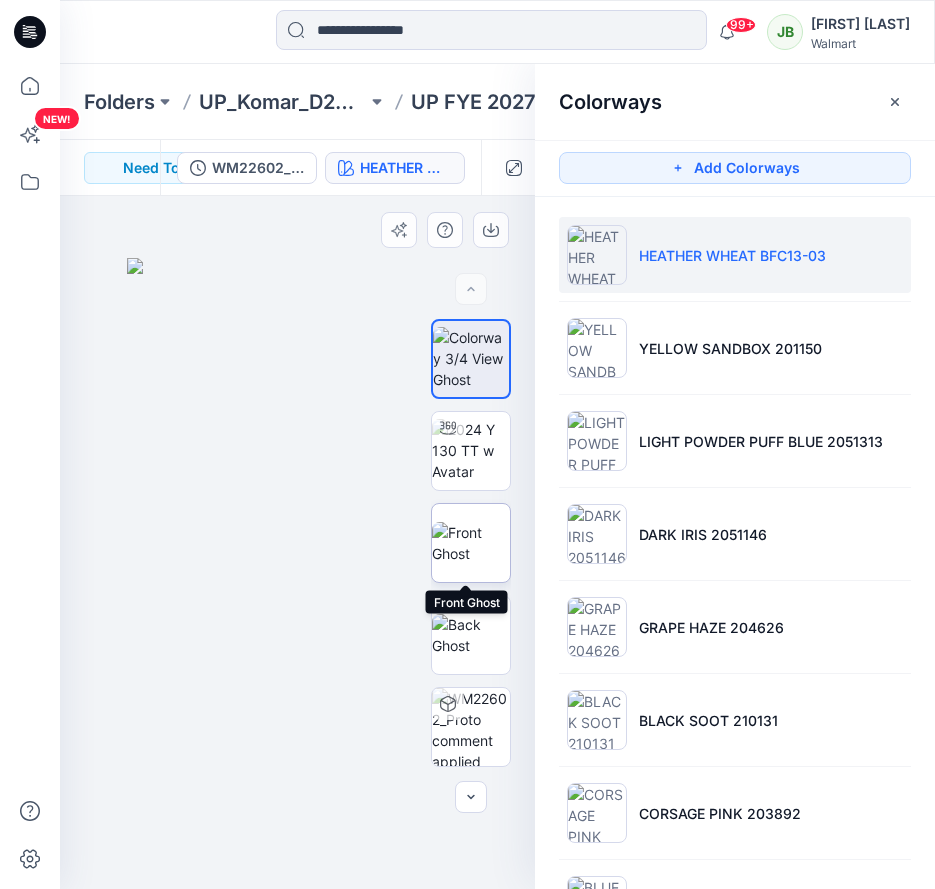 click at bounding box center [471, 543] 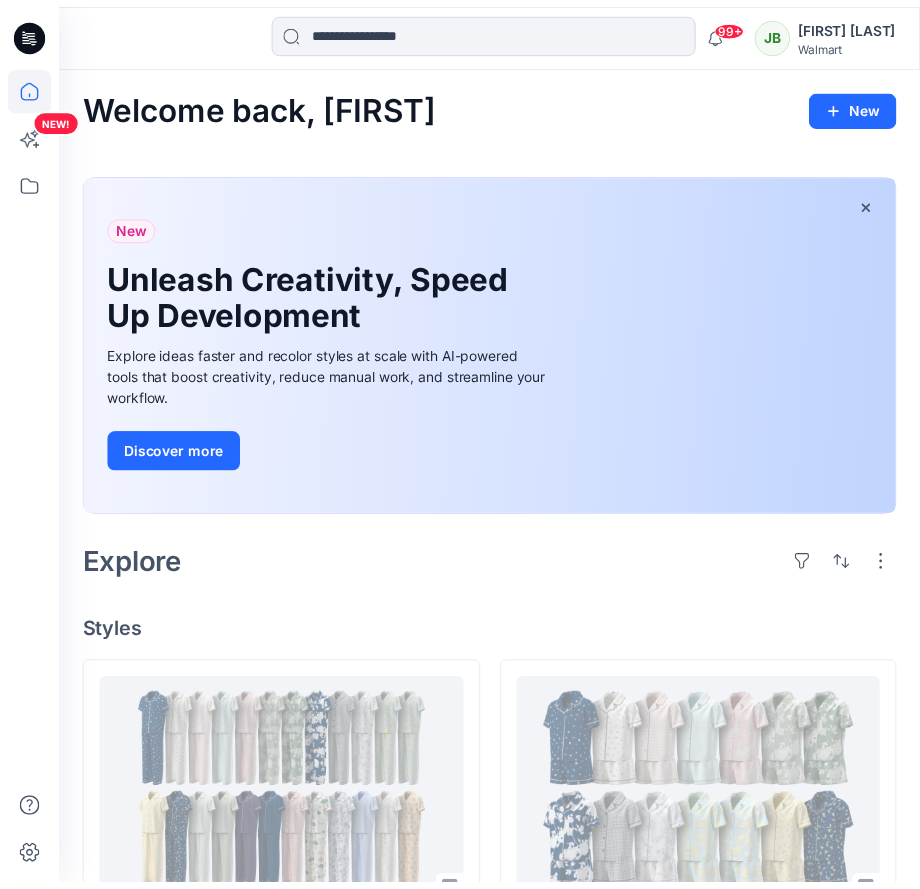 scroll, scrollTop: 478, scrollLeft: 0, axis: vertical 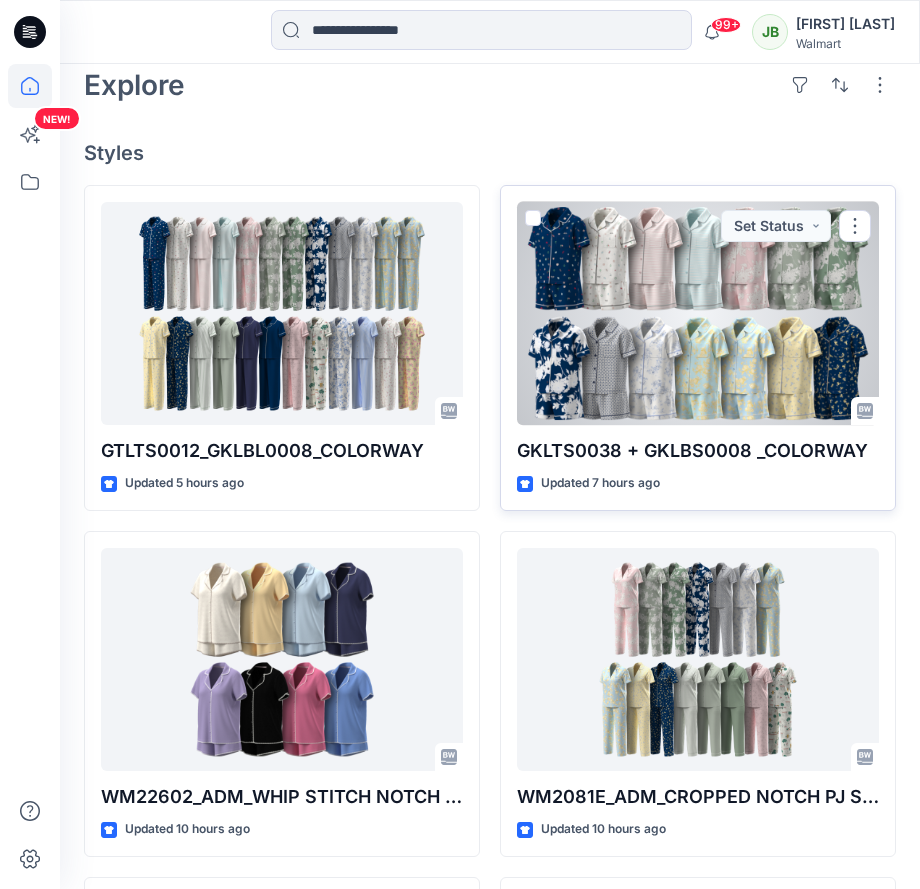 click at bounding box center (698, 314) 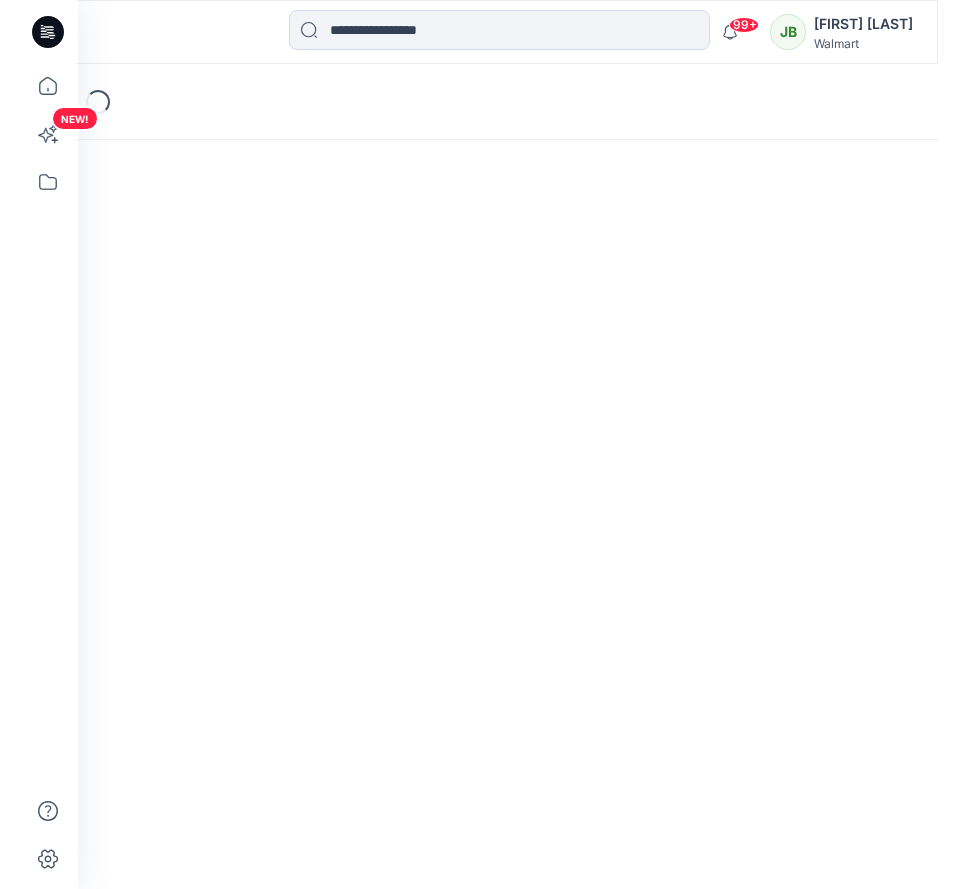 scroll, scrollTop: 0, scrollLeft: 0, axis: both 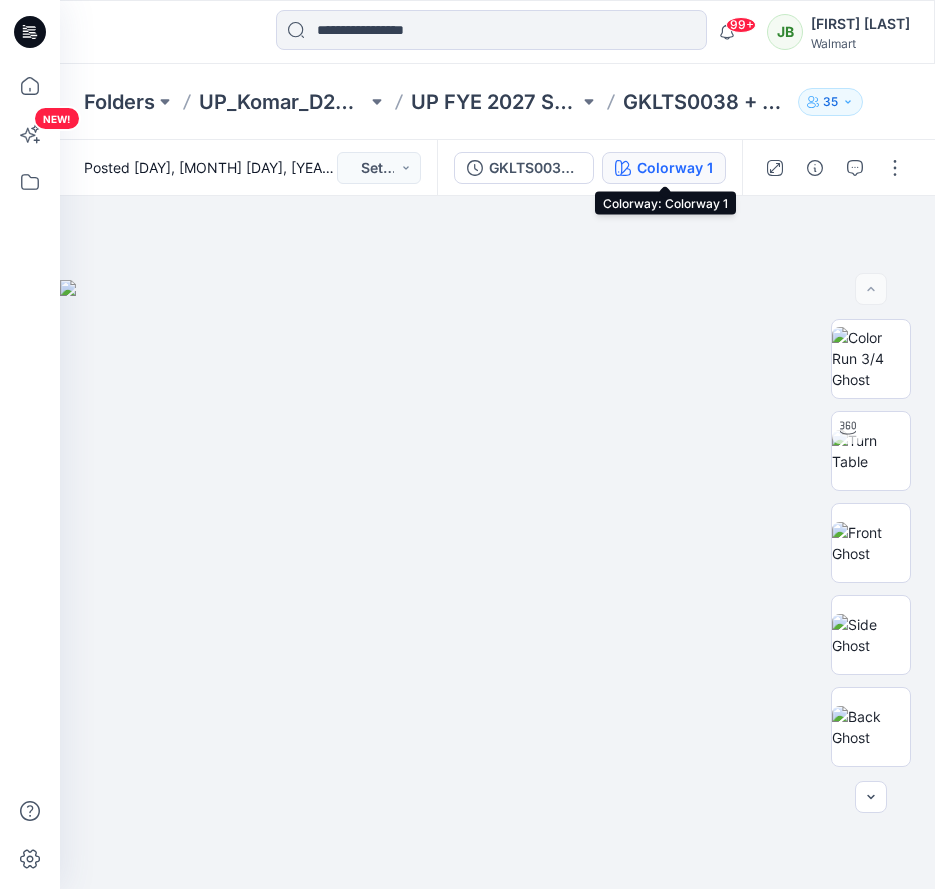 click on "Colorway 1" at bounding box center (675, 168) 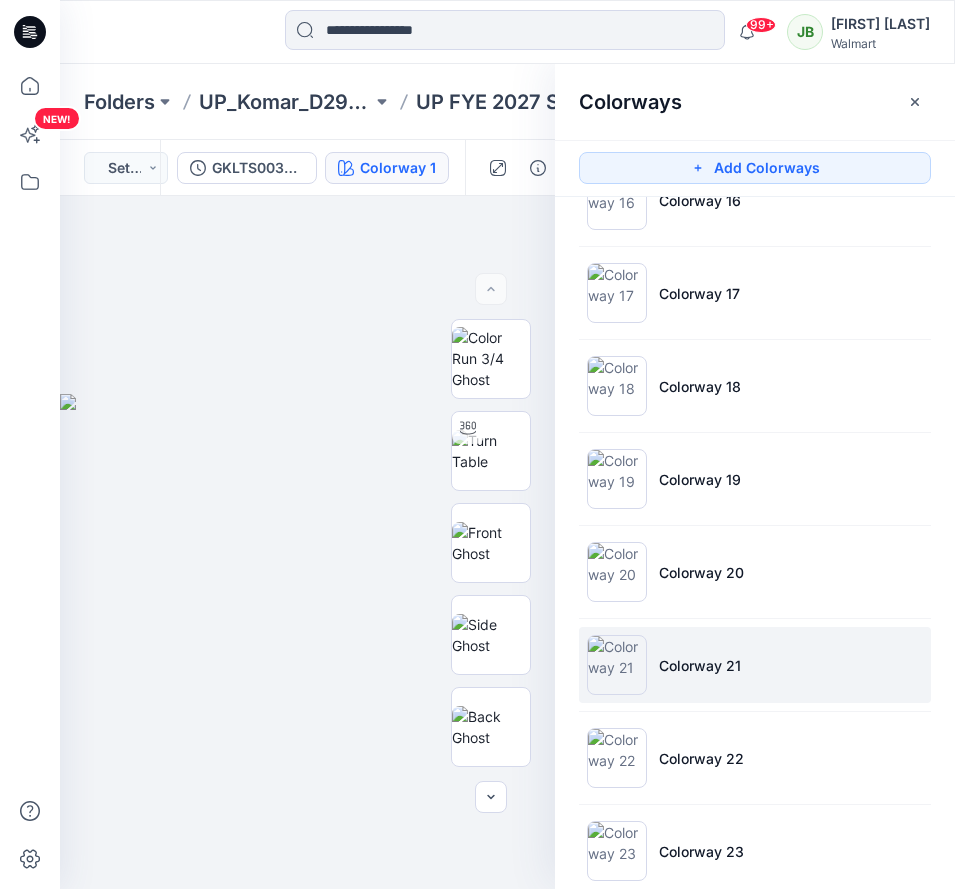 scroll, scrollTop: 1451, scrollLeft: 0, axis: vertical 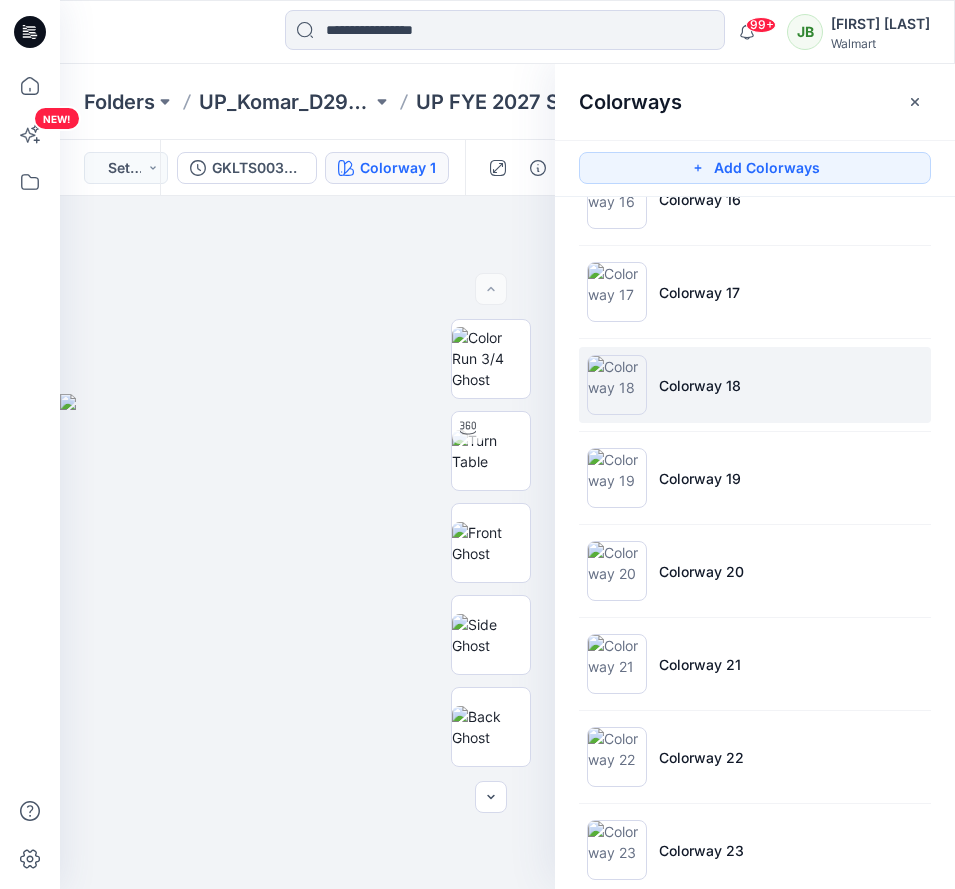 click at bounding box center [617, 385] 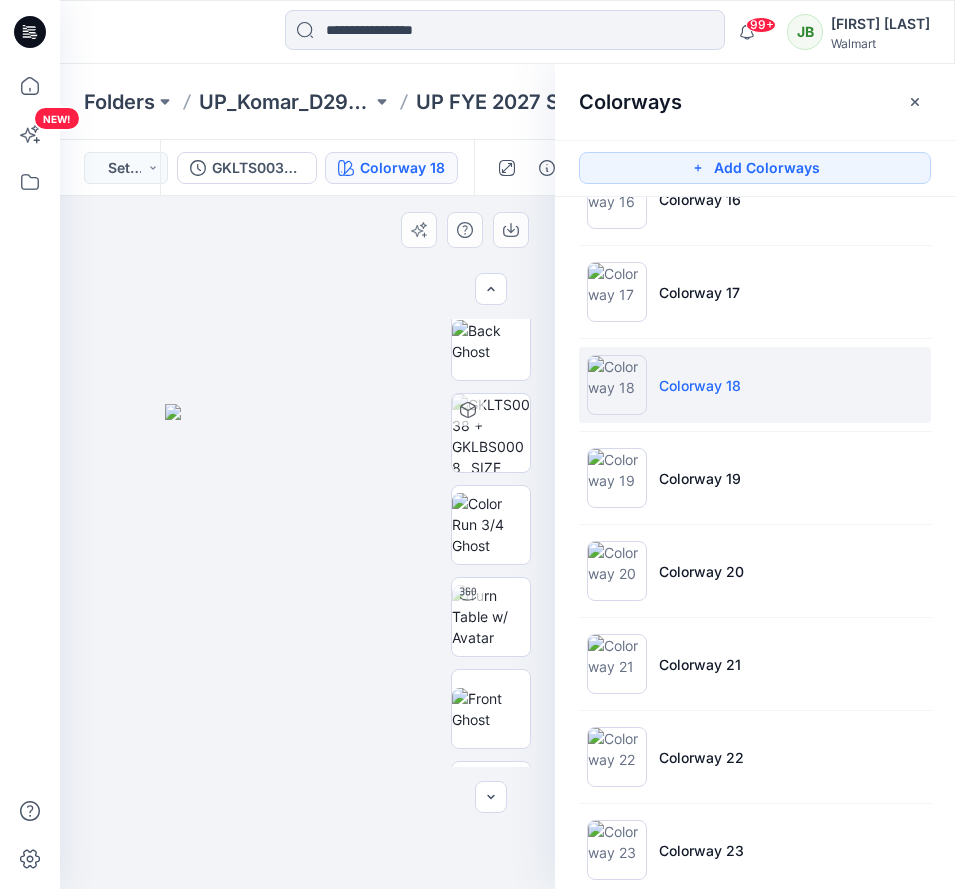 scroll, scrollTop: 379, scrollLeft: 0, axis: vertical 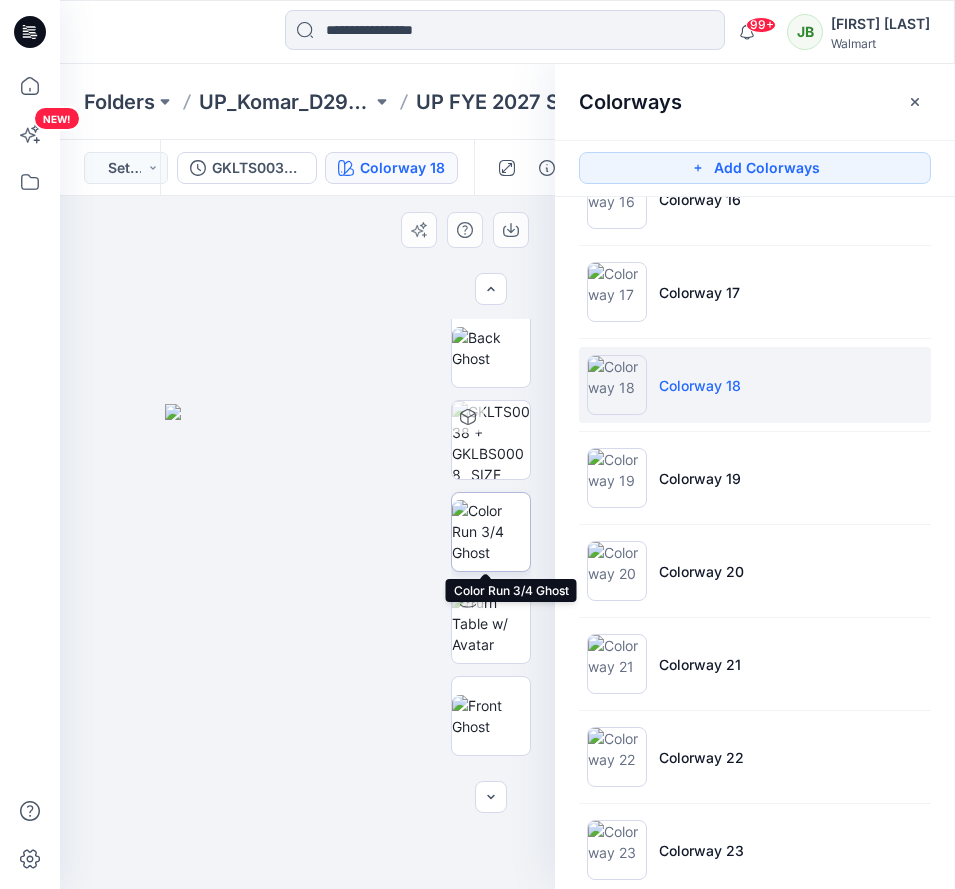 click at bounding box center [491, 531] 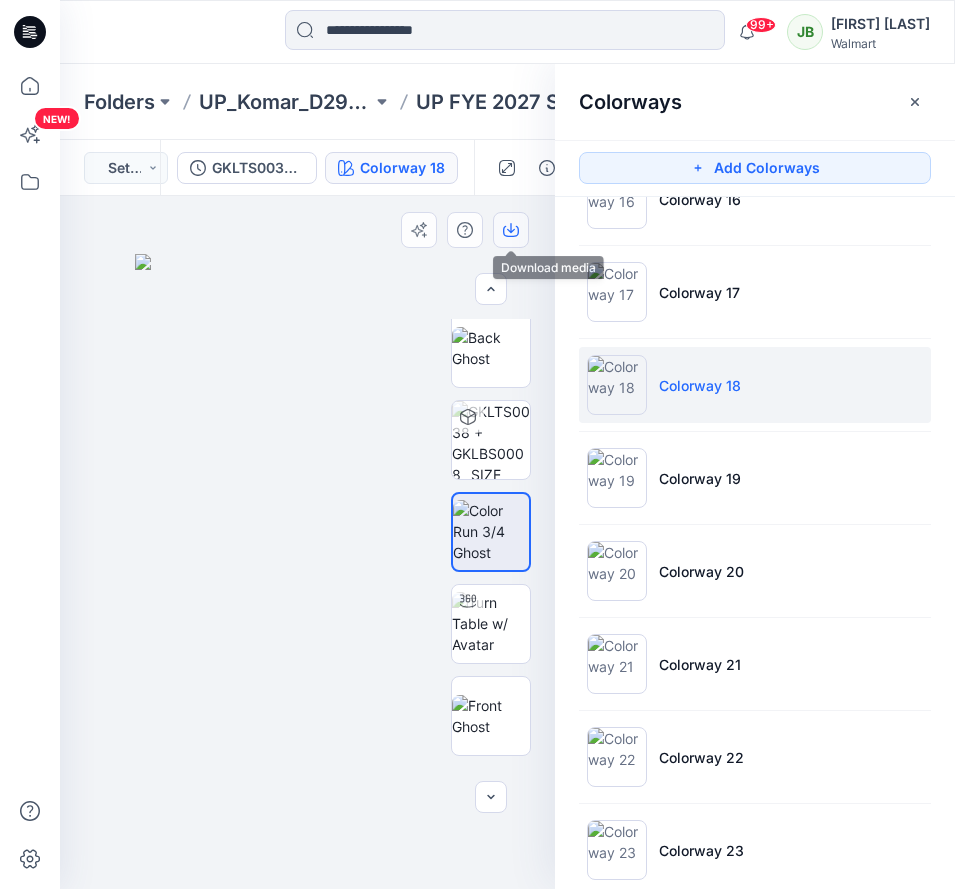 click at bounding box center [511, 230] 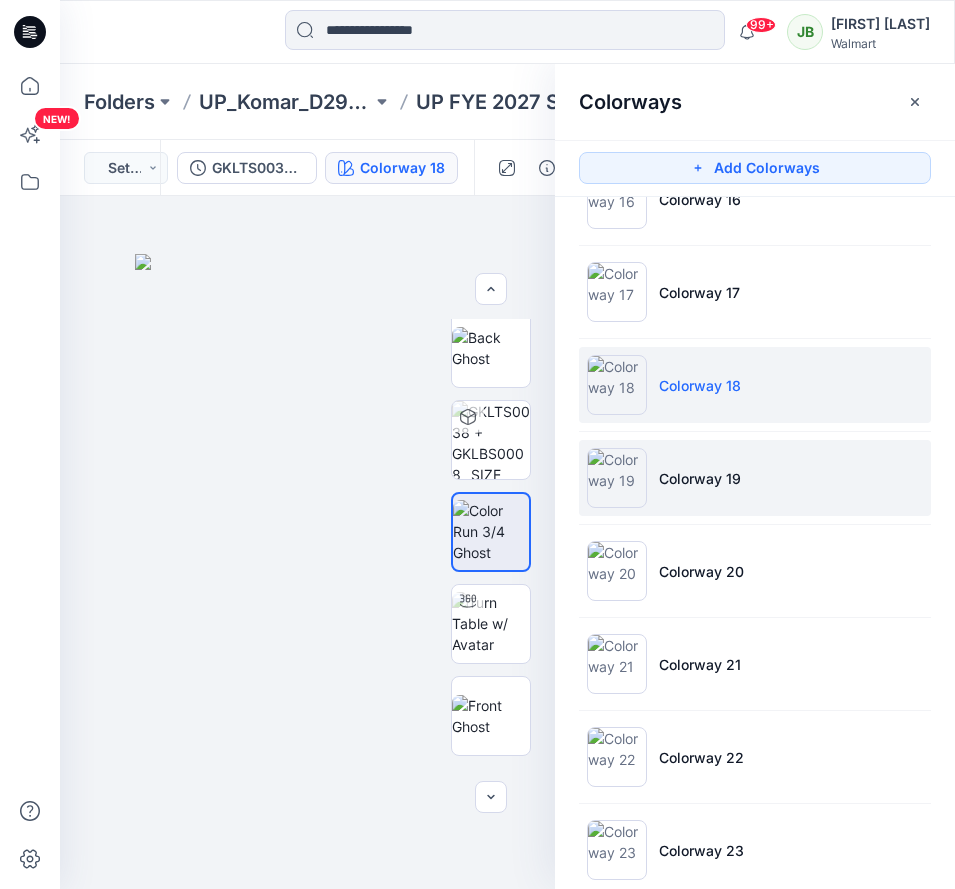 click on "Colorway 19" at bounding box center (755, 478) 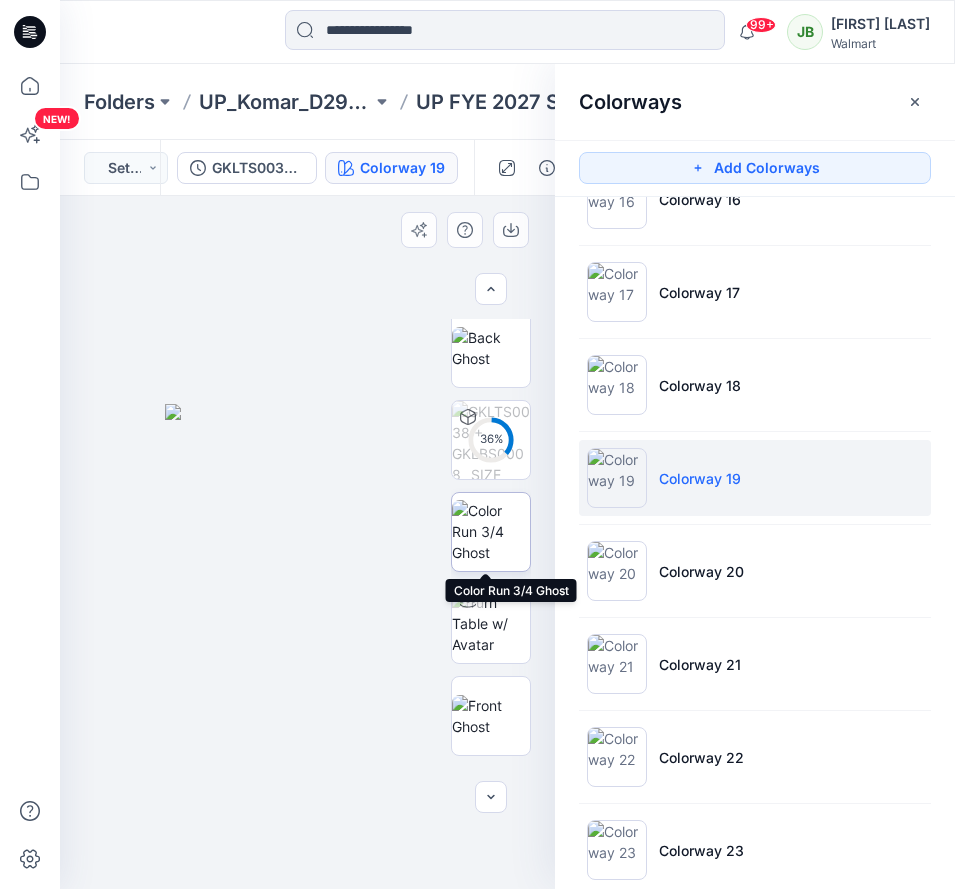 click at bounding box center (491, 531) 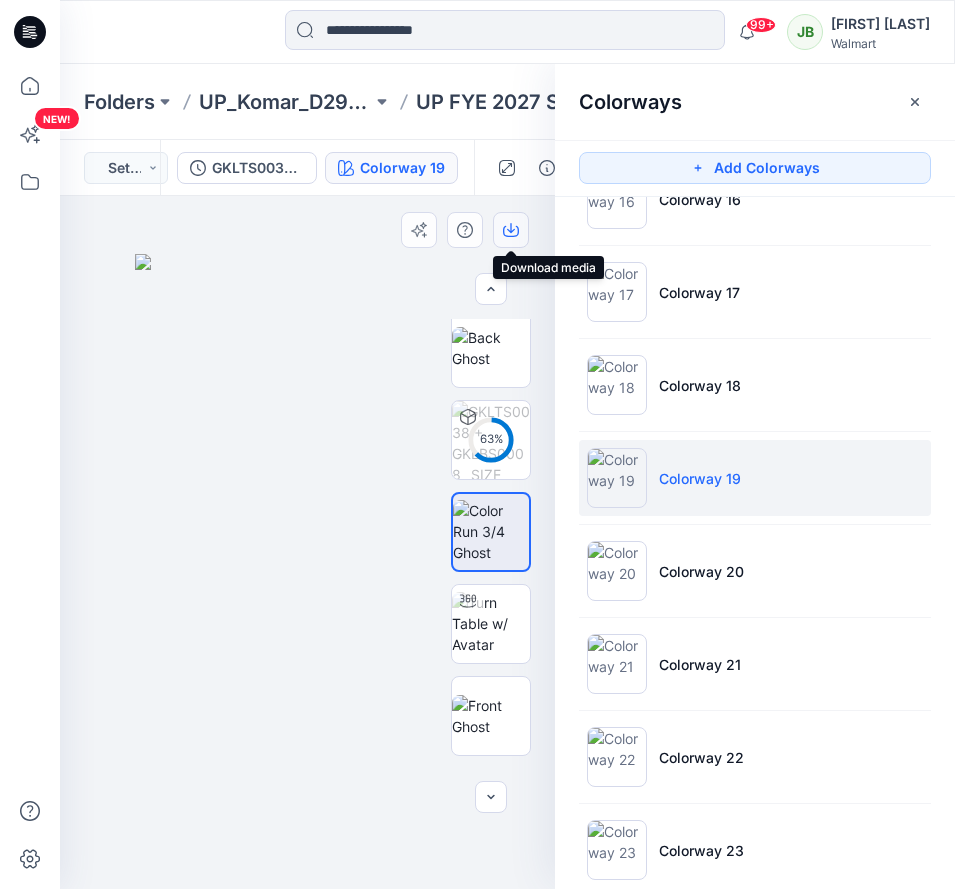 click 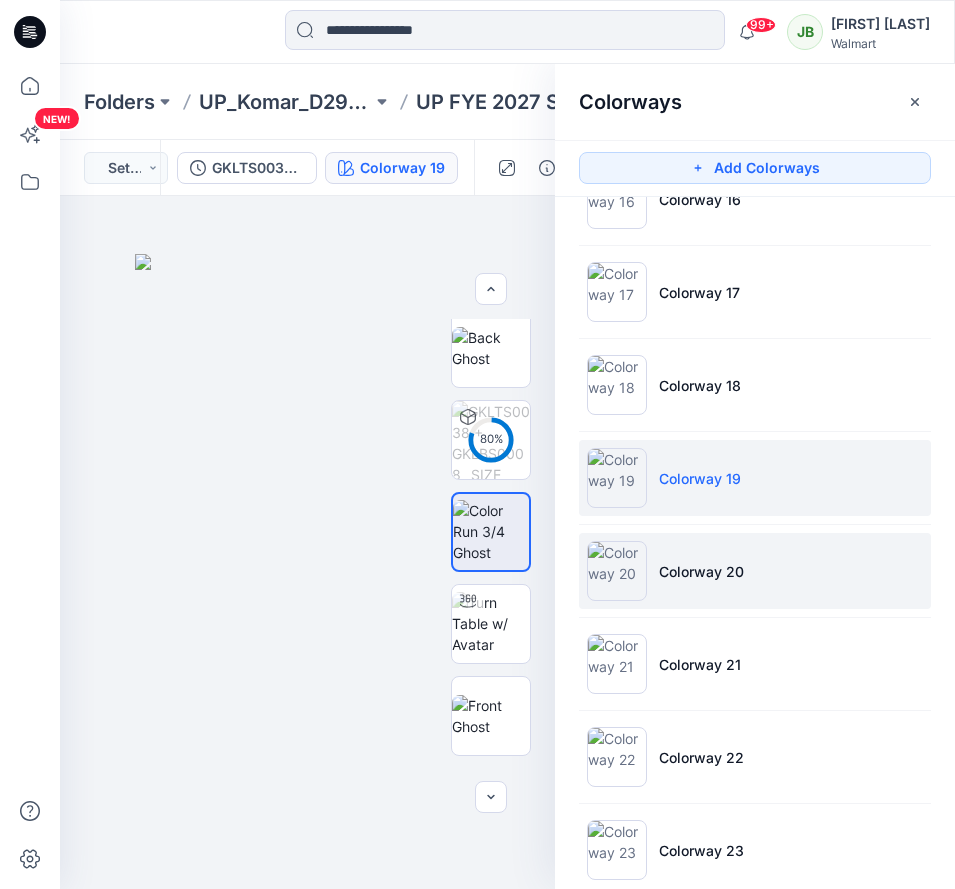 click at bounding box center (617, 571) 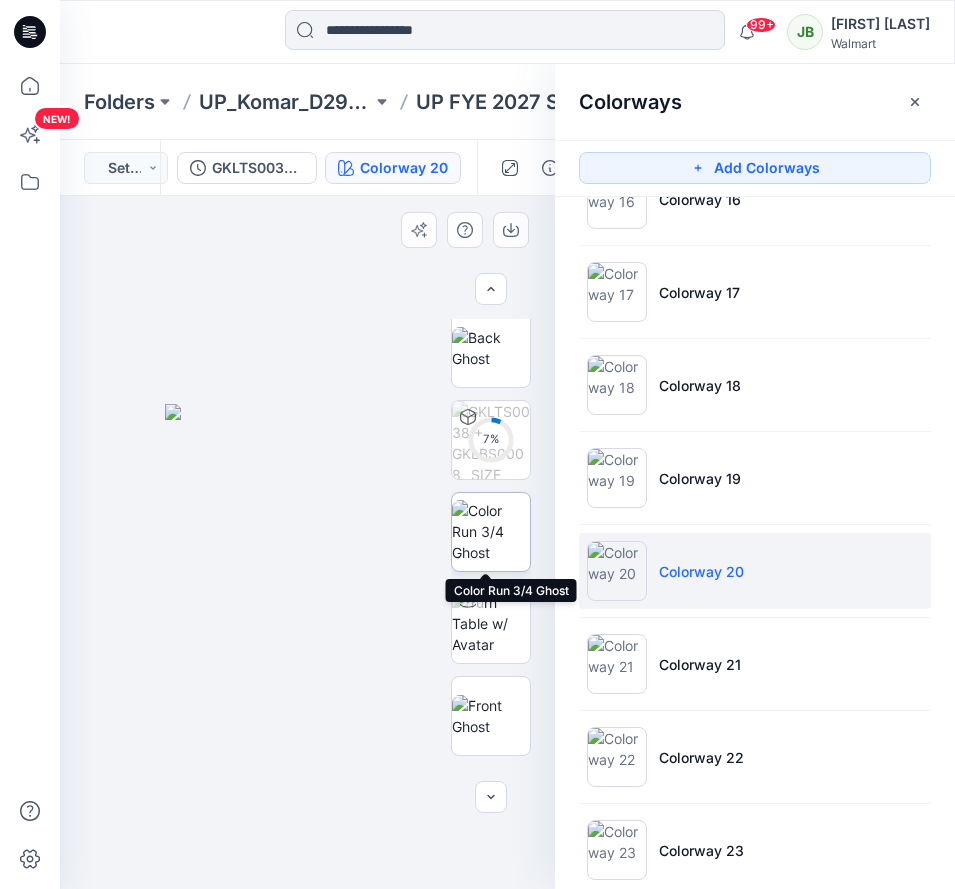 click at bounding box center (491, 531) 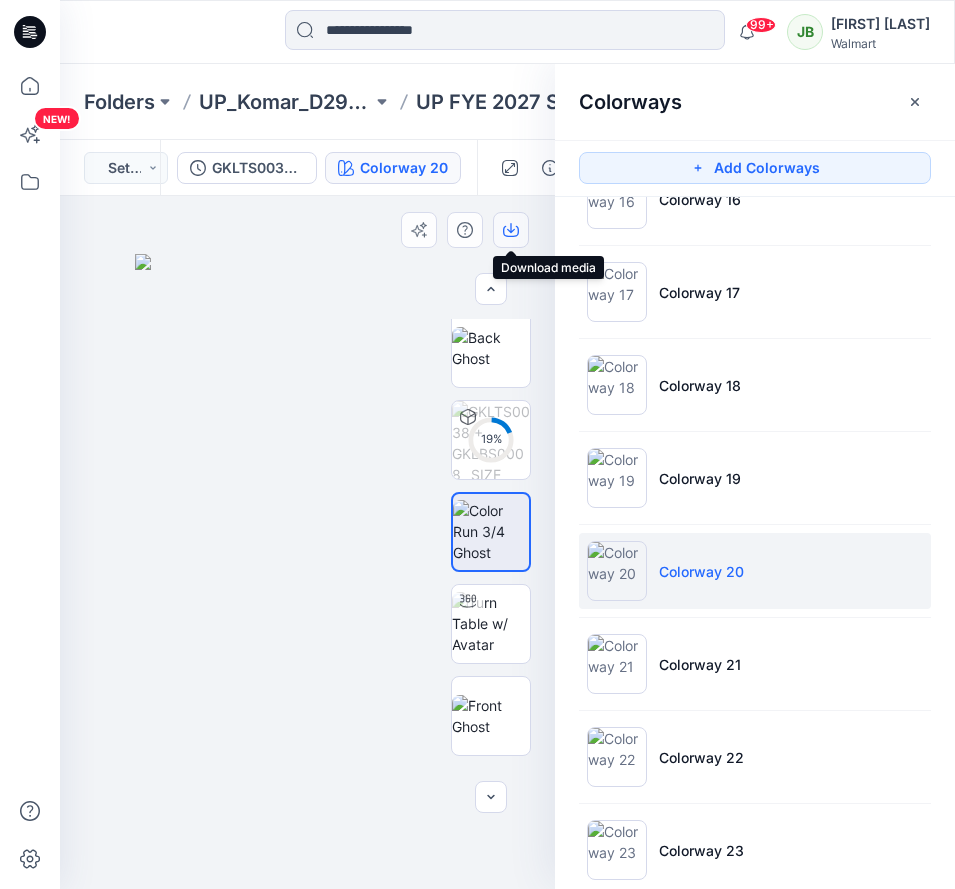 click 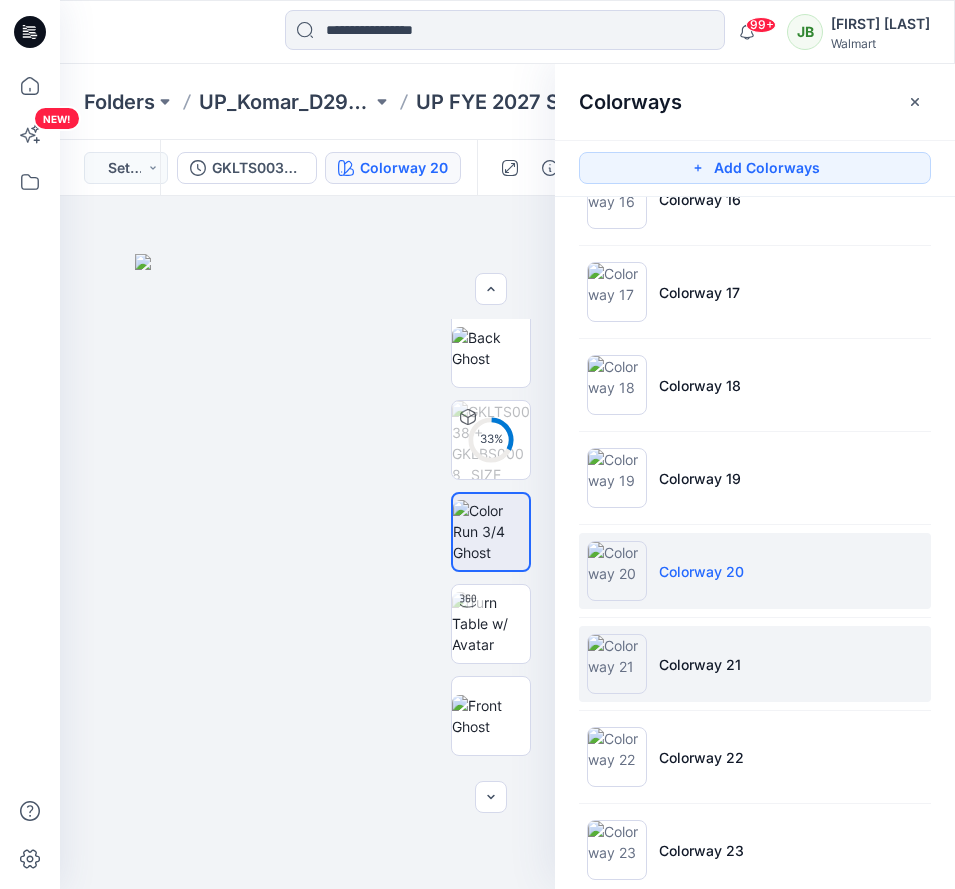 click at bounding box center (617, 664) 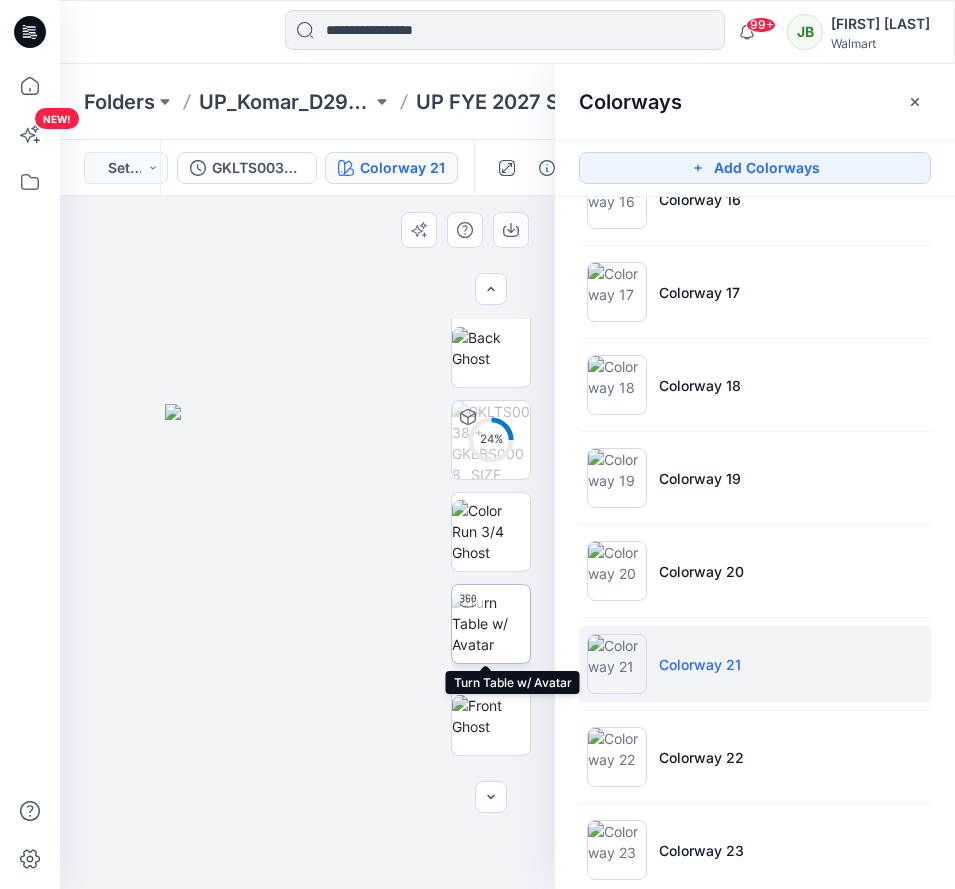 click at bounding box center (491, 623) 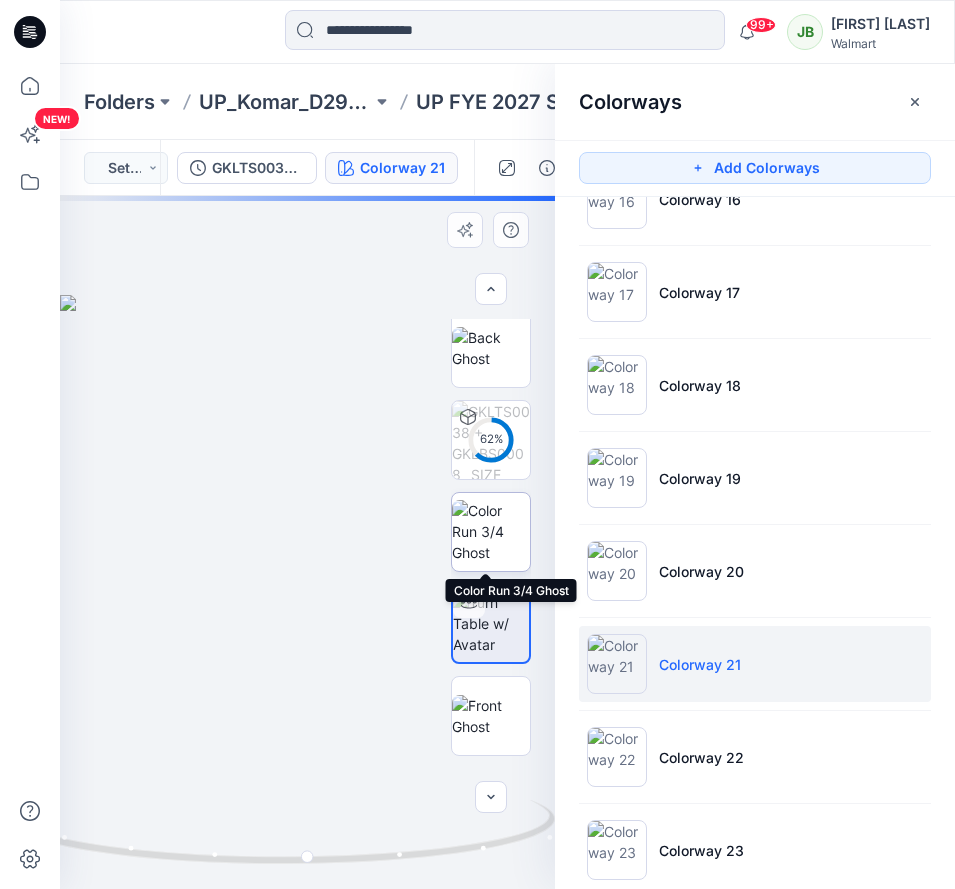 click at bounding box center (491, 531) 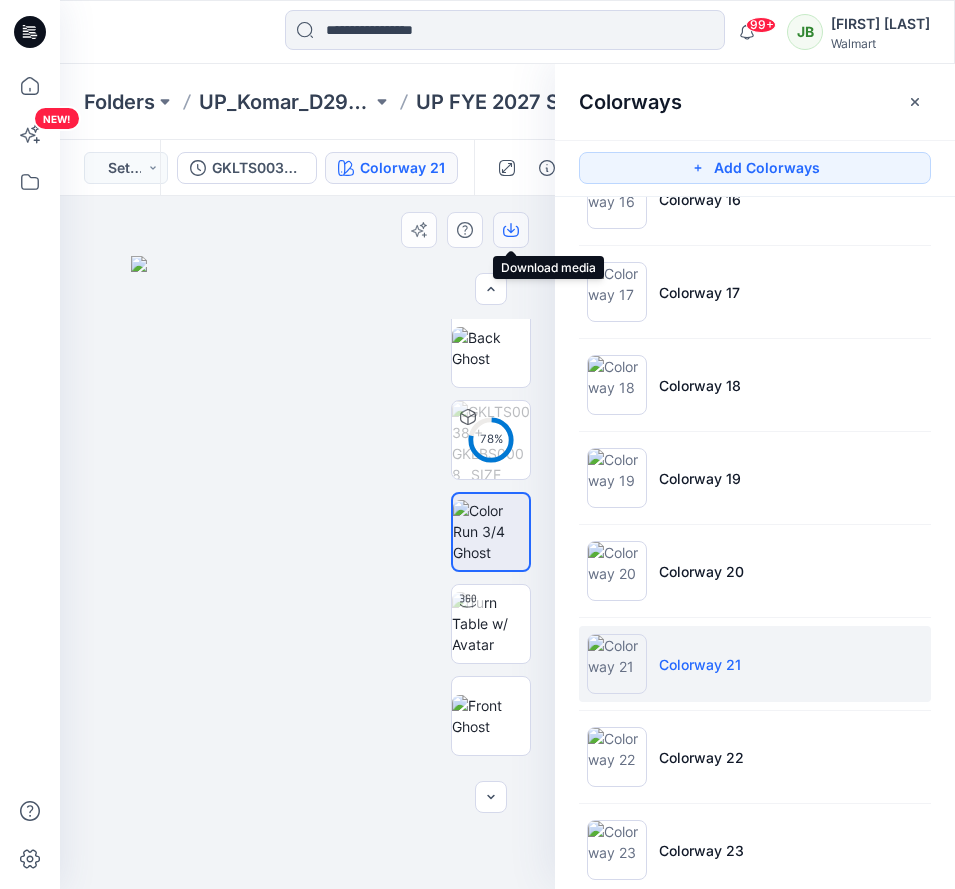 click 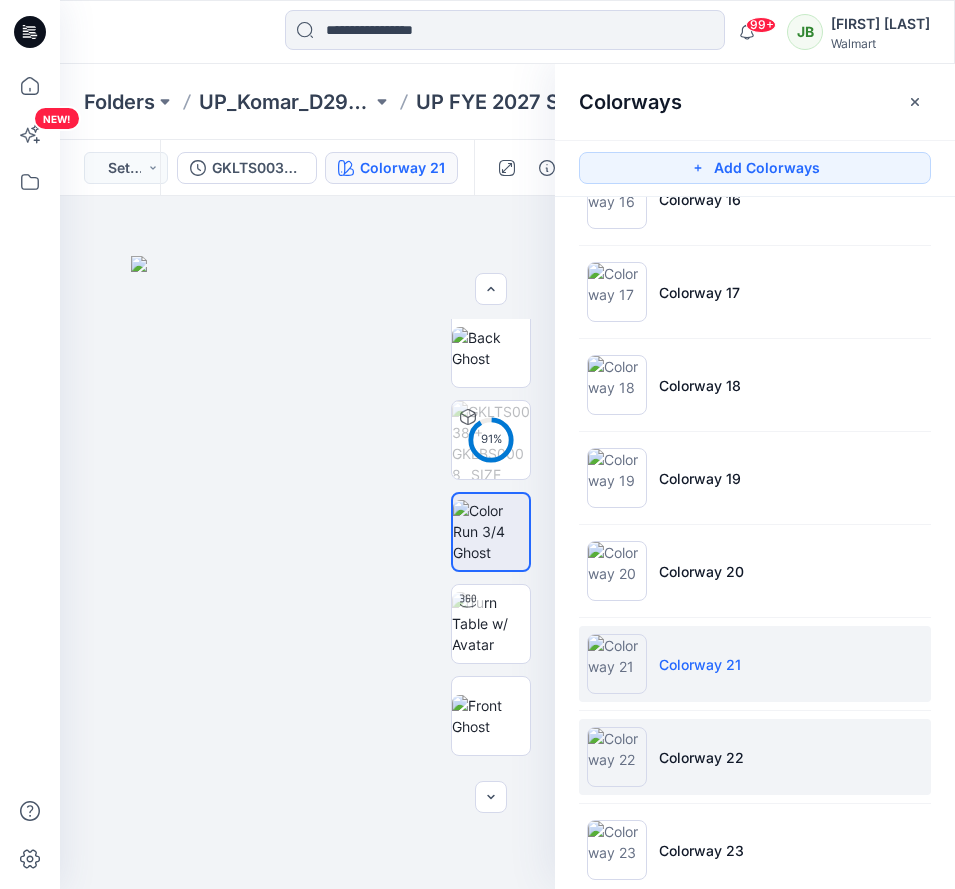 click at bounding box center [617, 757] 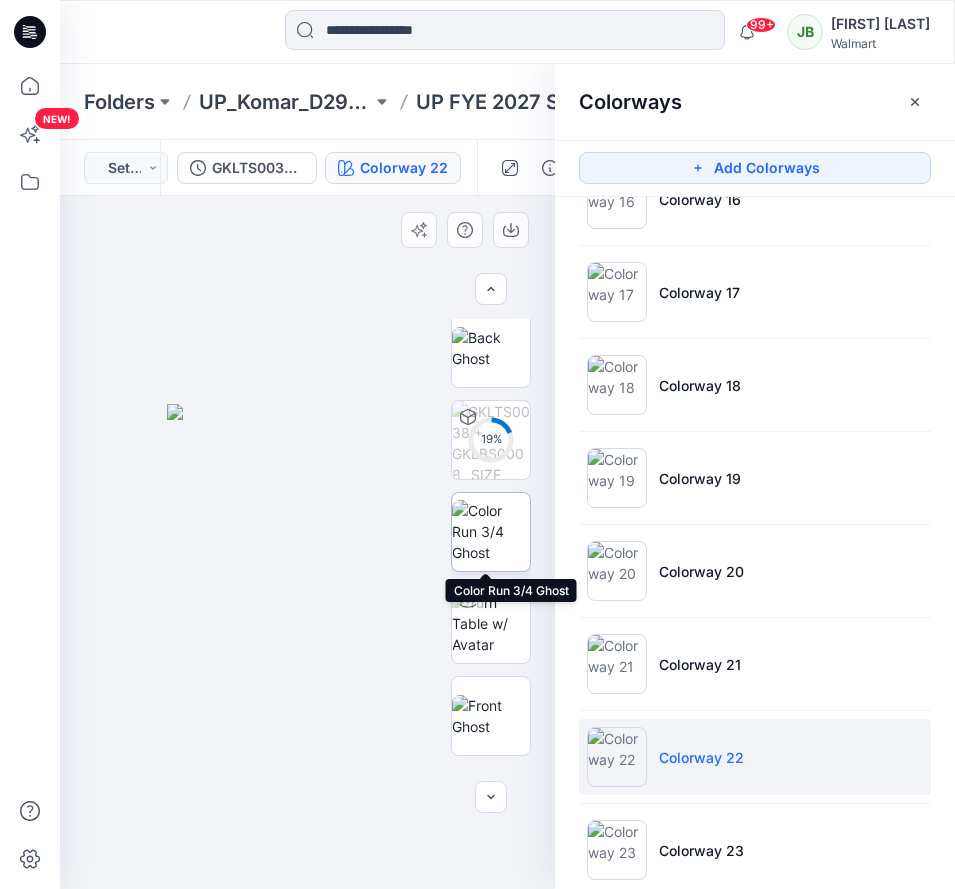 click at bounding box center (491, 531) 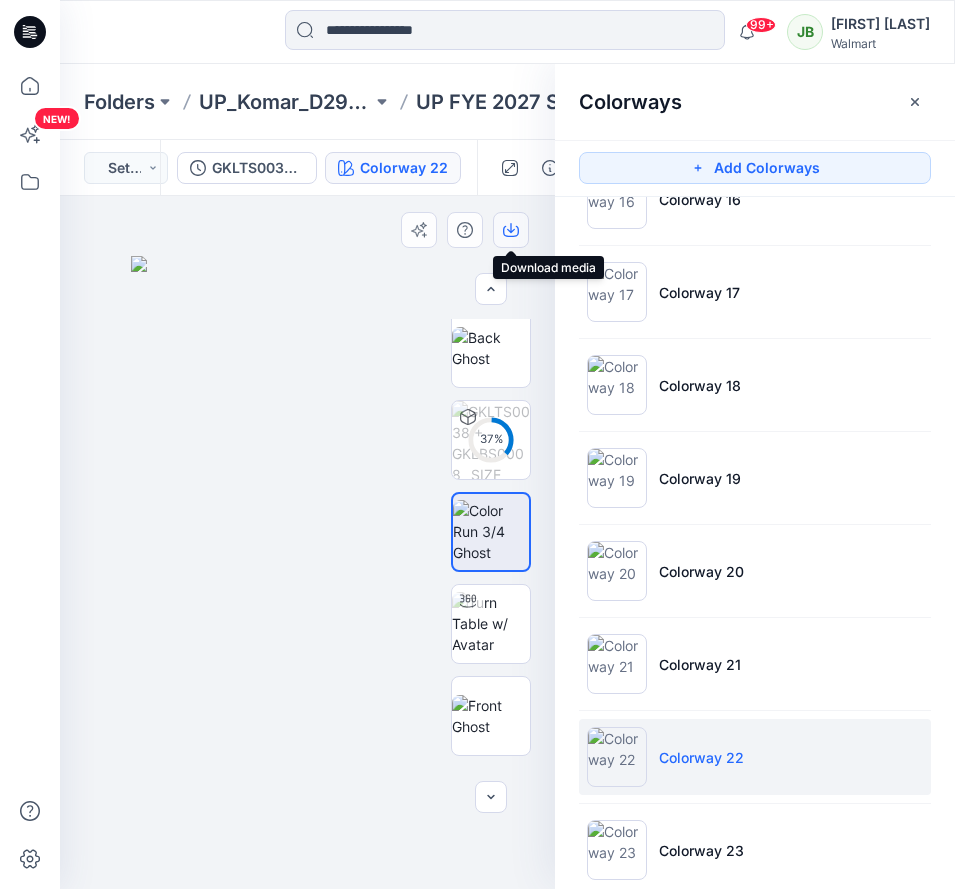 click 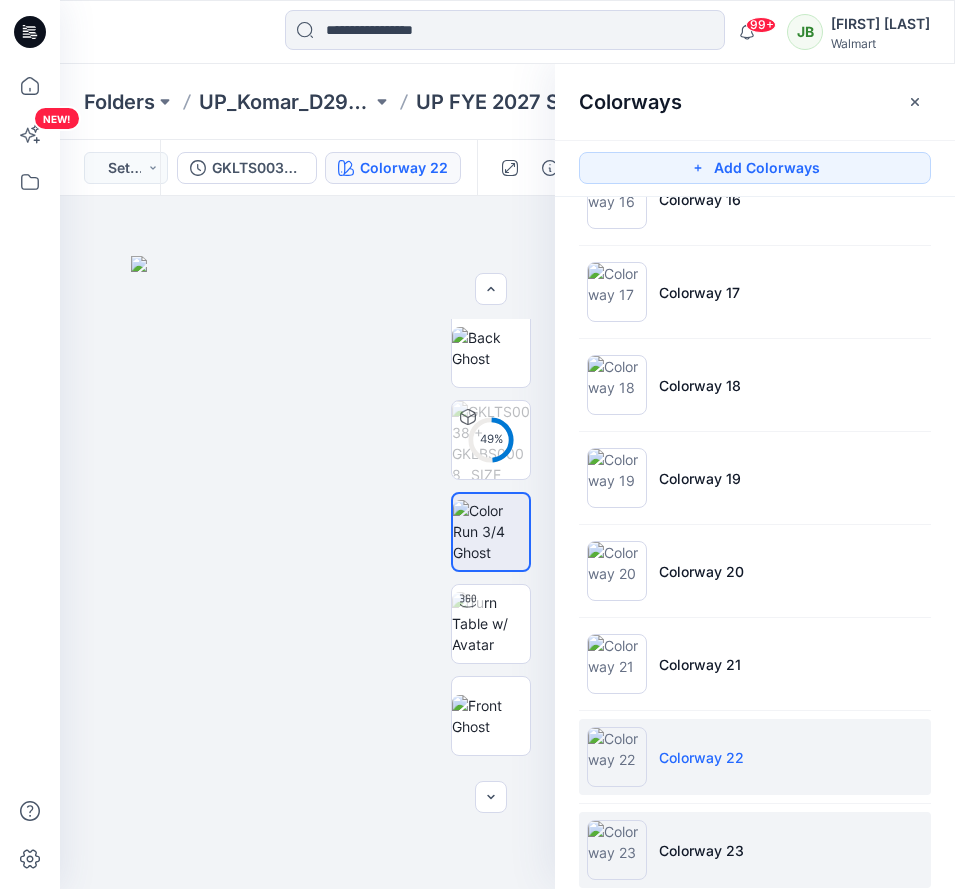 click at bounding box center (617, 850) 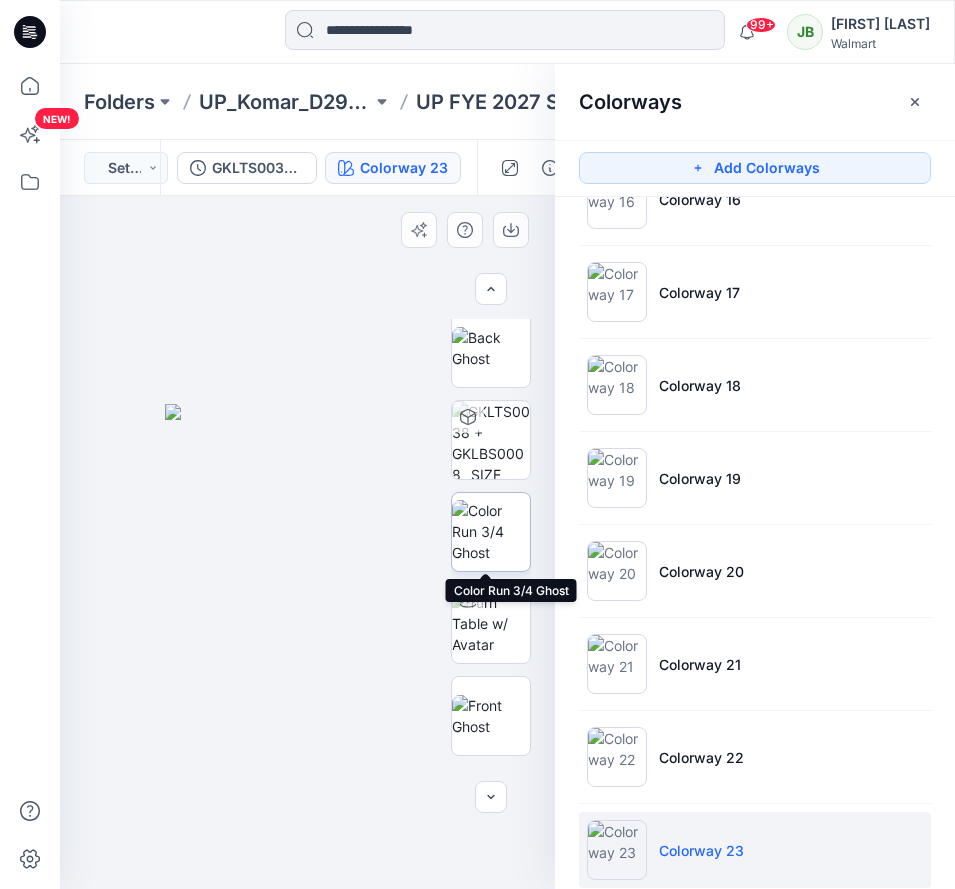 click at bounding box center [491, 531] 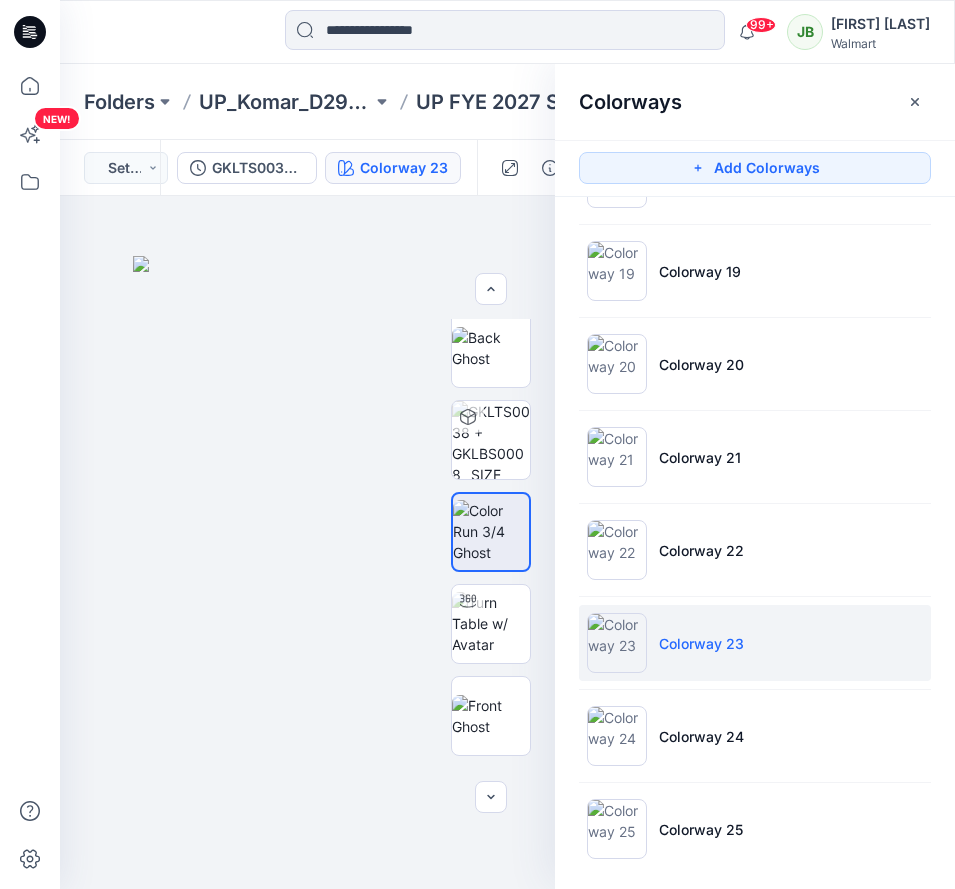scroll, scrollTop: 1672, scrollLeft: 0, axis: vertical 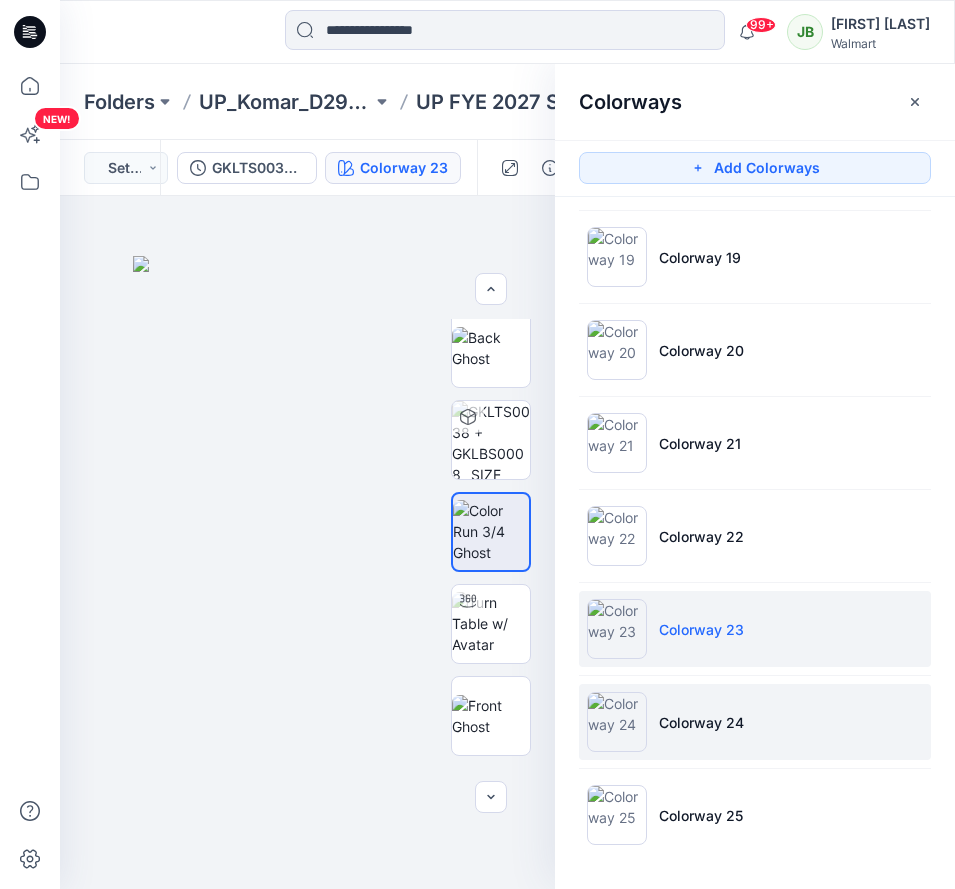 click on "Colorway 24" at bounding box center (755, 722) 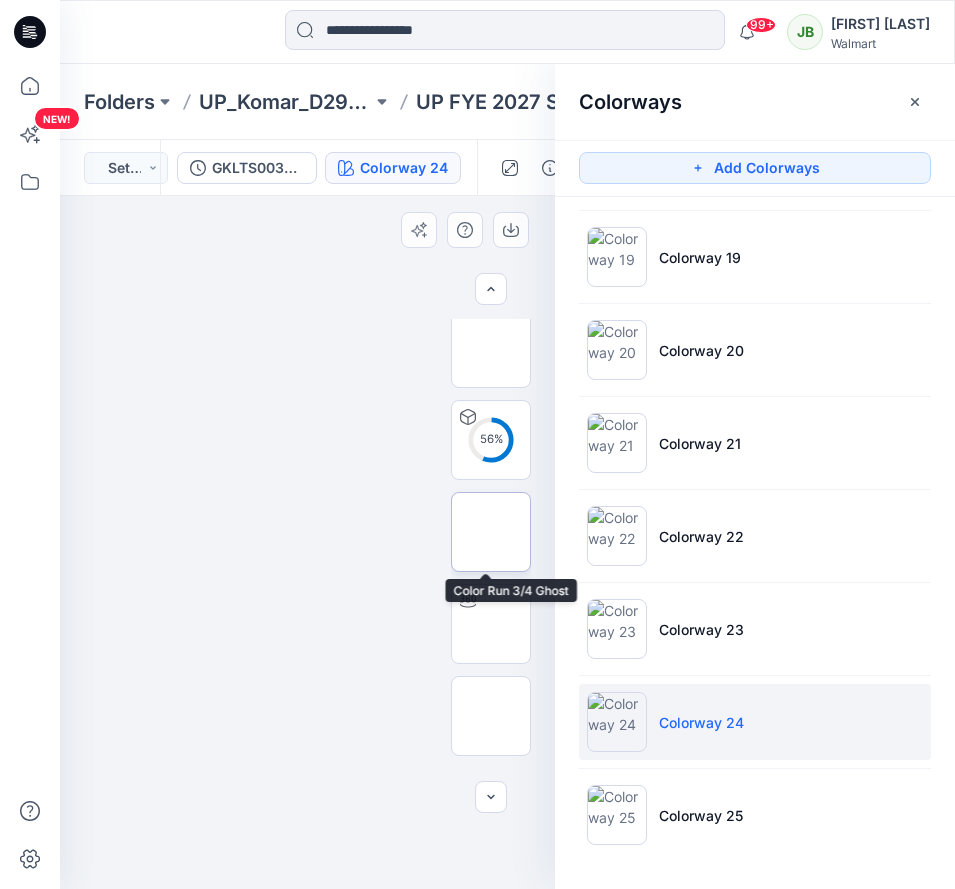 click at bounding box center (491, 531) 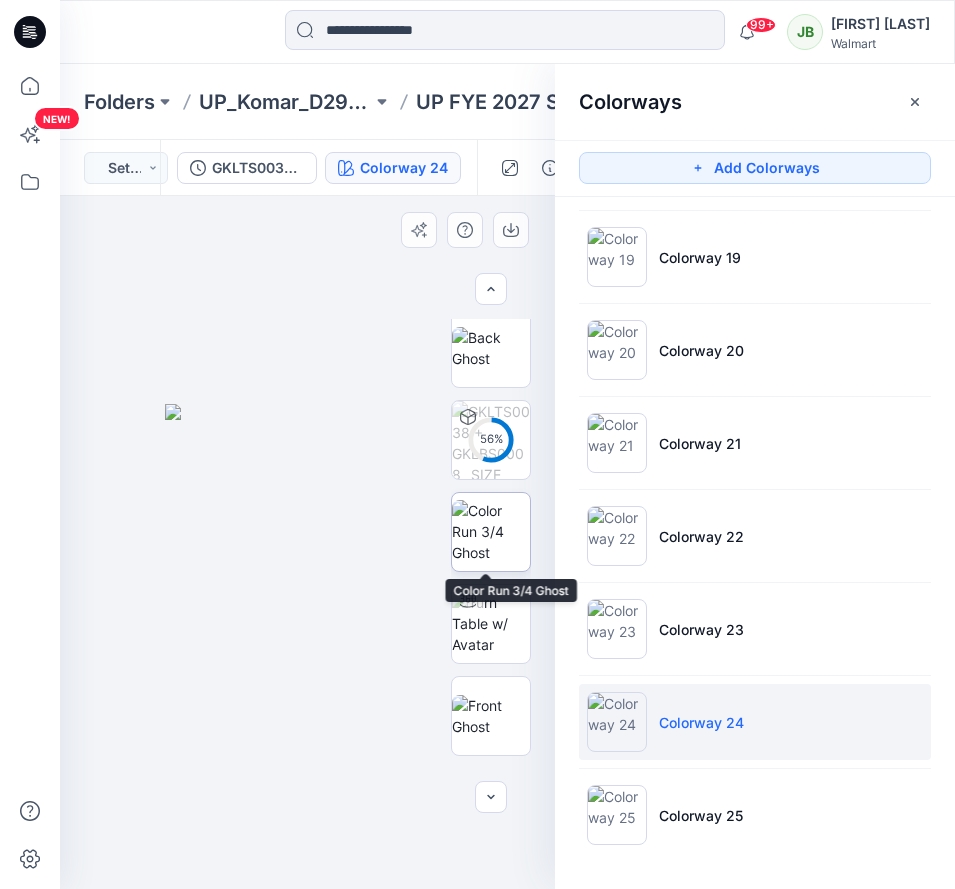 click at bounding box center (491, 531) 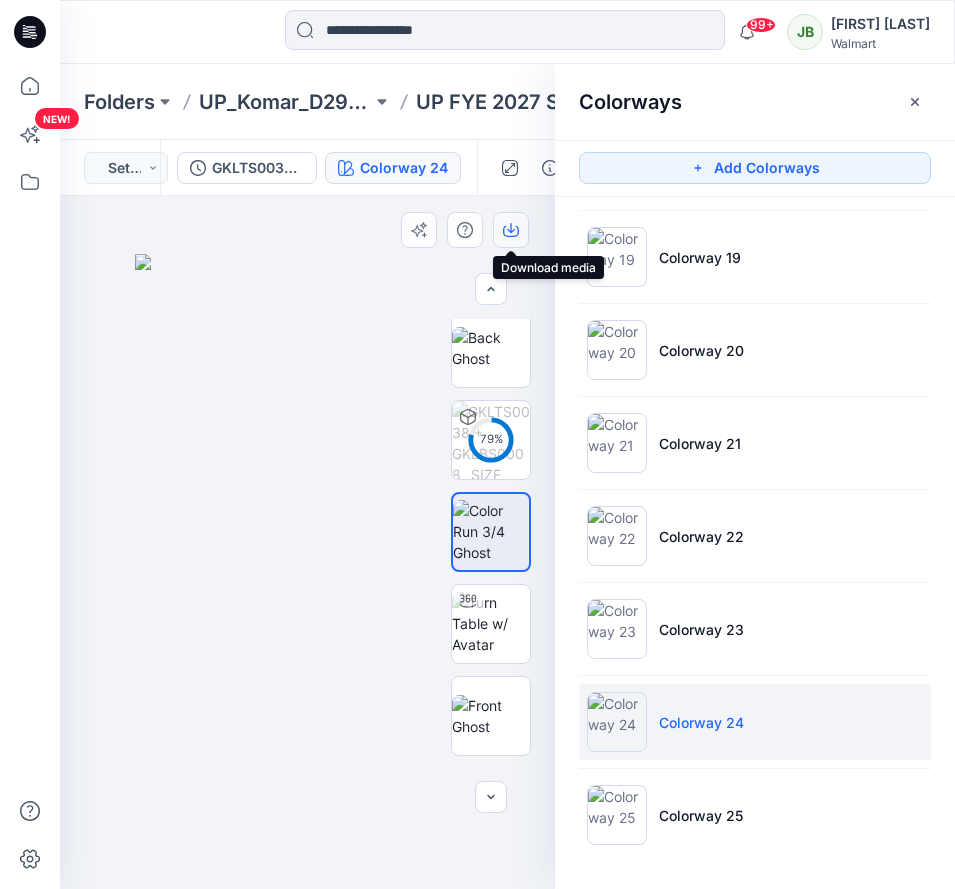 drag, startPoint x: 512, startPoint y: 227, endPoint x: 514, endPoint y: 243, distance: 16.124516 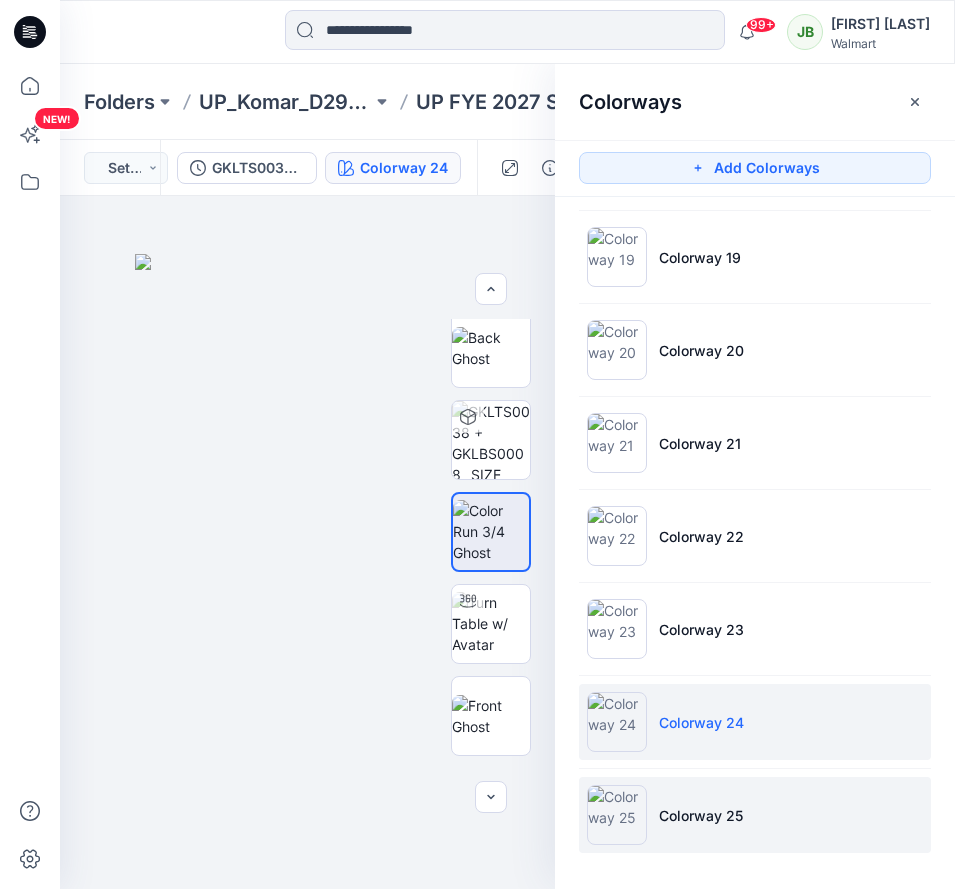 click at bounding box center [617, 815] 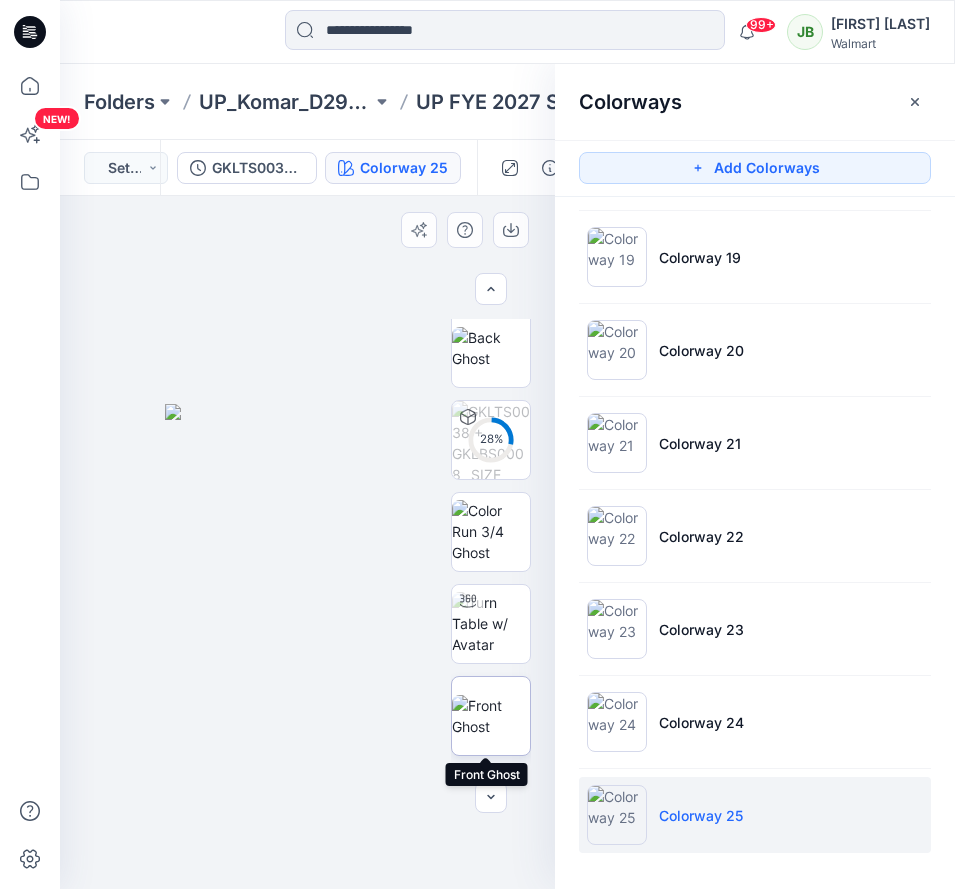 click at bounding box center (491, 716) 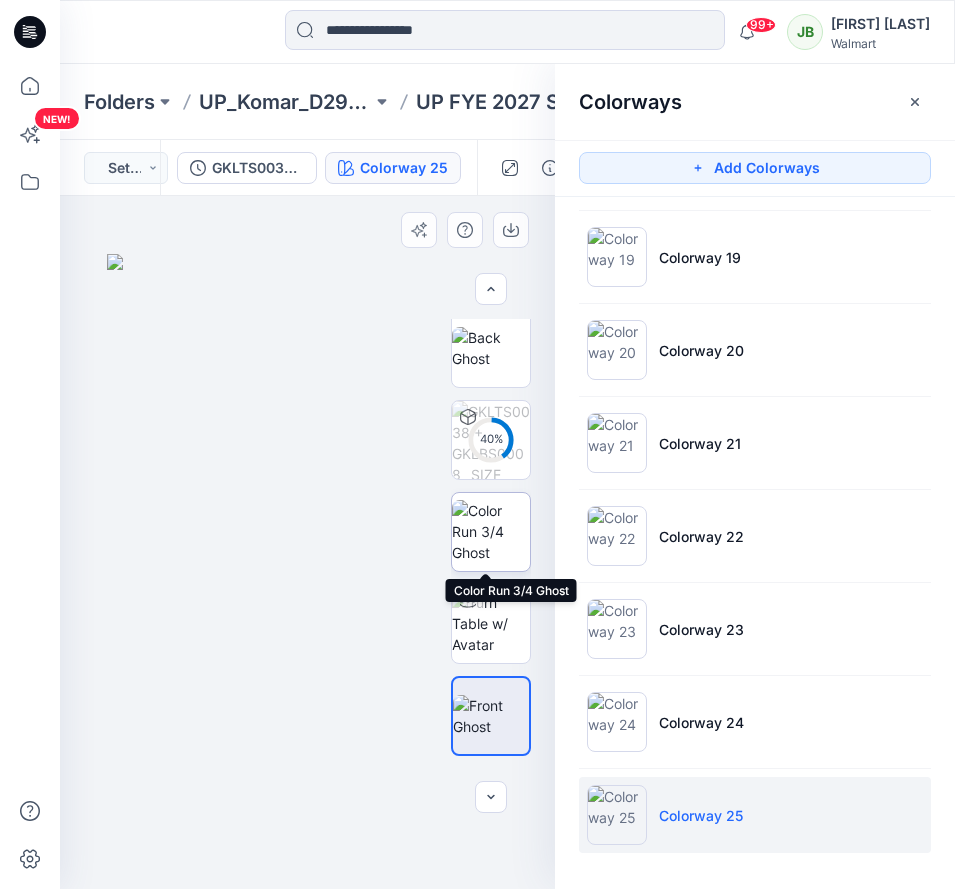 click at bounding box center (491, 531) 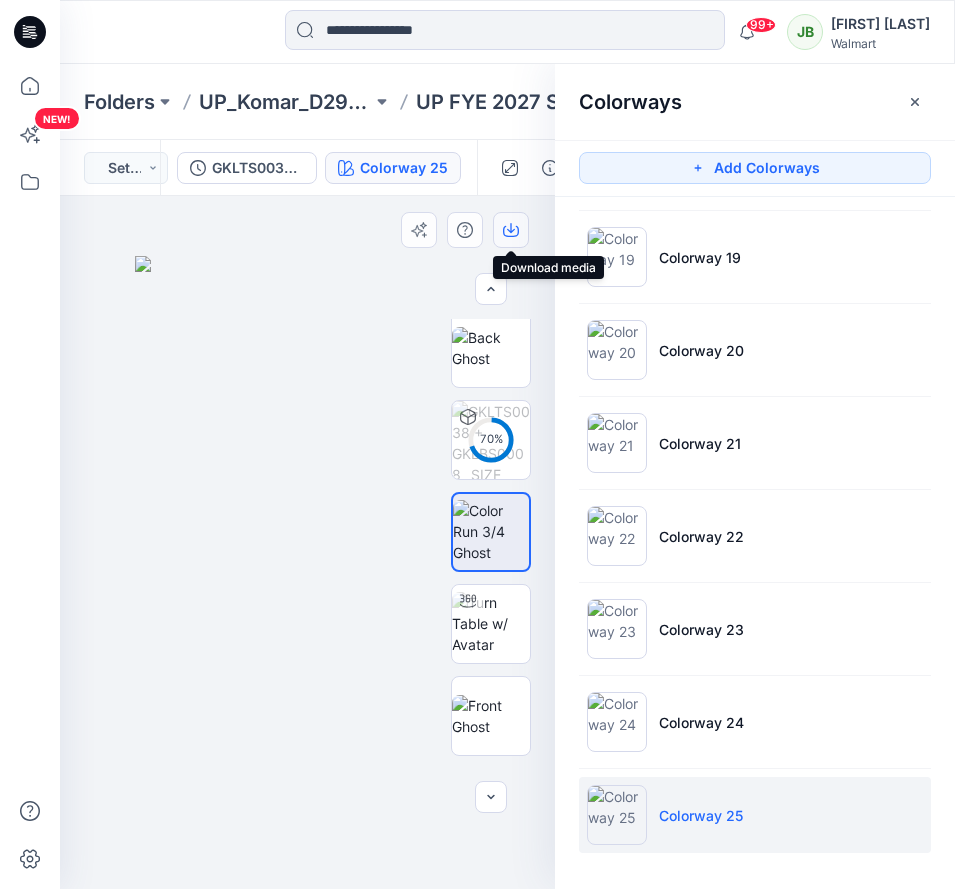 click 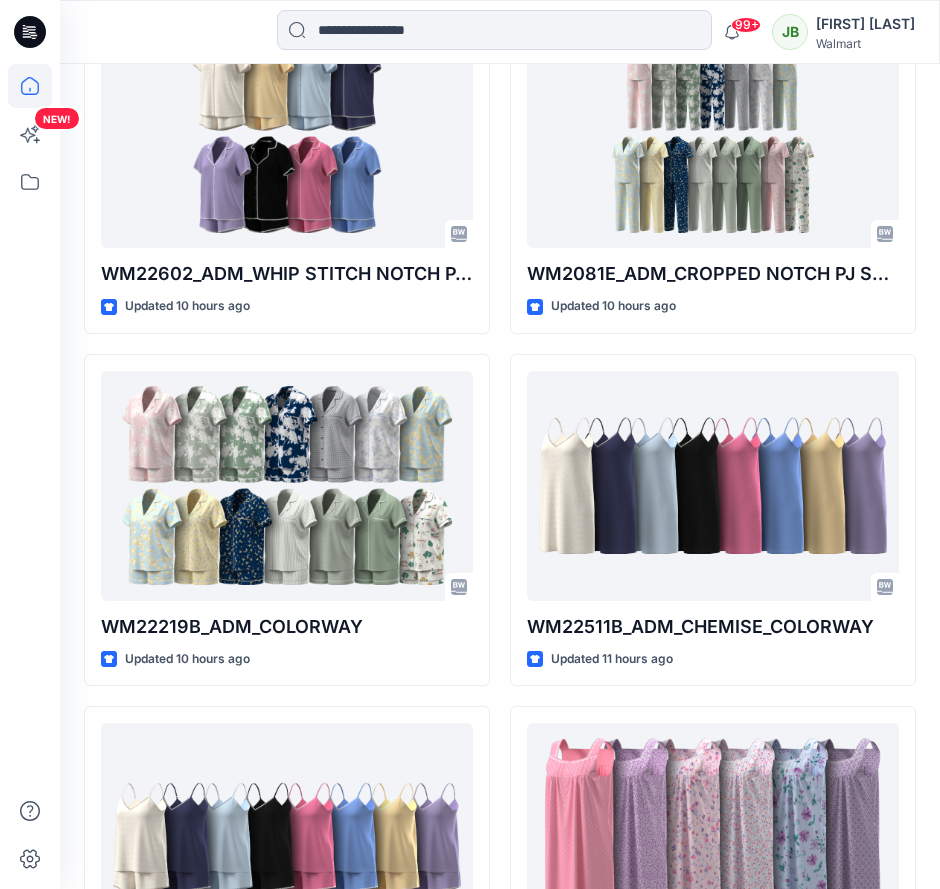 scroll, scrollTop: 1012, scrollLeft: 0, axis: vertical 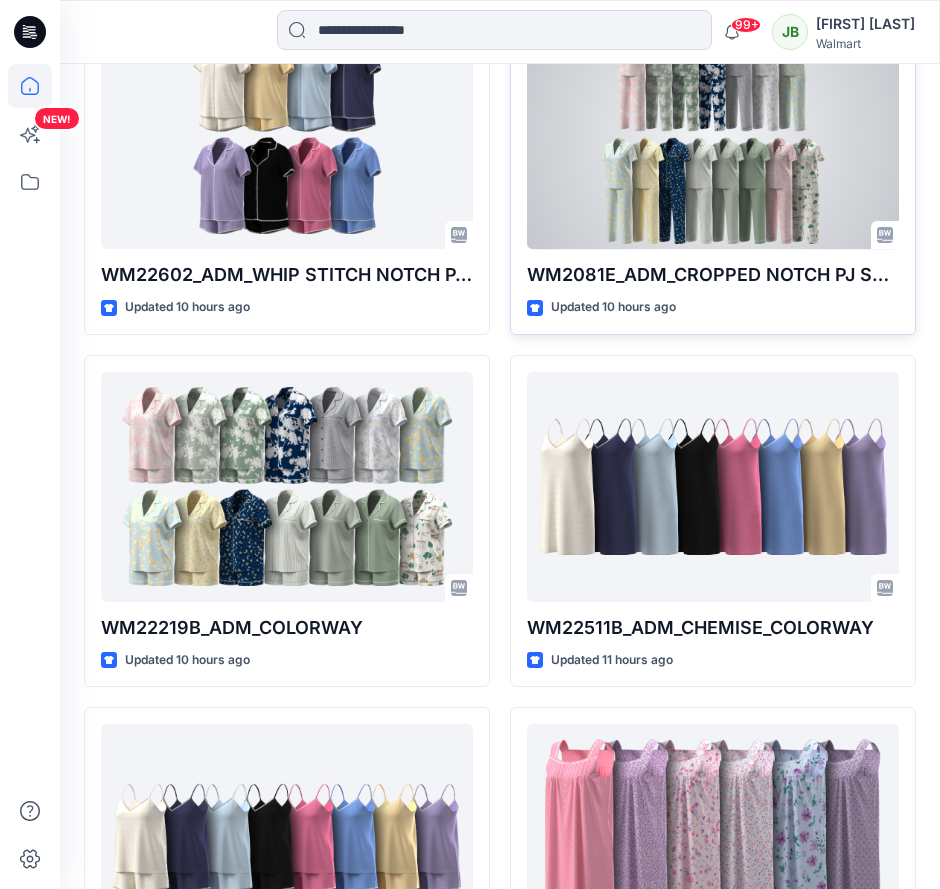 click at bounding box center (713, 135) 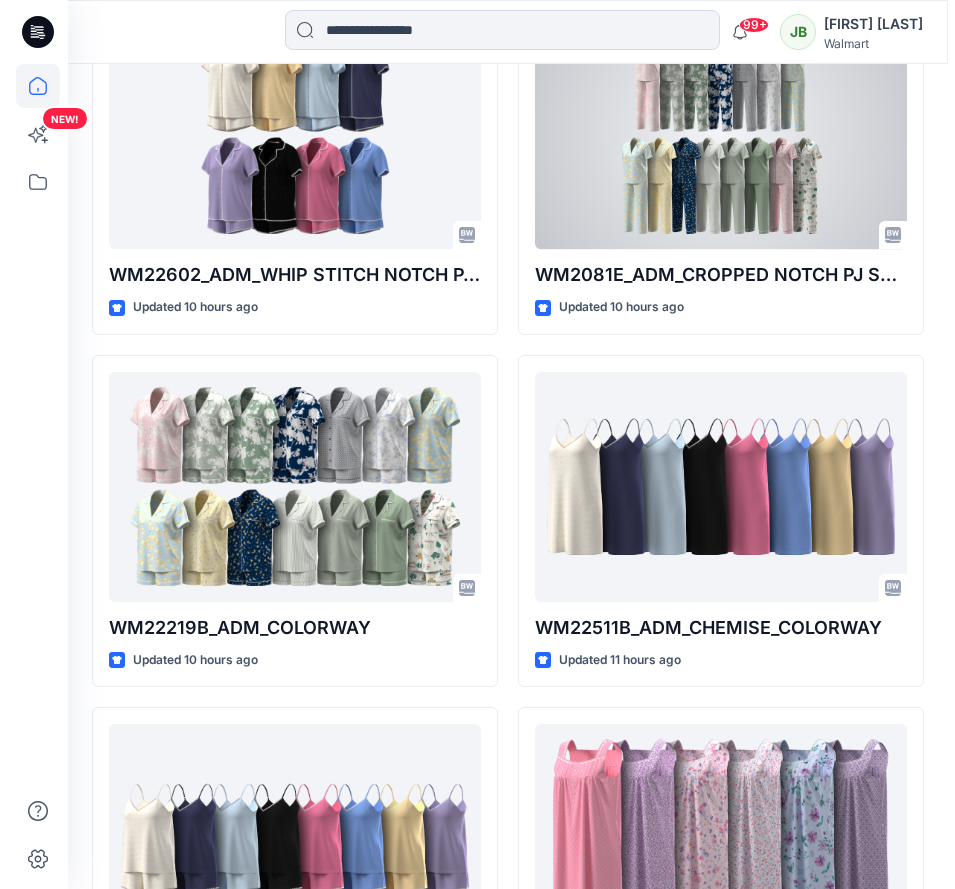 scroll, scrollTop: 0, scrollLeft: 0, axis: both 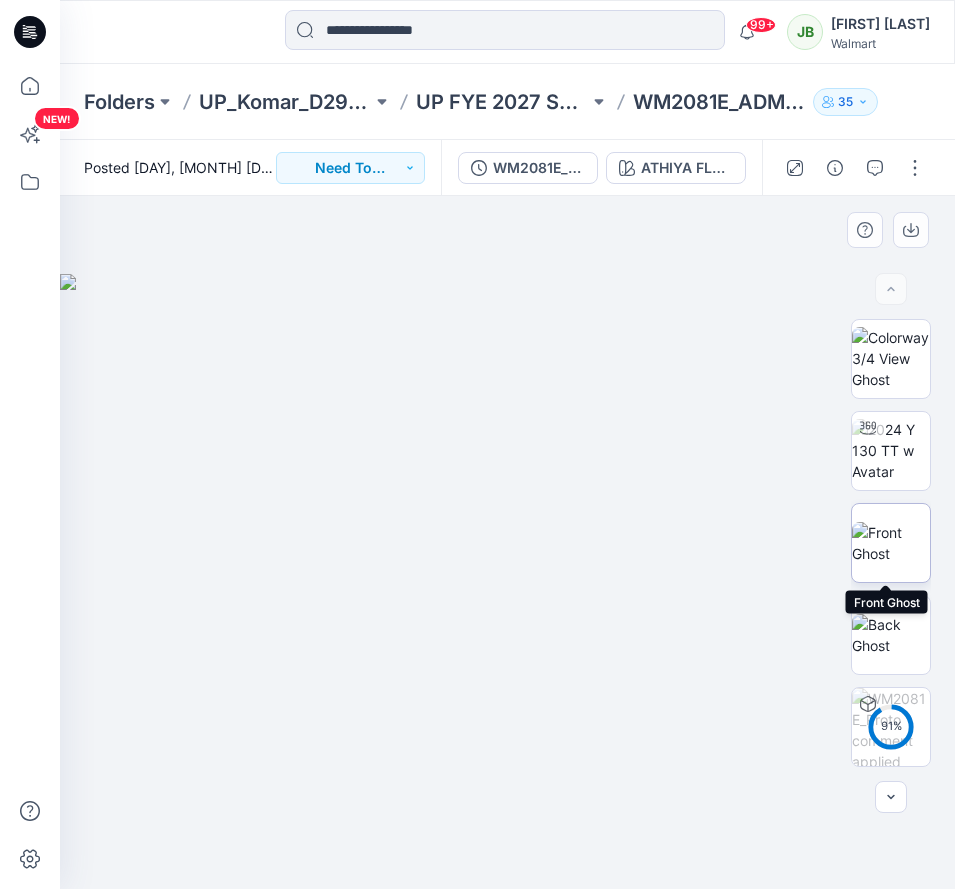 click at bounding box center [891, 543] 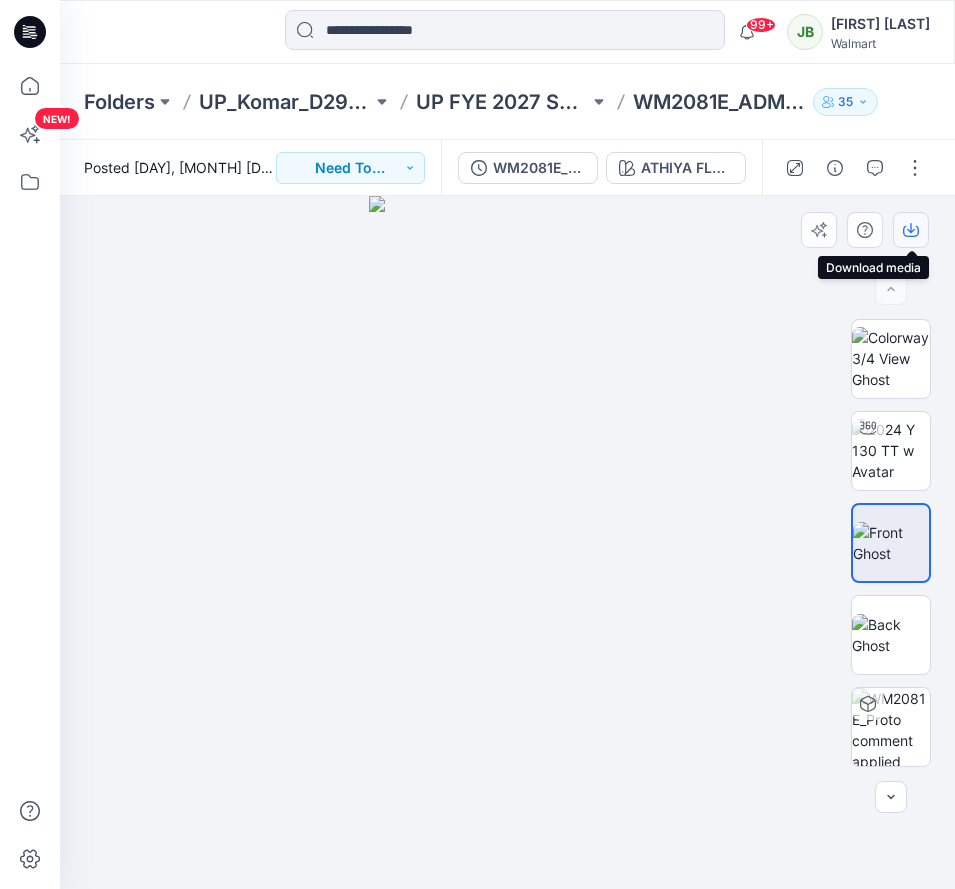 click at bounding box center (911, 230) 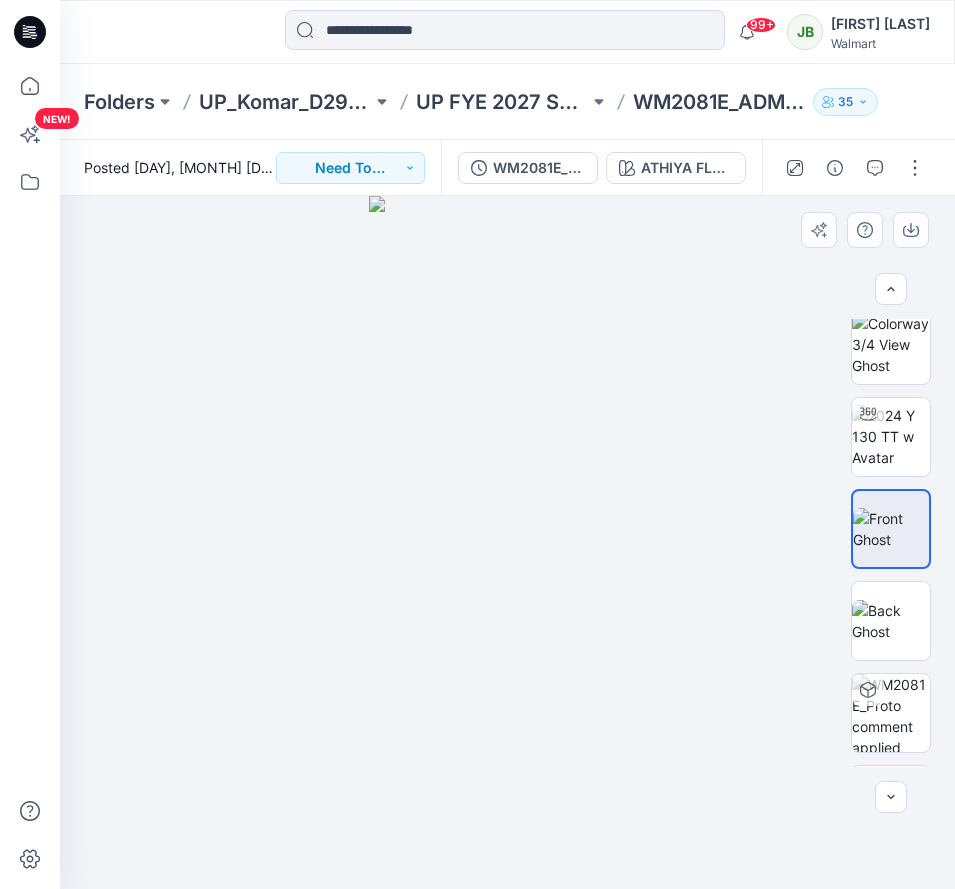 scroll, scrollTop: 0, scrollLeft: 0, axis: both 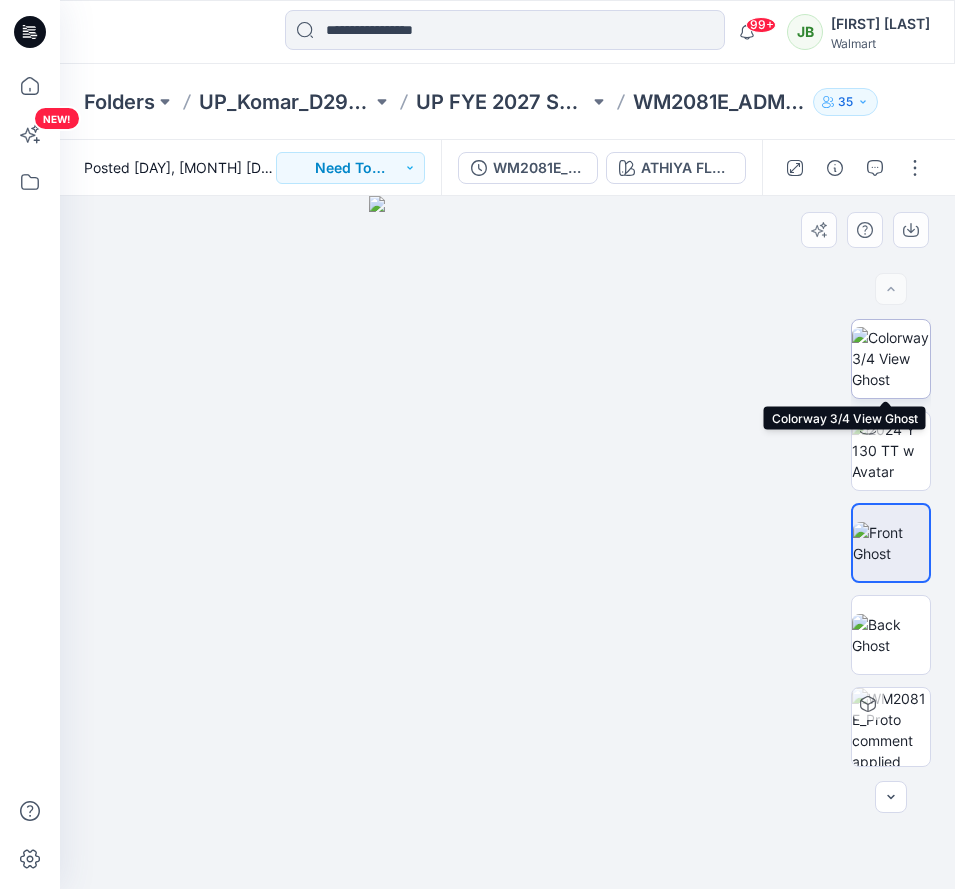 click at bounding box center (891, 358) 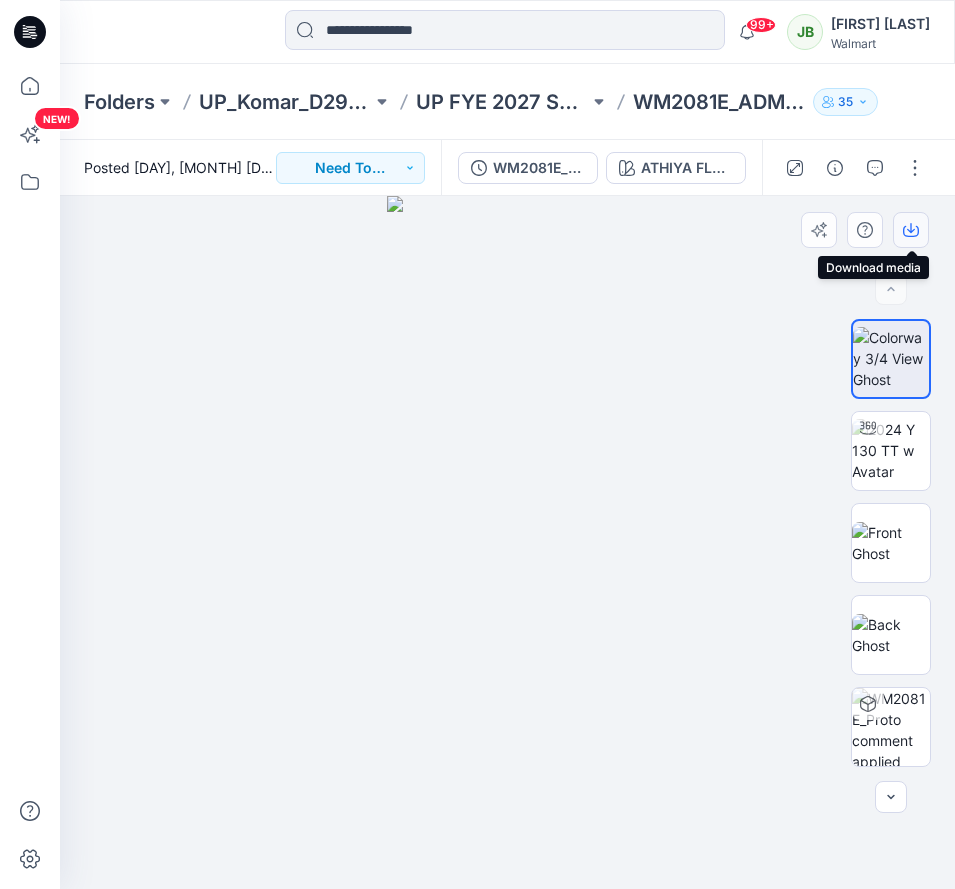 click 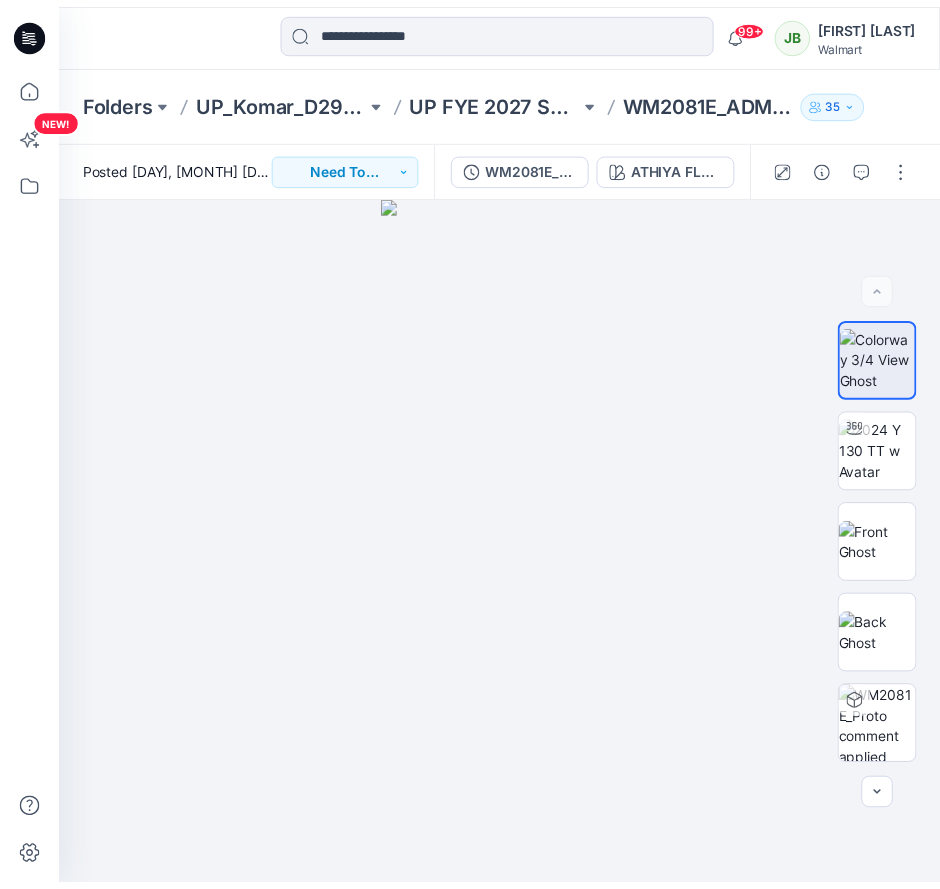 scroll, scrollTop: 1012, scrollLeft: 0, axis: vertical 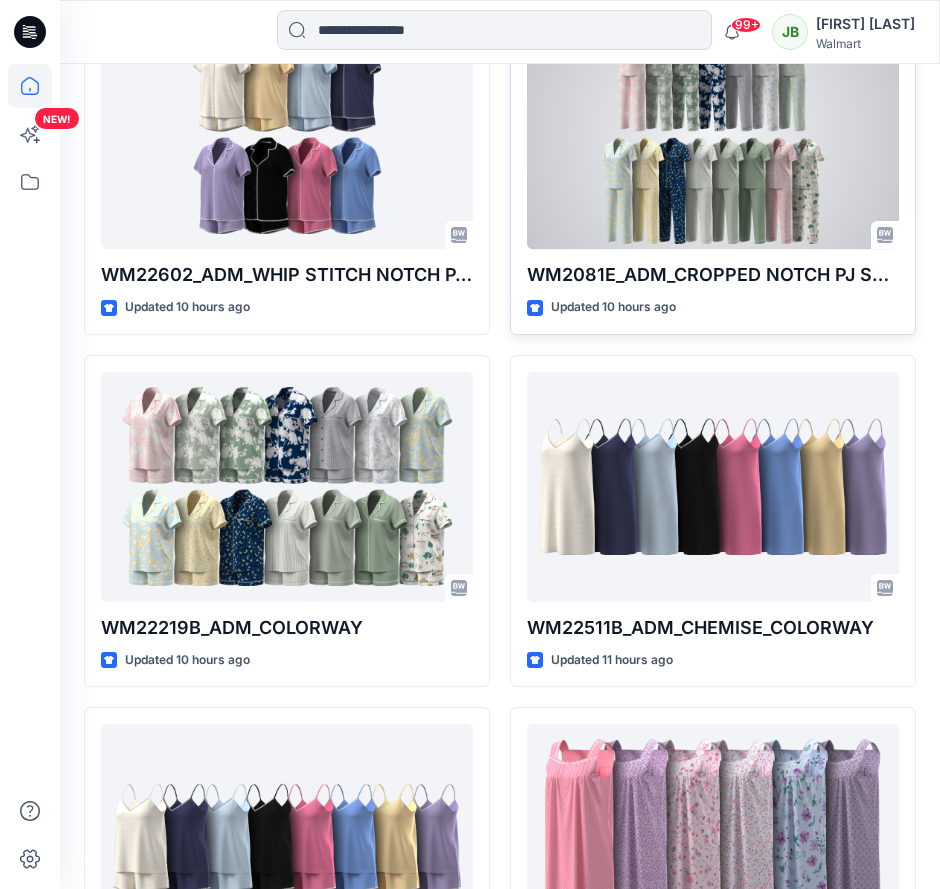 click at bounding box center (713, 135) 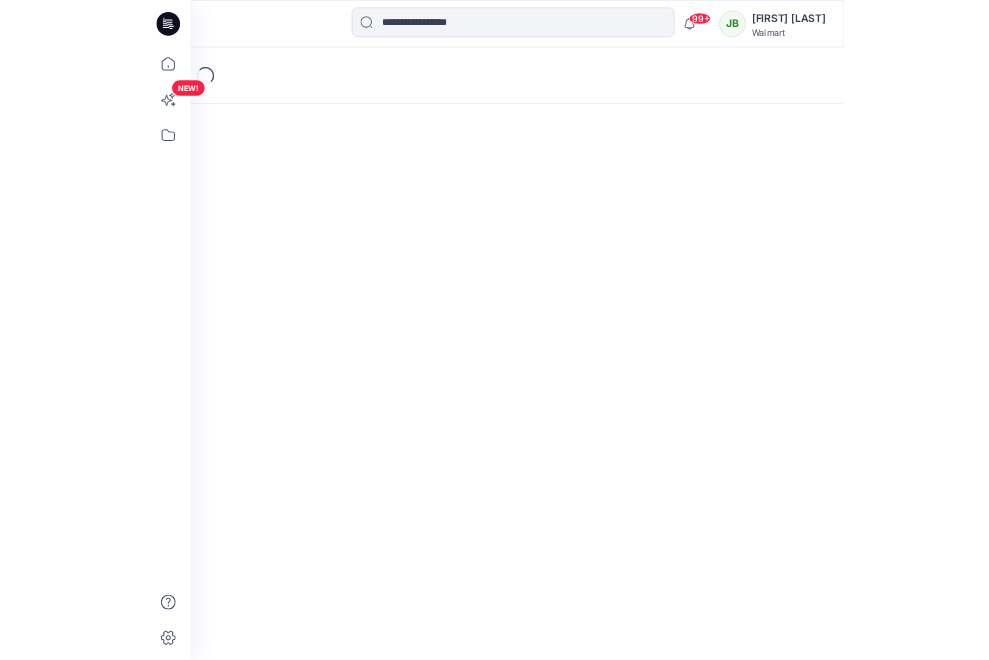 scroll, scrollTop: 0, scrollLeft: 0, axis: both 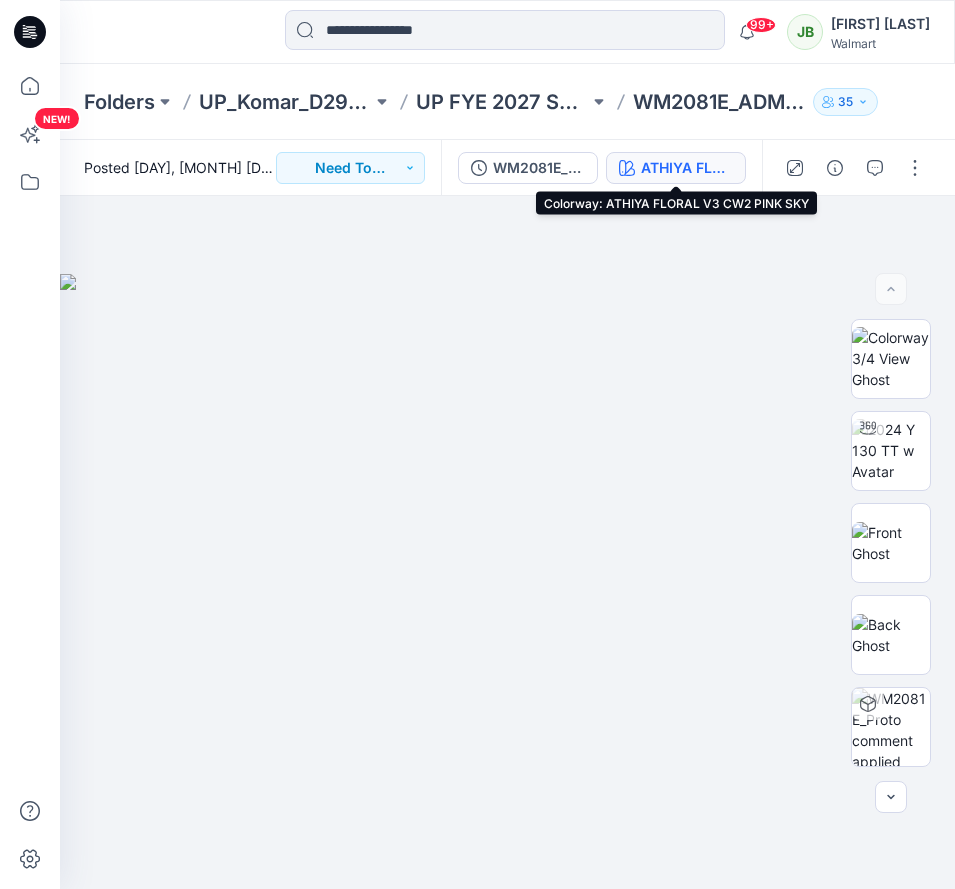 click on "ATHIYA FLORAL V3 CW2 PINK SKY" at bounding box center (687, 168) 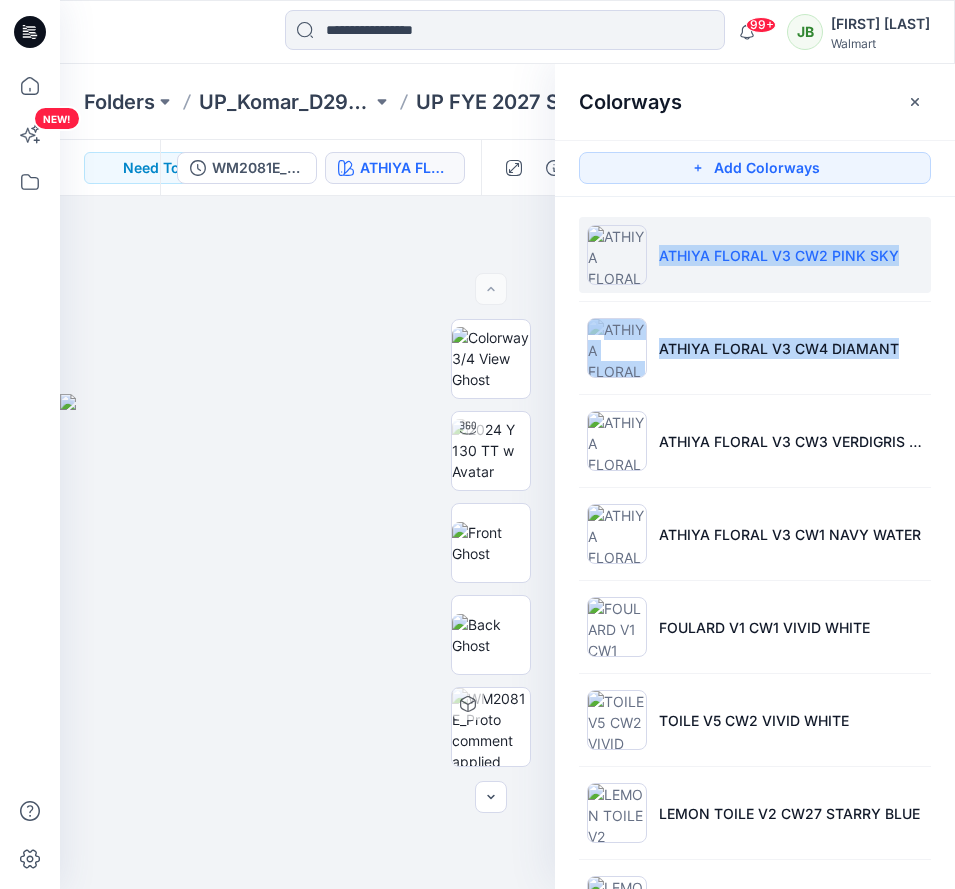 drag, startPoint x: 949, startPoint y: 235, endPoint x: 942, endPoint y: 359, distance: 124.197426 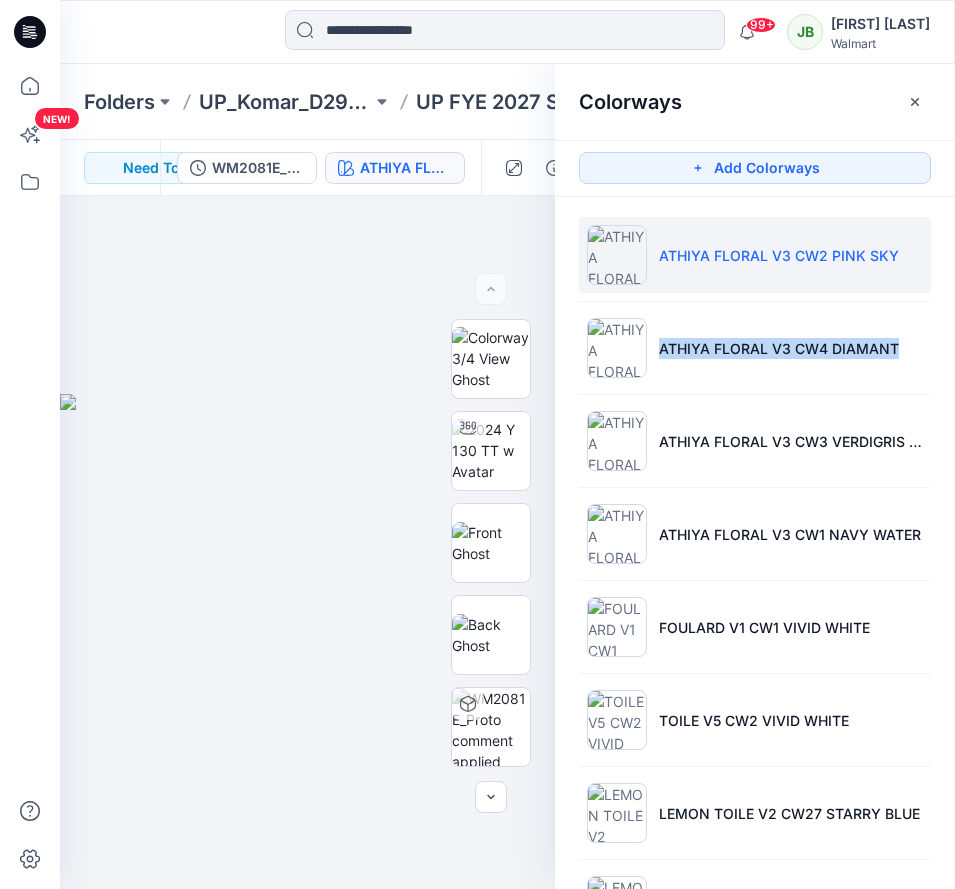 drag, startPoint x: 951, startPoint y: 315, endPoint x: 953, endPoint y: 346, distance: 31.06445 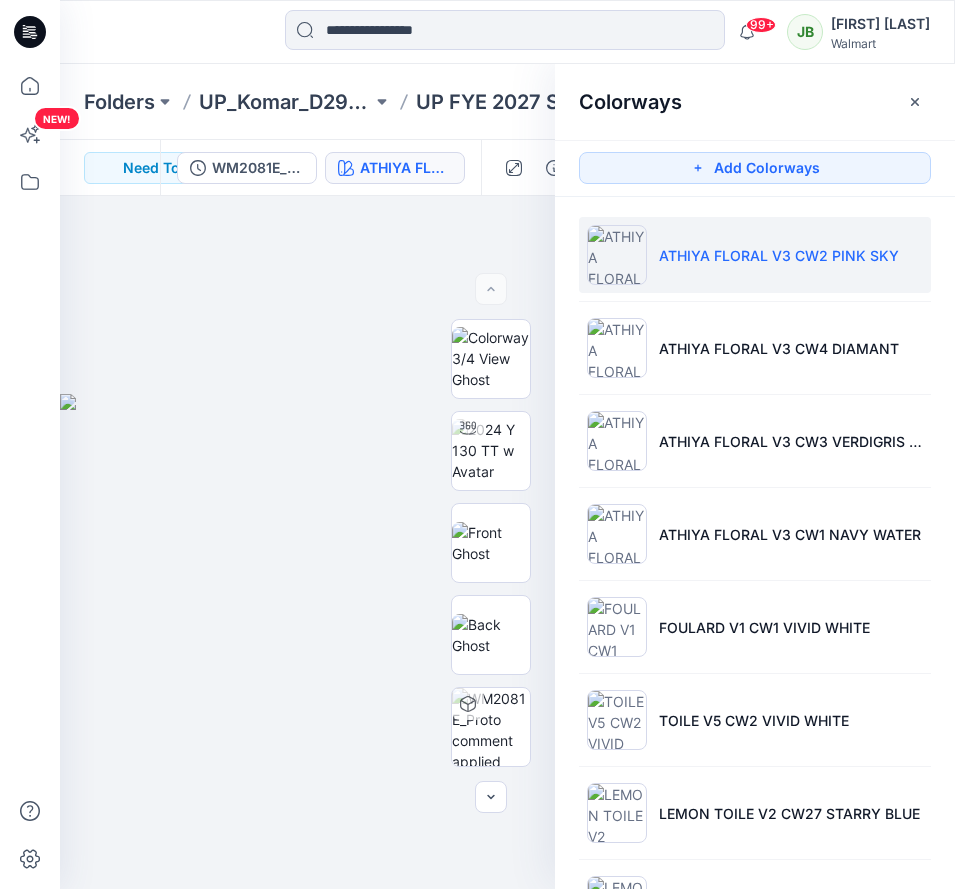 drag, startPoint x: 935, startPoint y: 128, endPoint x: 939, endPoint y: 154, distance: 26.305893 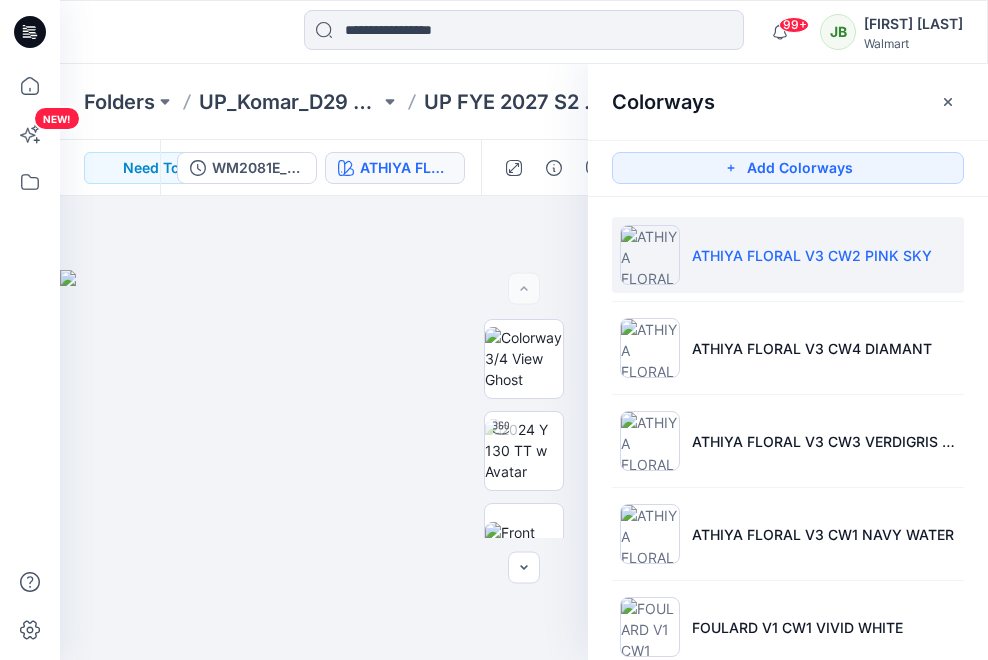click on "Colorways Add Colorways ATHIYA FLORAL V3 CW2 PINK SKY ATHIYA FLORAL V3 CW4 DIAMANT ATHIYA FLORAL V3 CW3 VERDIGRIS GREEN ATHIYA FLORAL V3 CW1 NAVY WATER FOULARD V1 CW1 VIVID WHITE TOILE V5 CW2 VIVID WHITE LEMON TOILE V2 CW27 STARRY BLUE LEMON TOILE V2 CW29 STARRY BLUE DITSY FLORAL V1 CW17 TENDER LEMON DITSY FLORAL V1 CW12 NAVY WATER STRIPE V1 CW7  VIVID WHITE DIAMANT 3068J VERDIGRIS GREEN 2098924 BUNNY V1 CW7  PINK SKY CAFE TOILE V3 CW5 WINTER WHITE" at bounding box center [788, 362] 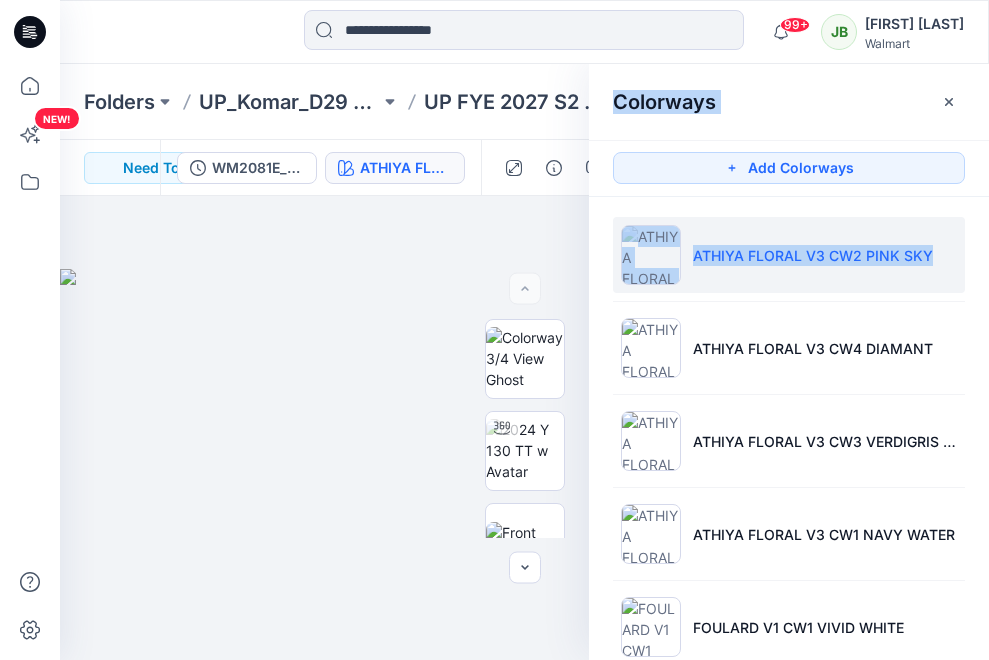 drag, startPoint x: 984, startPoint y: 286, endPoint x: 989, endPoint y: 365, distance: 79.15807 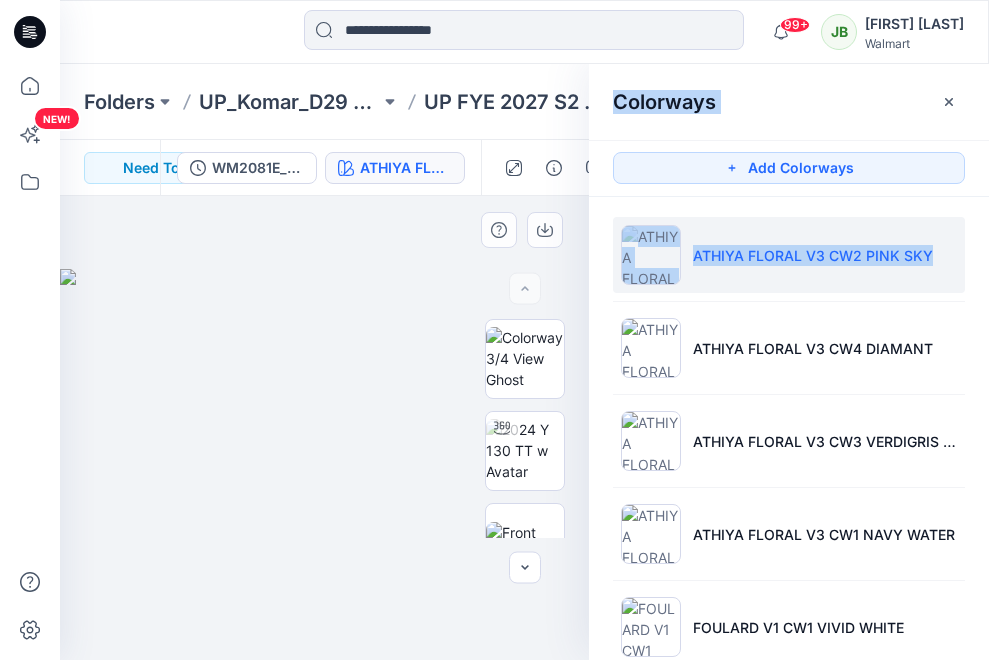 click at bounding box center [324, 428] 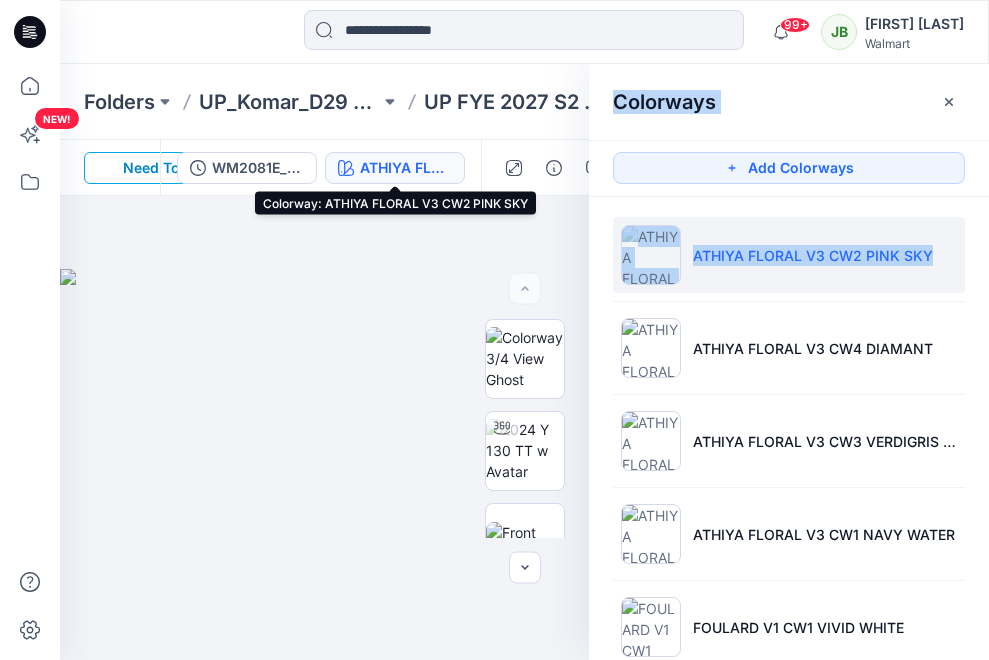 click on "ATHIYA FLORAL V3 CW2 PINK SKY" at bounding box center [406, 168] 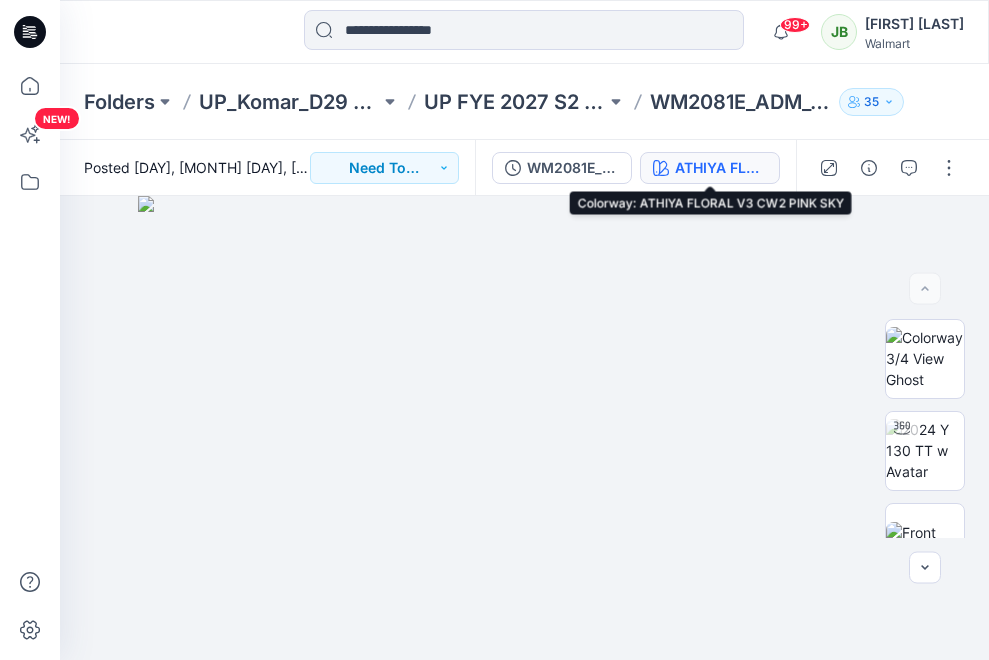 click on "ATHIYA FLORAL V3 CW2 PINK SKY" at bounding box center [721, 168] 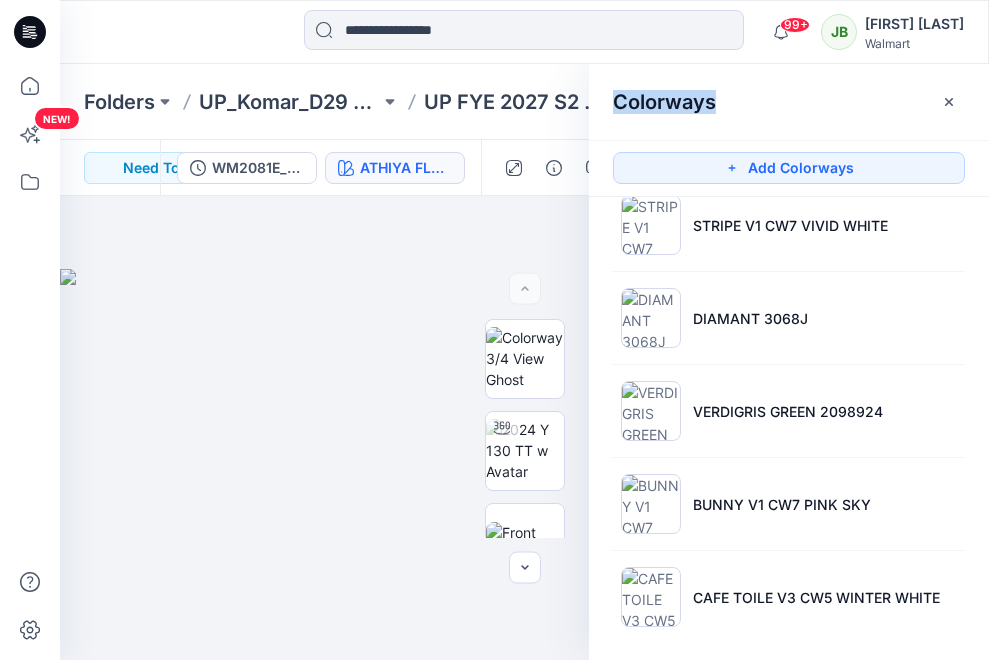 scroll, scrollTop: 971, scrollLeft: 0, axis: vertical 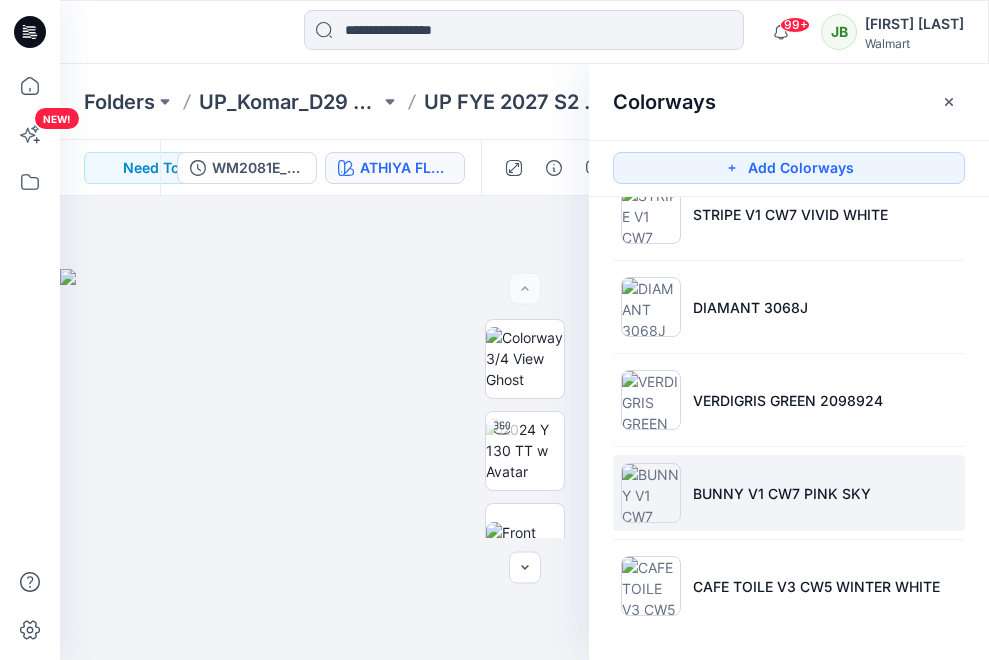 click on "BUNNY V1 CW7  PINK SKY" at bounding box center (789, 493) 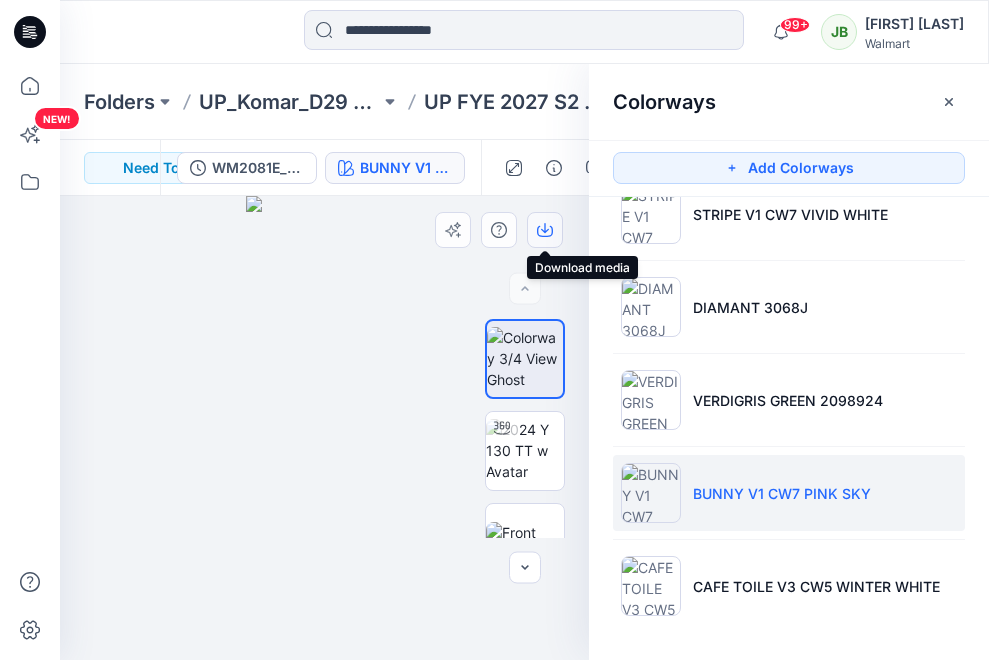 click 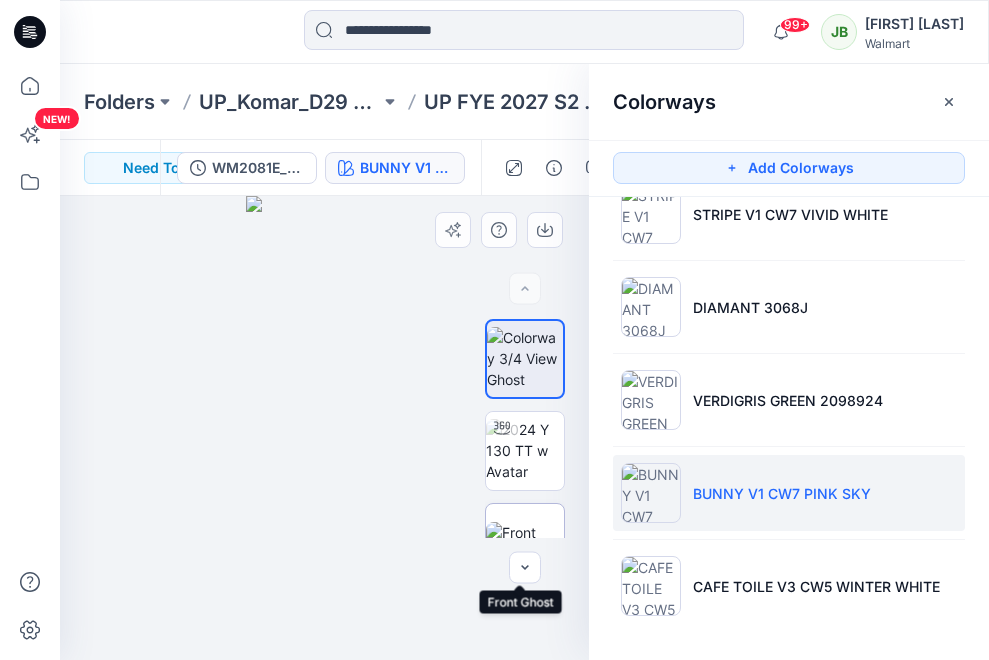 click at bounding box center (525, 543) 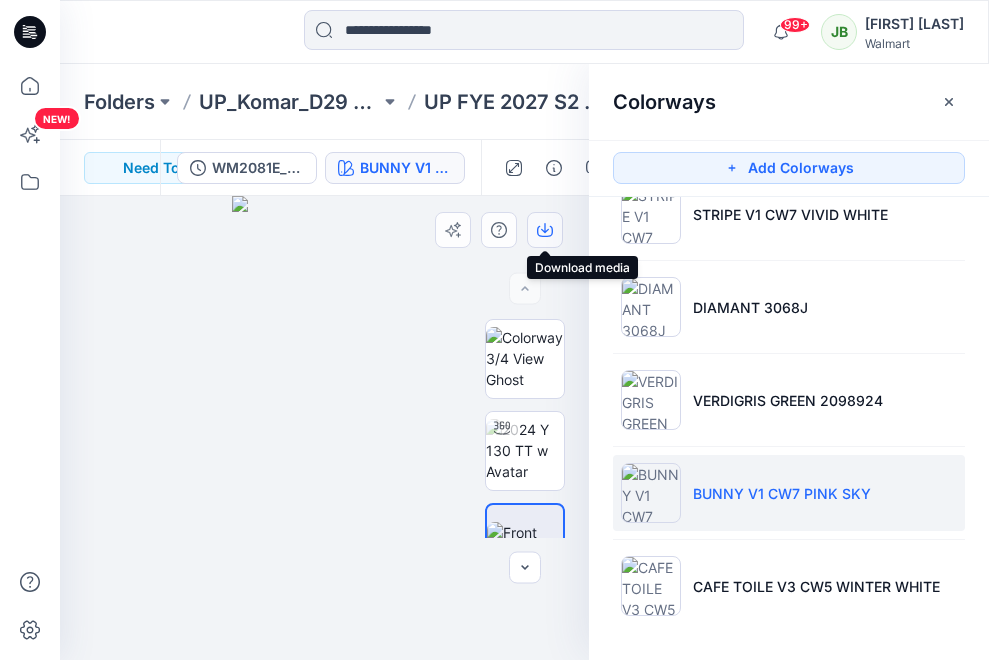click 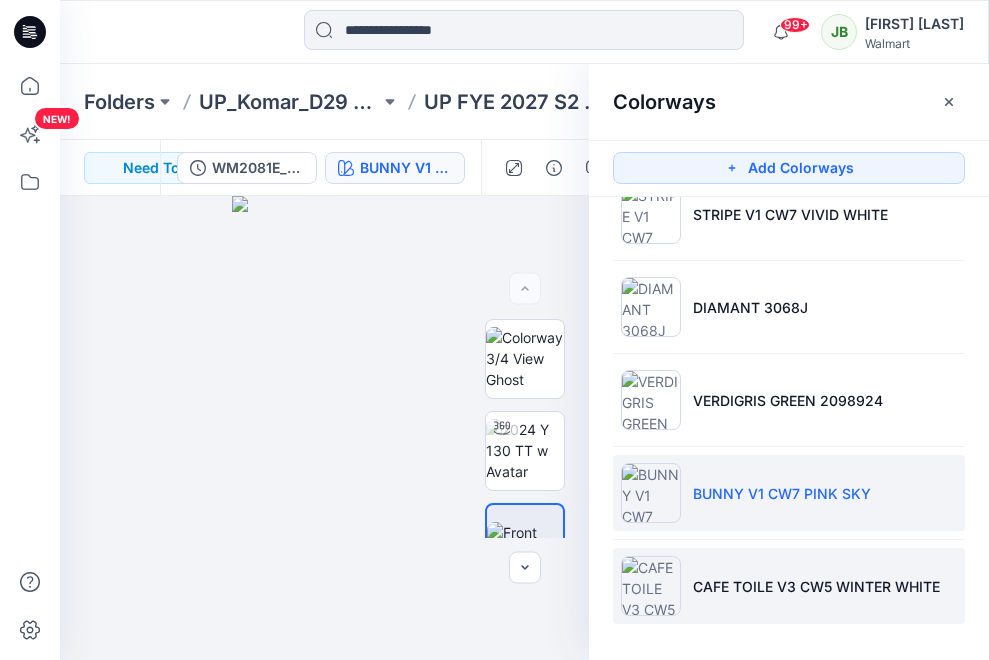 click on "CAFE TOILE V3 CW5 WINTER WHITE" at bounding box center [789, 586] 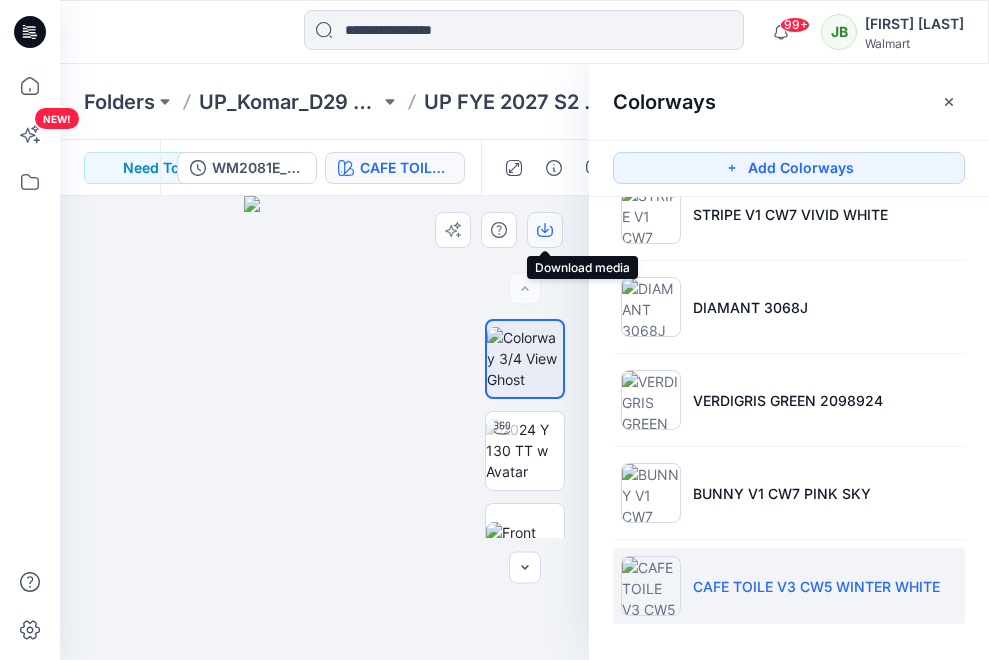 click 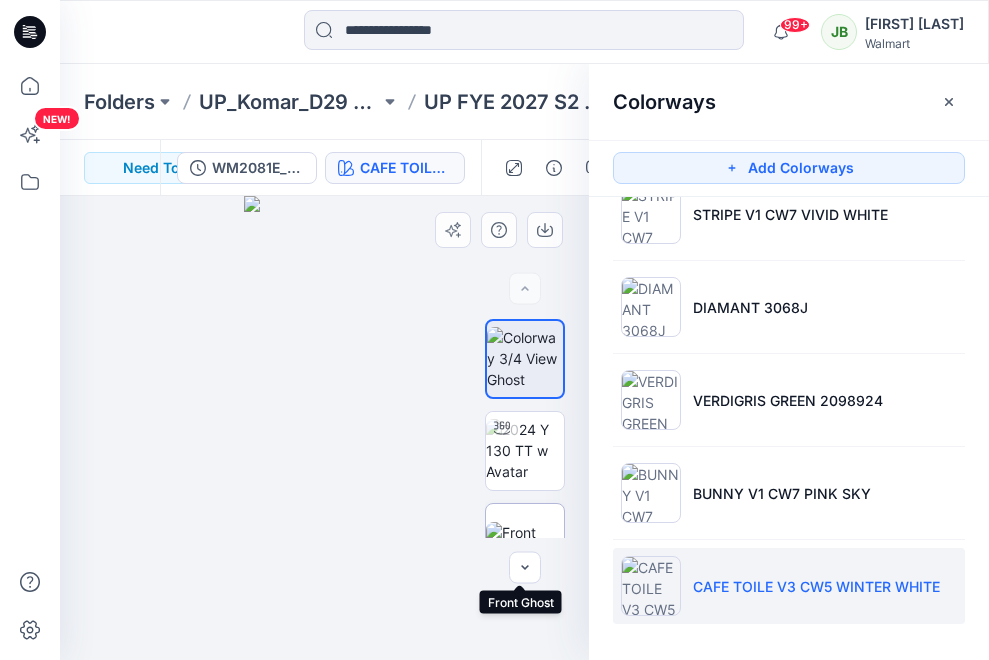 click at bounding box center [525, 543] 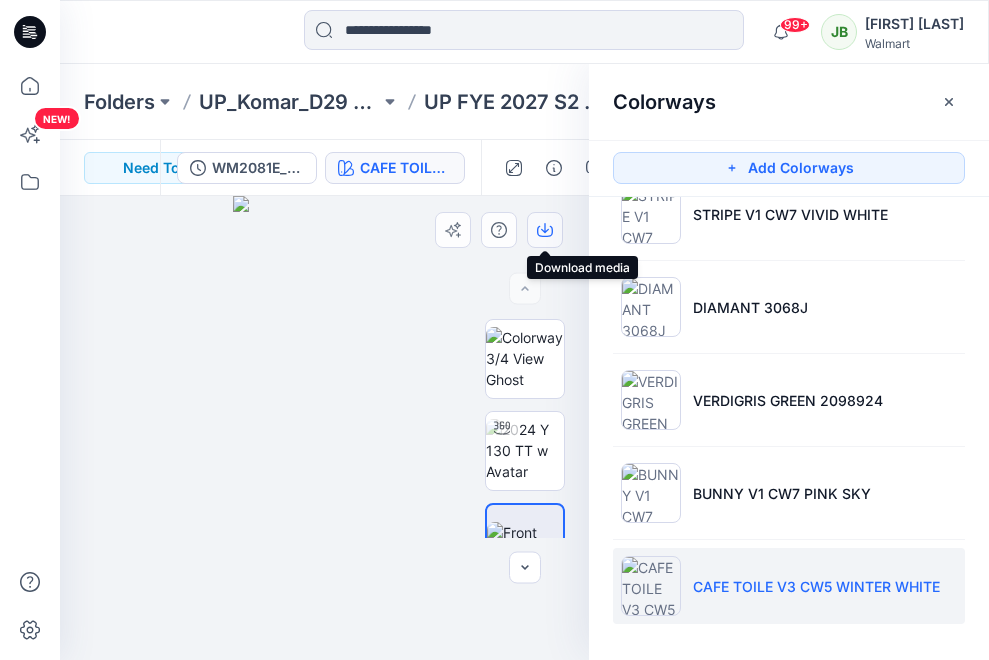 click 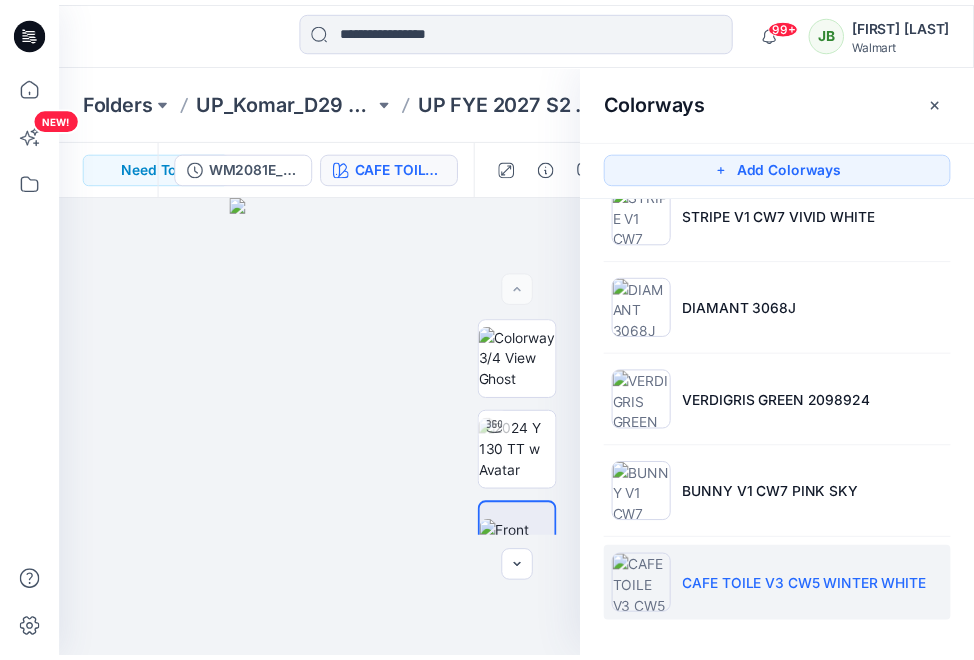 scroll, scrollTop: 1012, scrollLeft: 0, axis: vertical 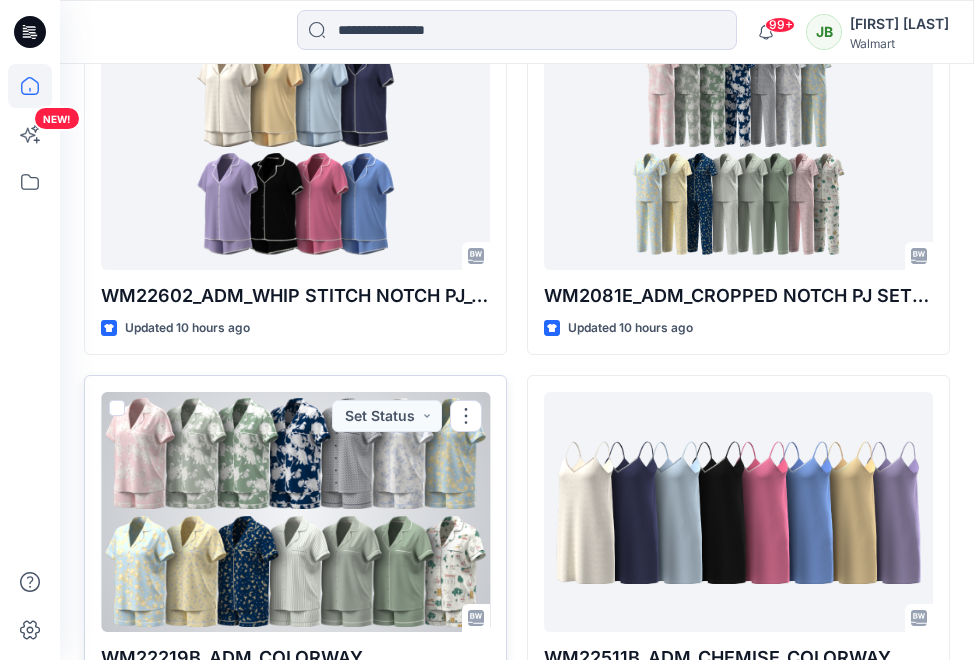 click at bounding box center (295, 512) 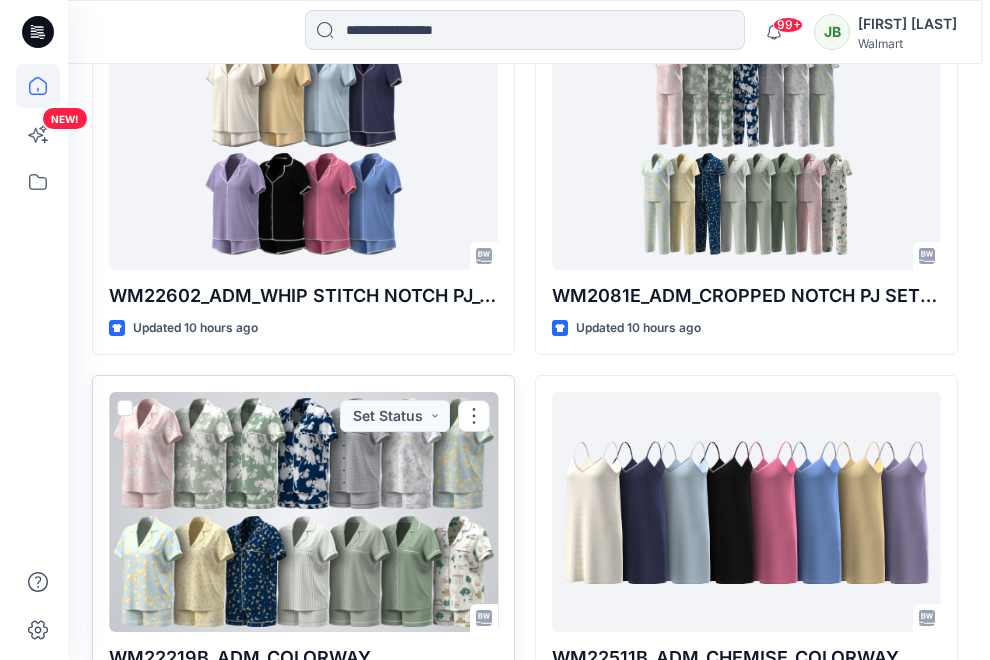 scroll, scrollTop: 0, scrollLeft: 0, axis: both 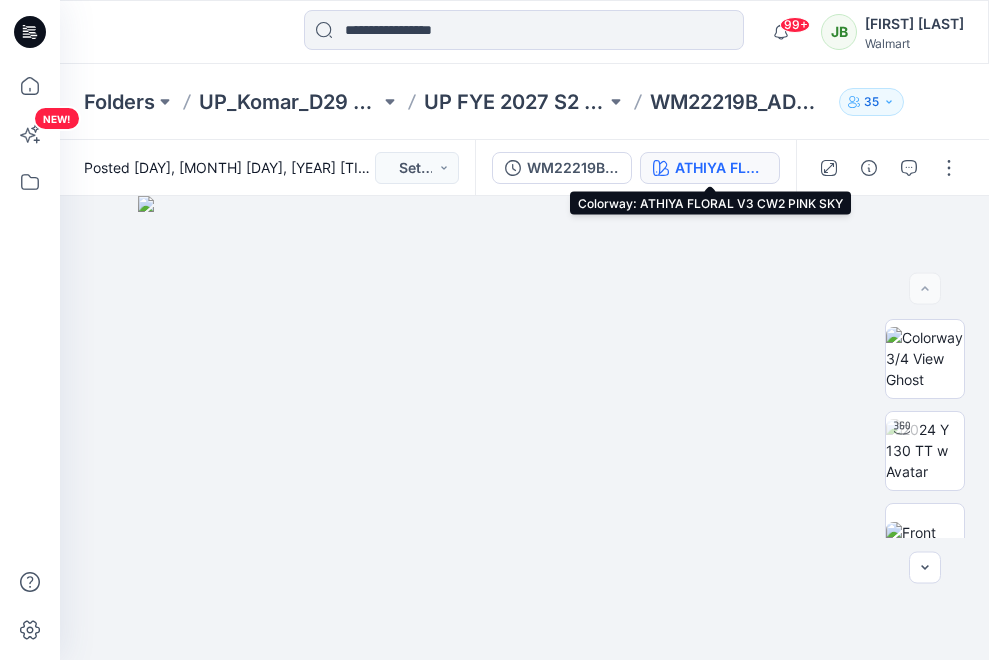 click on "ATHIYA FLORAL V3 CW2 PINK SKY" at bounding box center (721, 168) 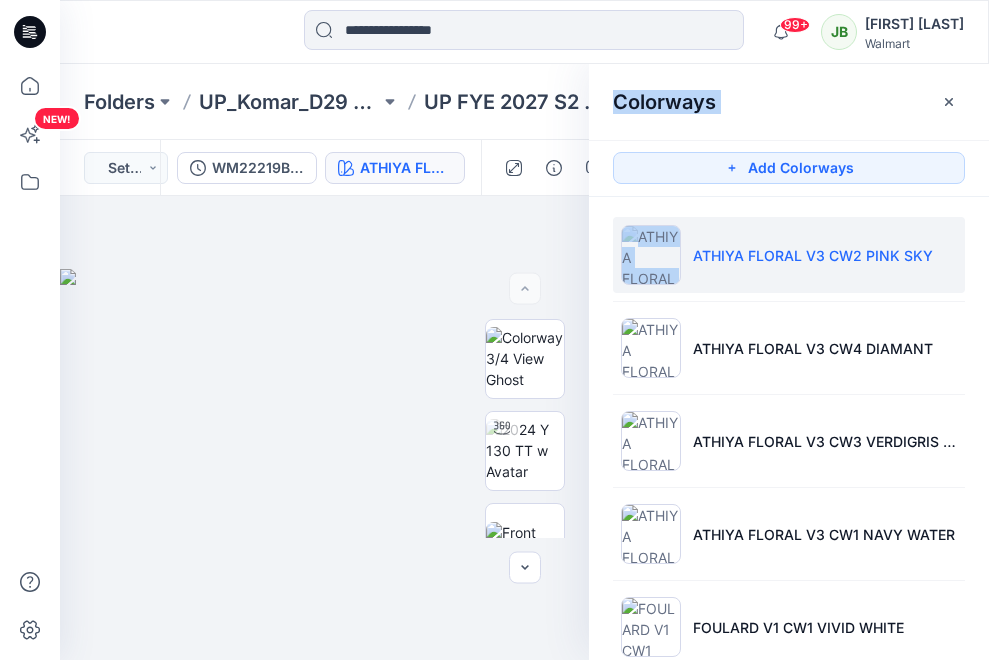 drag, startPoint x: 984, startPoint y: 224, endPoint x: 990, endPoint y: 258, distance: 34.525352 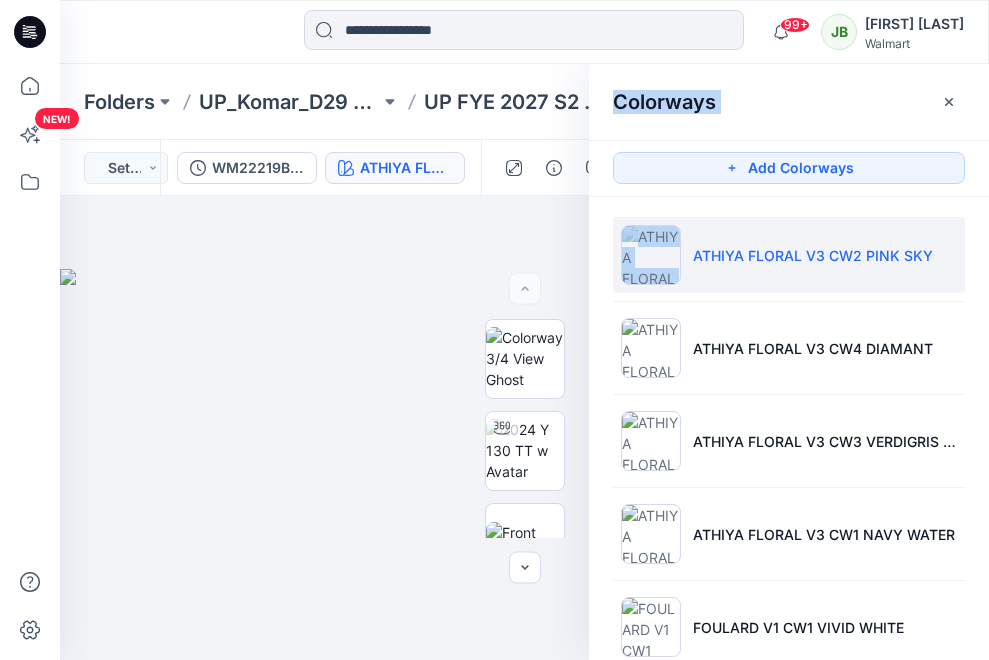click on "Colorways Add Colorways ATHIYA FLORAL V3 CW2 PINK SKY ATHIYA FLORAL V3 CW4 DIAMANT ATHIYA FLORAL V3 CW3 VERDIGRIS GREEN ATHIYA FLORAL V3 CW1 NAVY WATER FOULARD V1 CW1 VIVID WHITE TOILE V6 CW1 VIVID WHITE 1 LEMON TOILE V2 CW27 STARRY BLUE LEMON TOILE V2 CW29 STARRY BLUE DITSY FLORAL V1 CW17 TENDER LEMON DITSY FLORAL V1 CW12 NAVY WATER STRIPE V1 CW7  VIVID WHITE "DIAMANT 3068J" VERDIGRIS GREEN 2098924 CAFE TOILE V3 CW5 WINTER WHITE BUNNY V1 CW7  PINK SKY SEA SCENIC V3 CW1 VIVID WHITE STRIPE V1 CW5  BLUE LARK DITSY FLORAL V1 CW31 VIVID WHITE DITSY FLORAL V1 CW31 VIVID WHITE 1 Dark Iris – 2051146 NAVY WATER 2052682 FLORAL v2 CW2  TENDER LEMON" at bounding box center (789, 362) 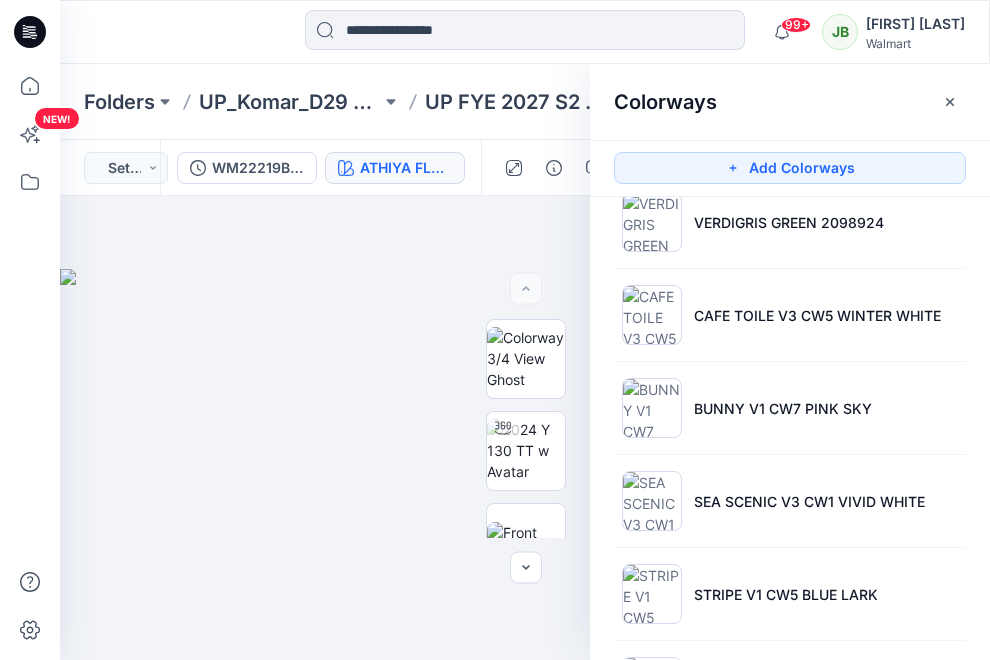 scroll, scrollTop: 1128, scrollLeft: 0, axis: vertical 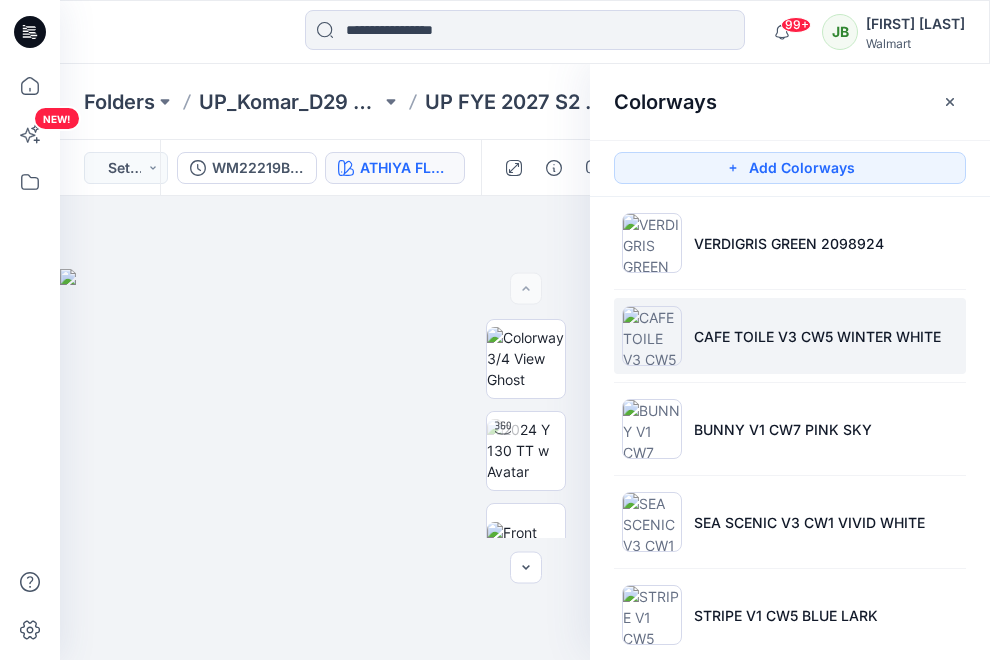 click on "CAFE TOILE V3 CW5 WINTER WHITE" at bounding box center (790, 336) 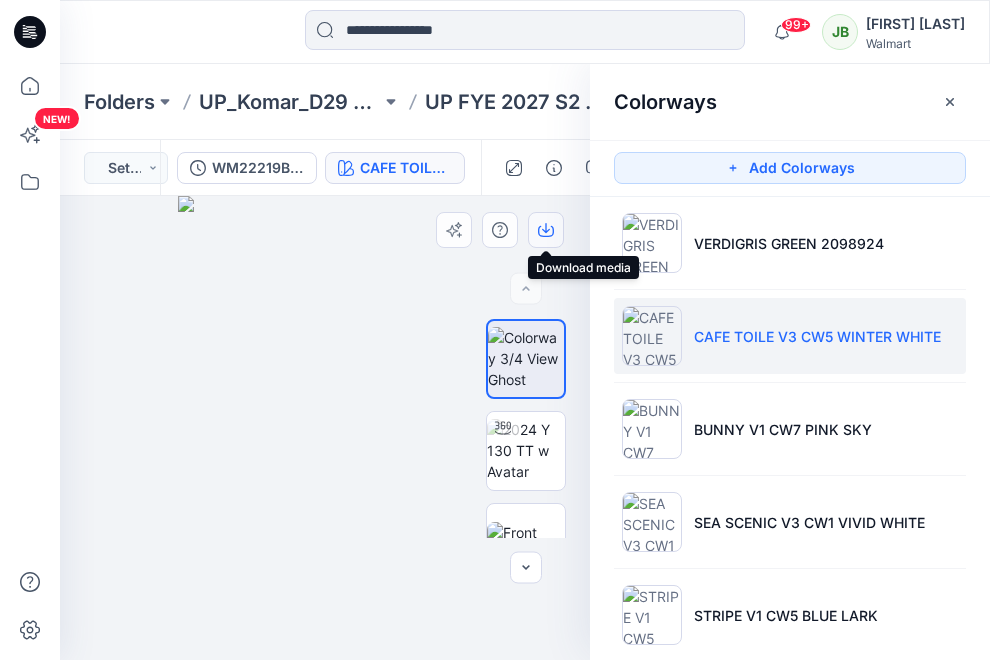 click 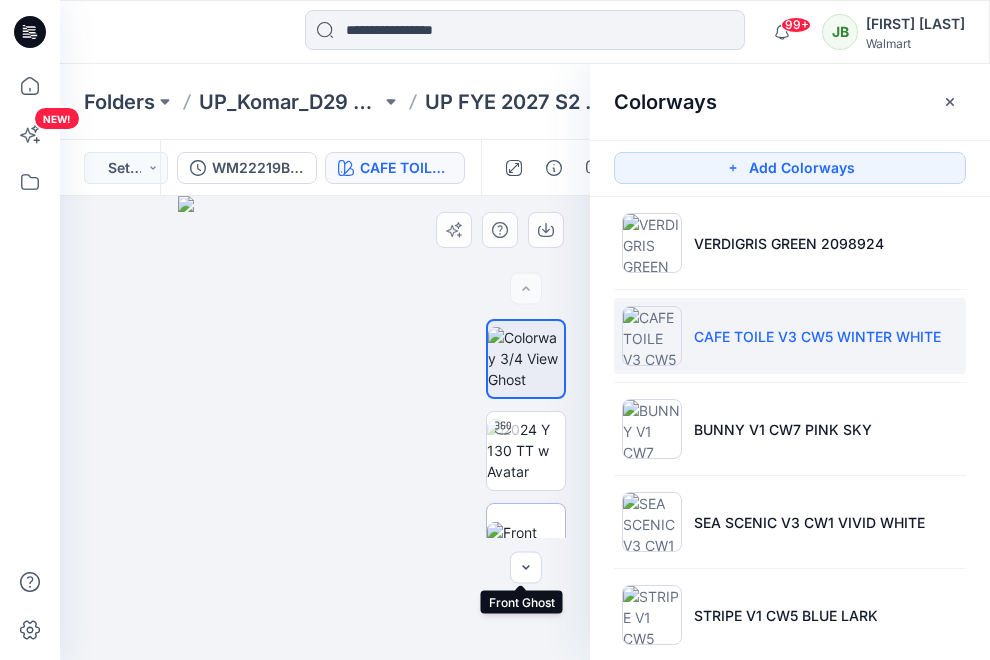 click at bounding box center (526, 543) 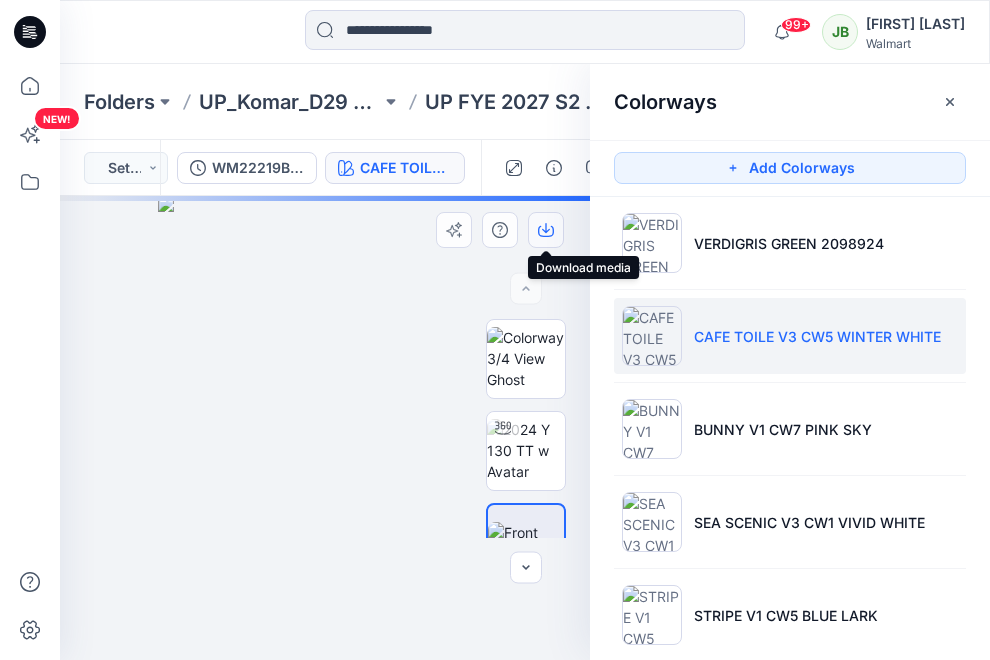 click at bounding box center (546, 230) 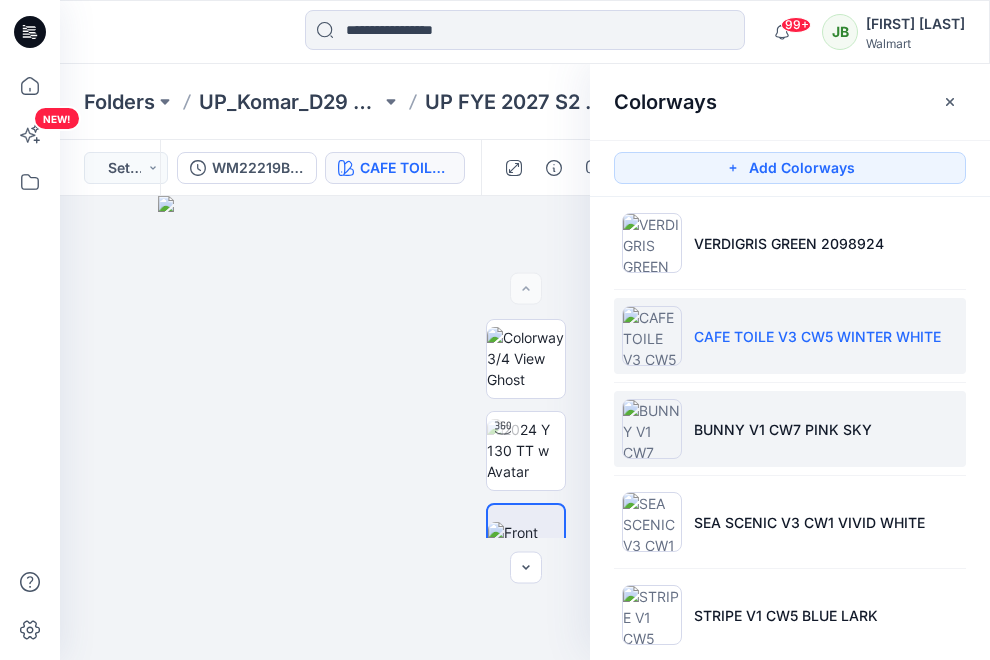 click at bounding box center [652, 429] 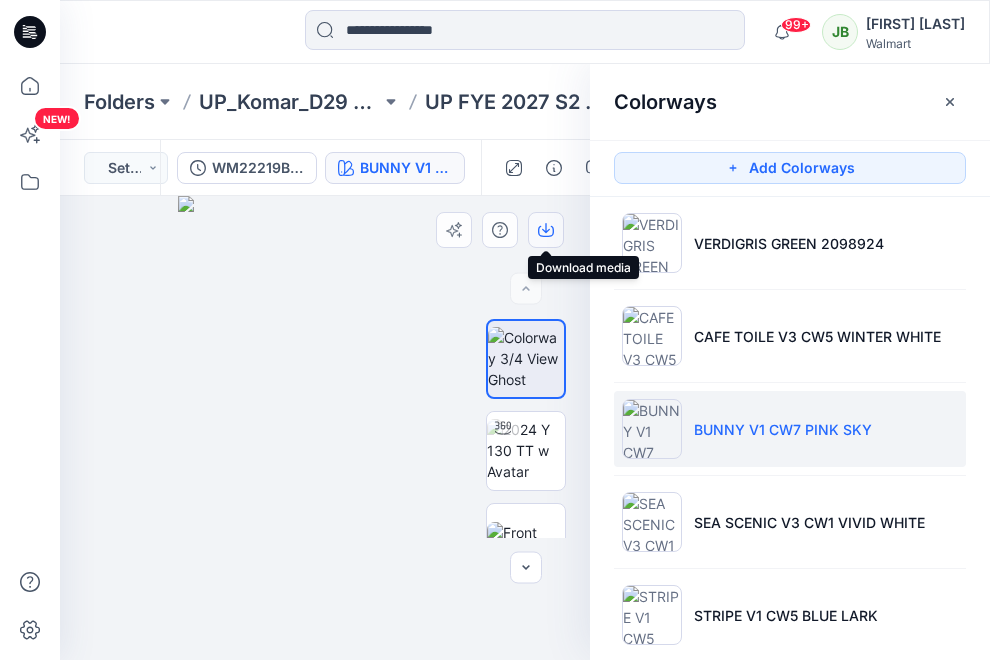 click at bounding box center [546, 230] 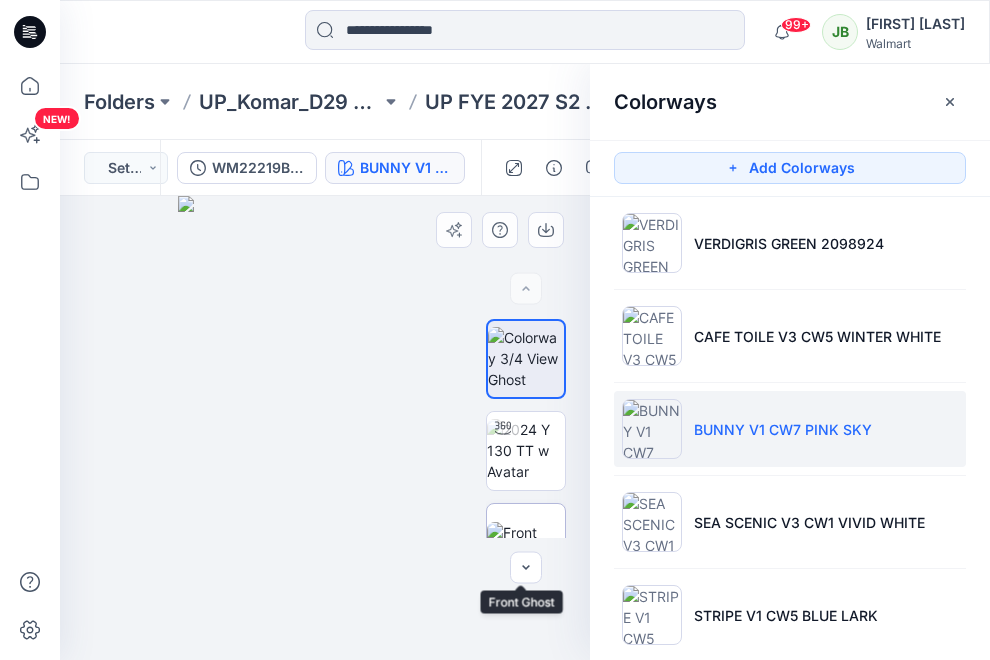 click at bounding box center [526, 543] 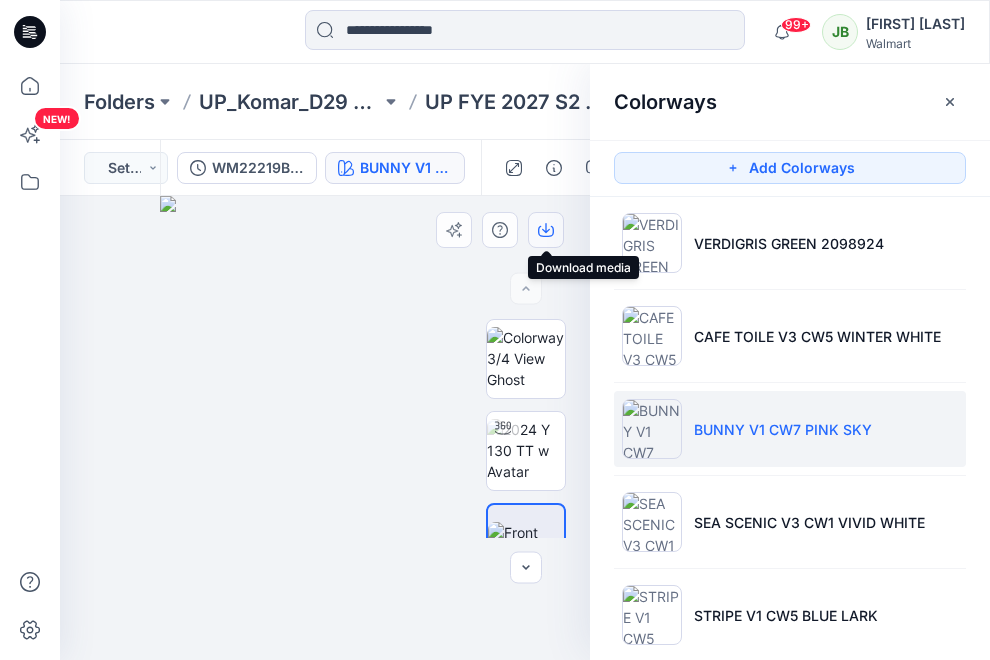 click 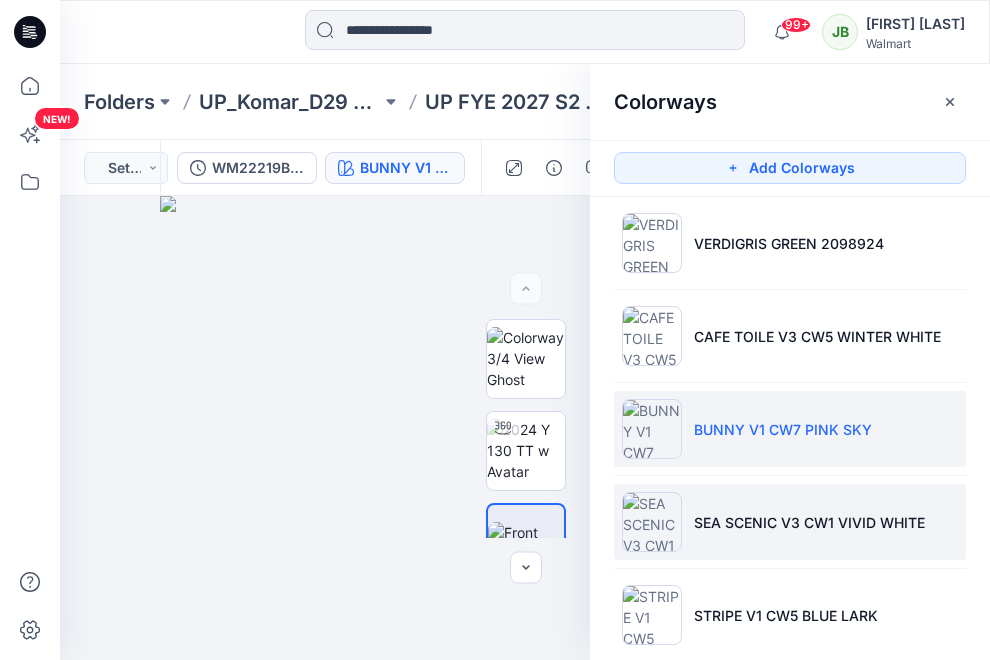 click at bounding box center [652, 522] 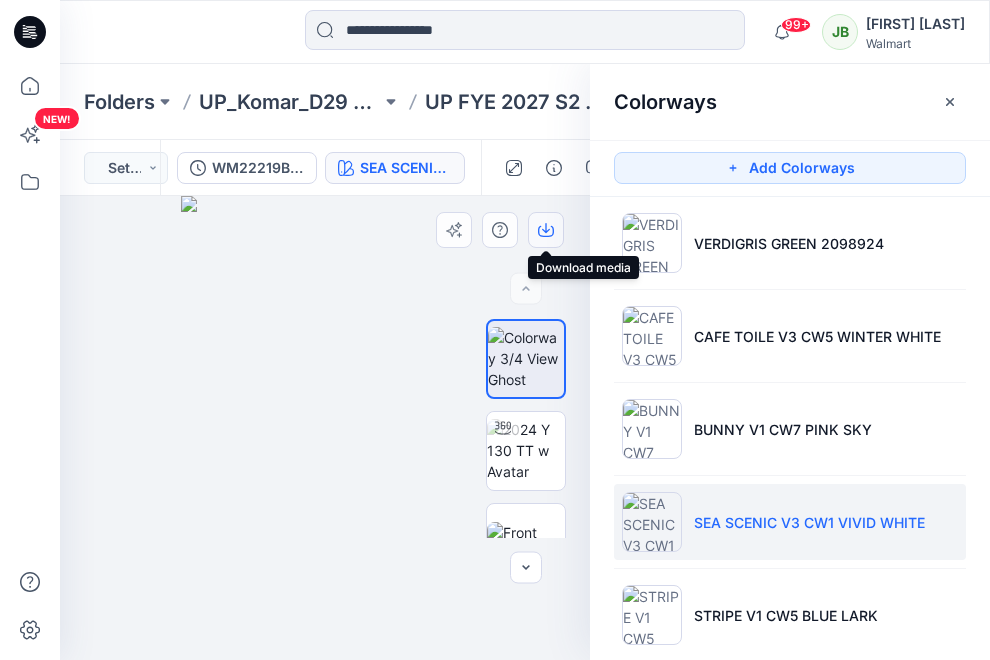 click at bounding box center [546, 230] 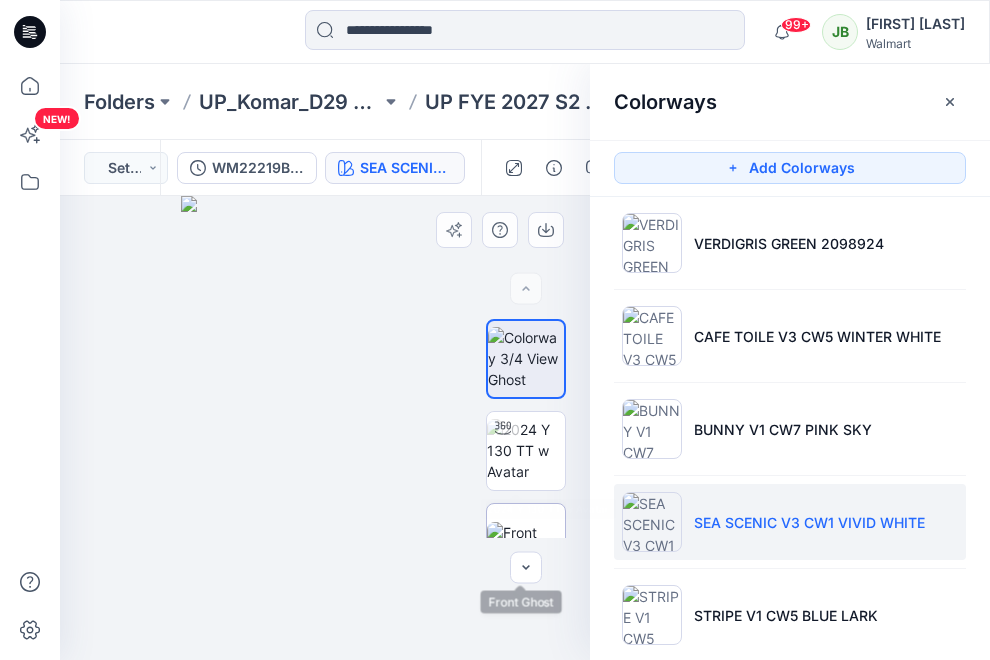 click at bounding box center [526, 543] 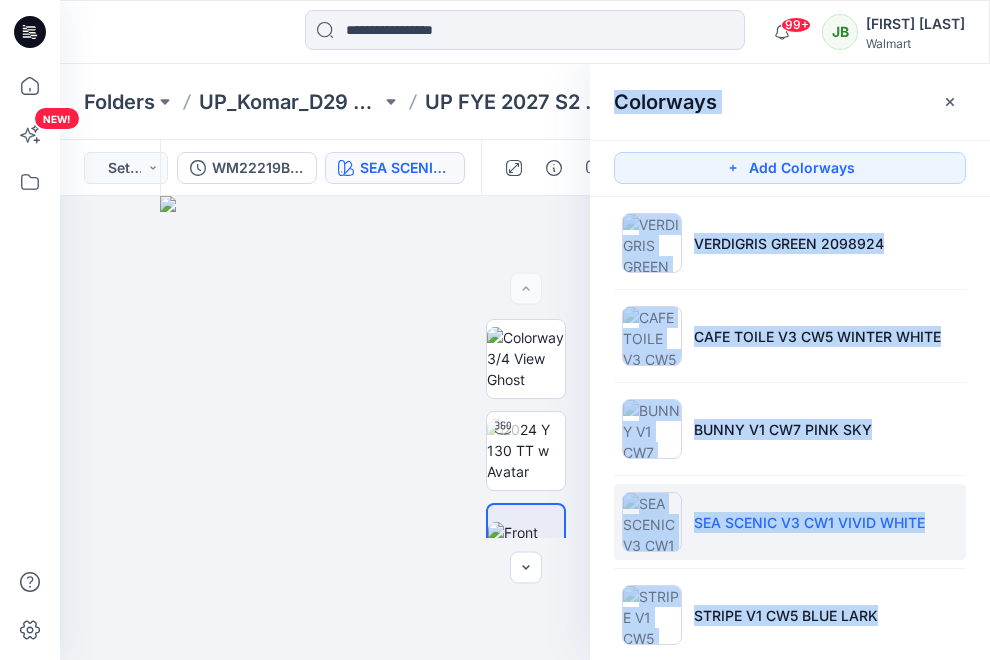 scroll, scrollTop: 1622, scrollLeft: 0, axis: vertical 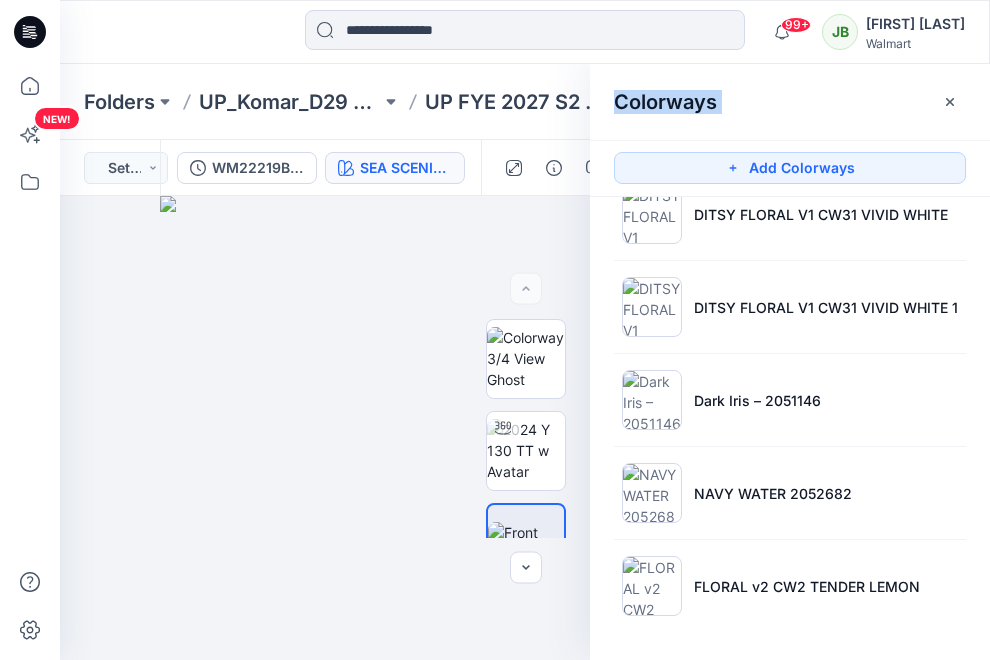 drag, startPoint x: 974, startPoint y: 644, endPoint x: 971, endPoint y: 784, distance: 140.03214 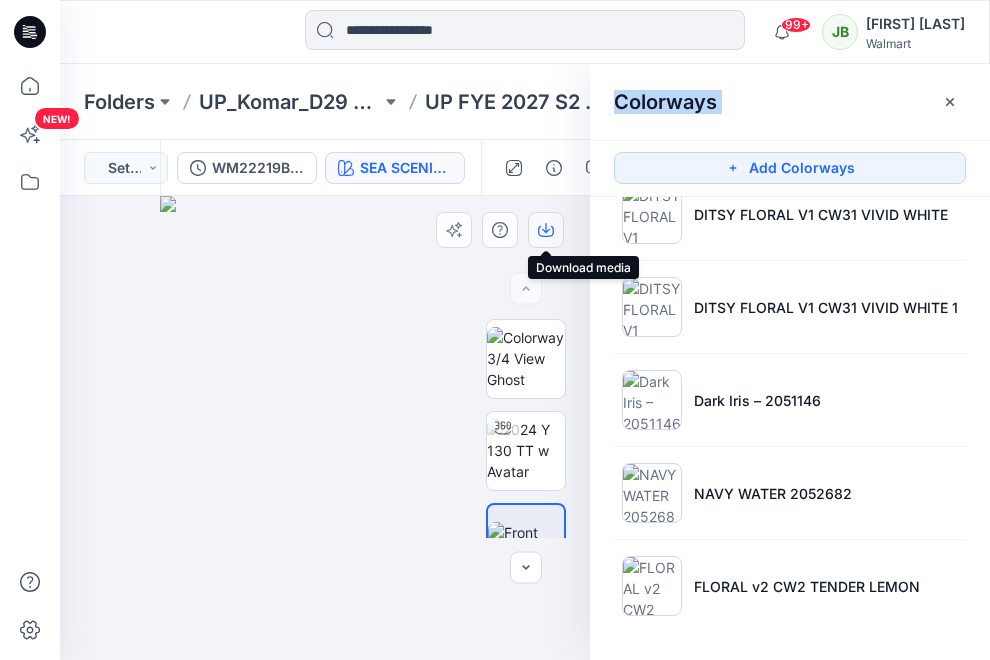 drag, startPoint x: 551, startPoint y: 226, endPoint x: 552, endPoint y: 245, distance: 19.026299 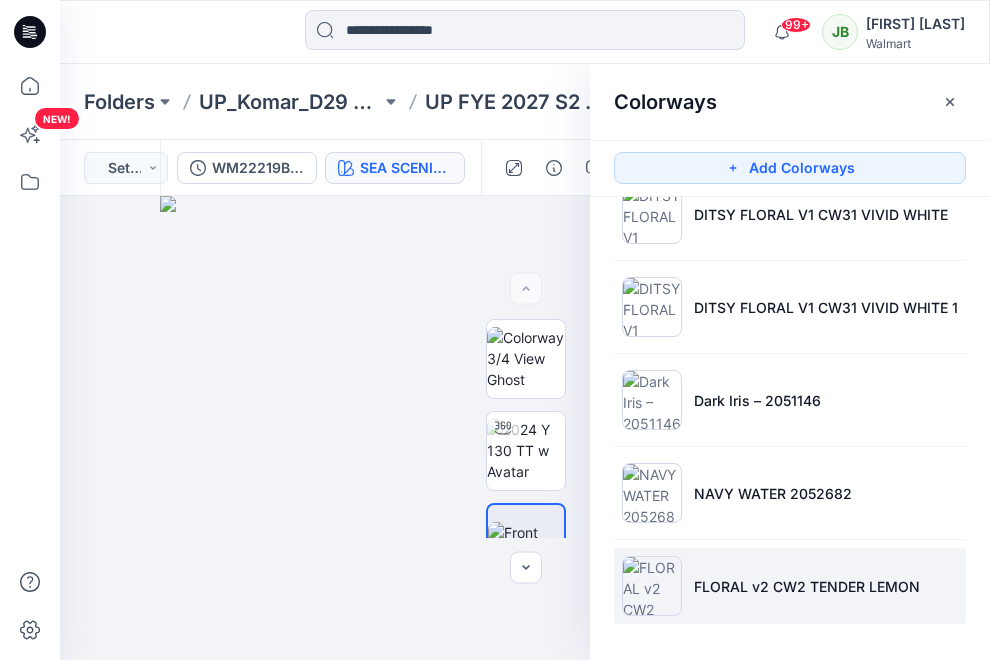 click on "FLORAL v2 CW2  TENDER LEMON" at bounding box center [790, 586] 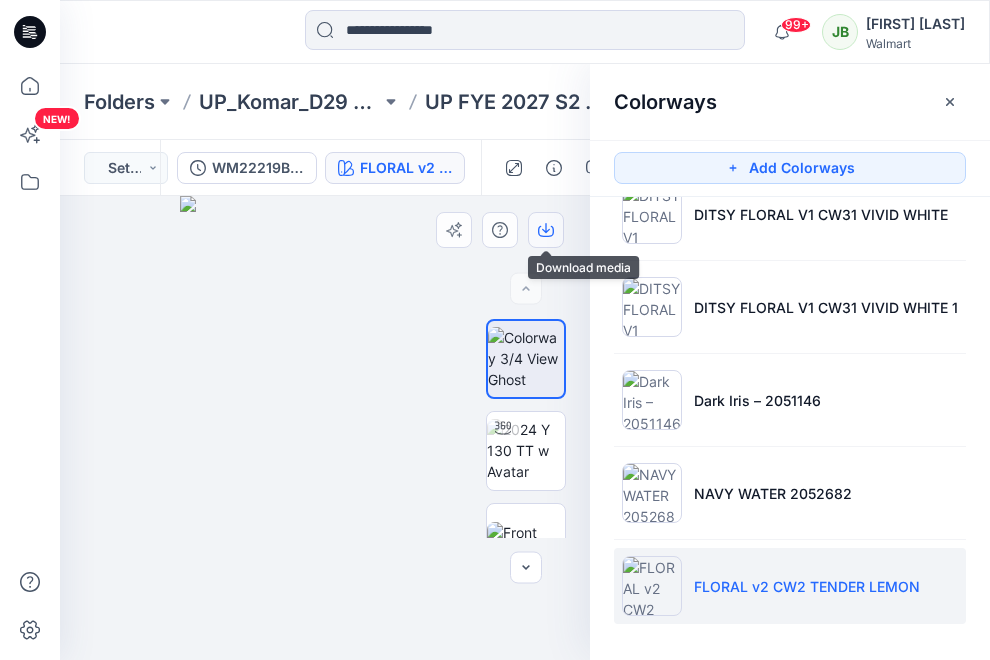 click 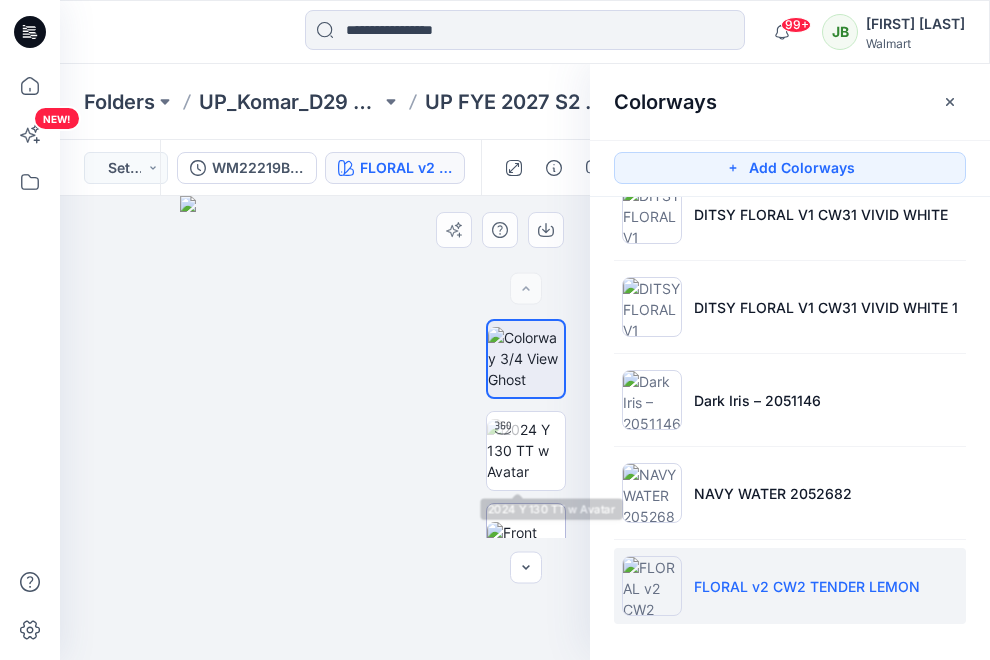 click at bounding box center [526, 543] 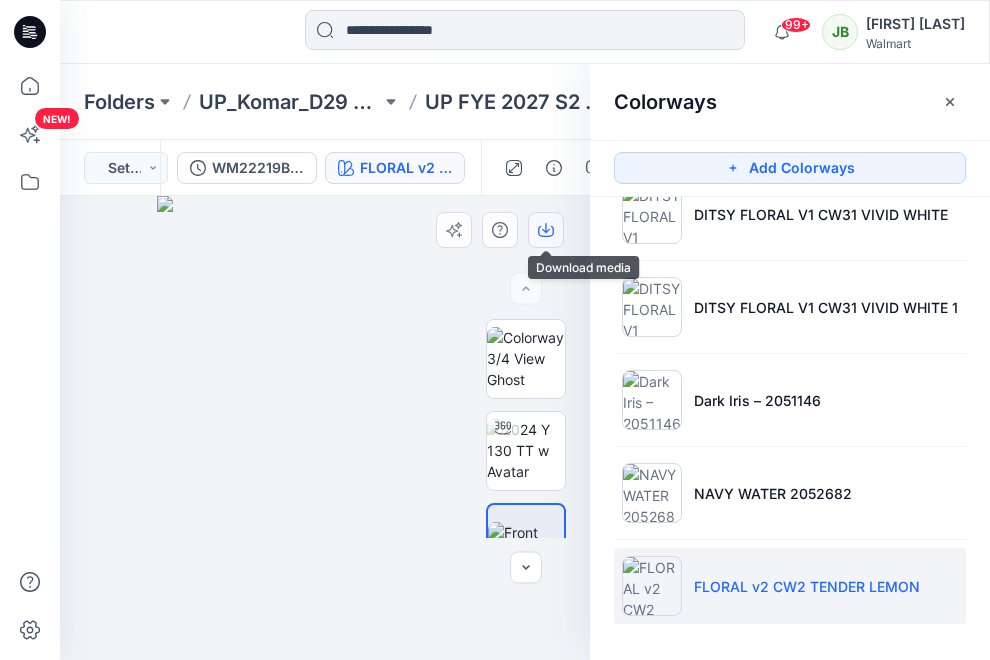 click at bounding box center [546, 230] 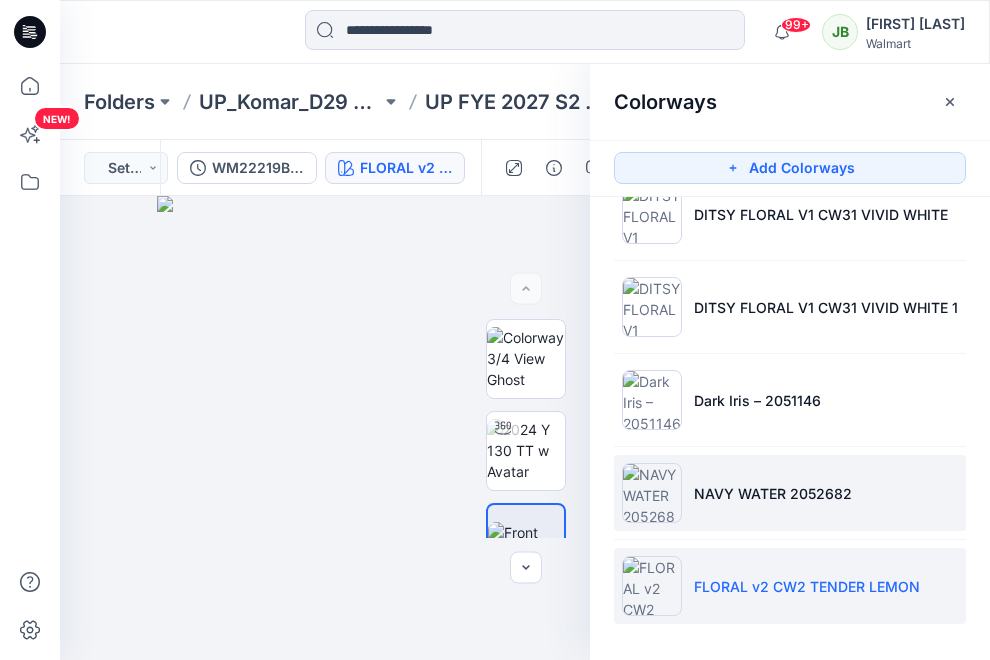 click on "NAVY WATER 2052682" at bounding box center [790, 493] 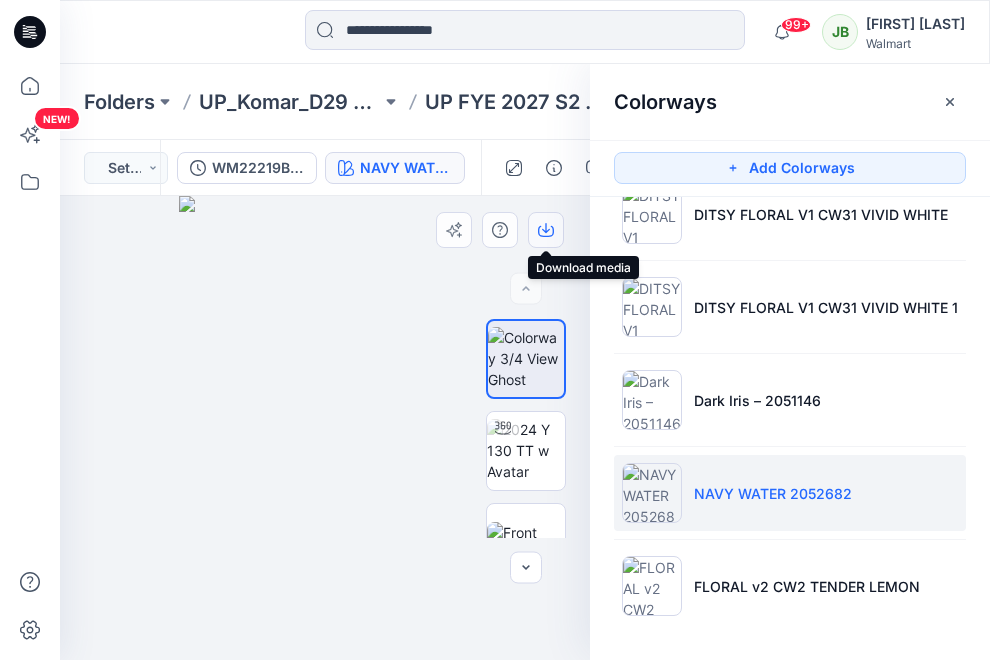 click 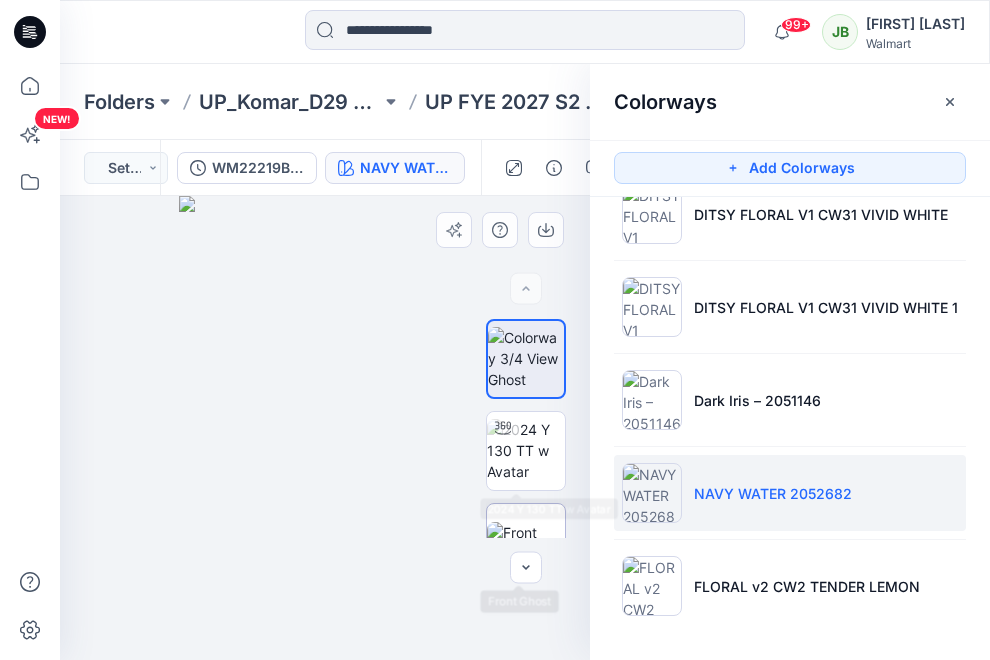 click at bounding box center [526, 543] 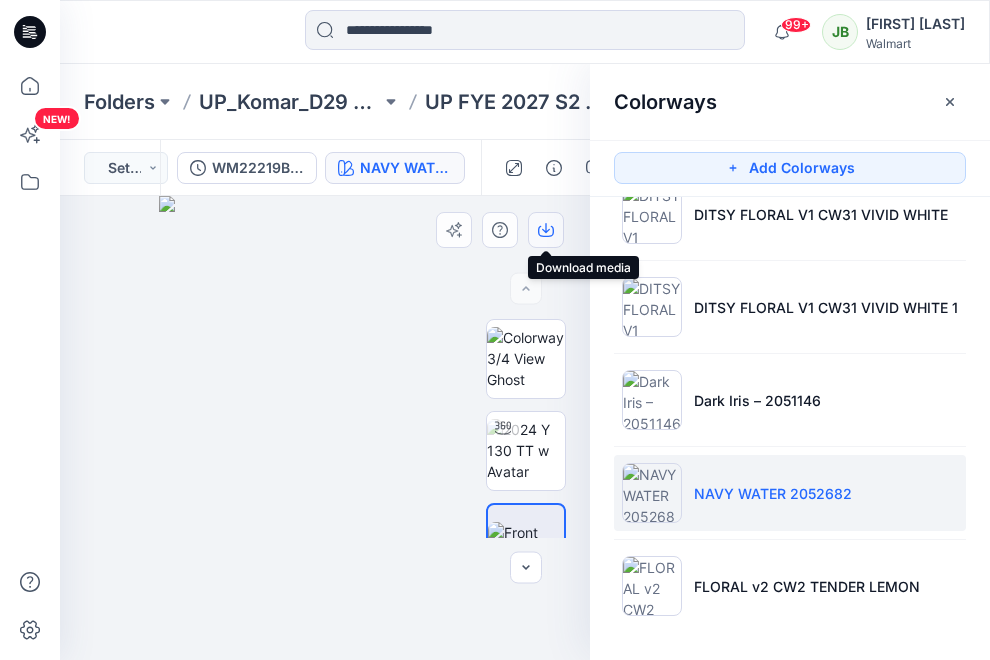 click 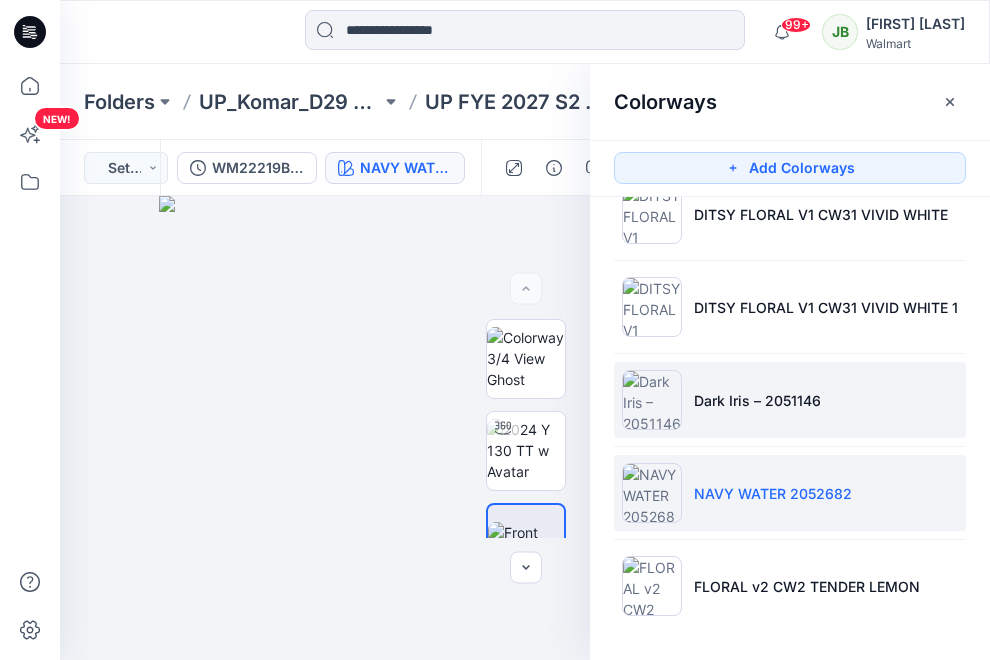 click on "Dark Iris – 2051146" at bounding box center (757, 400) 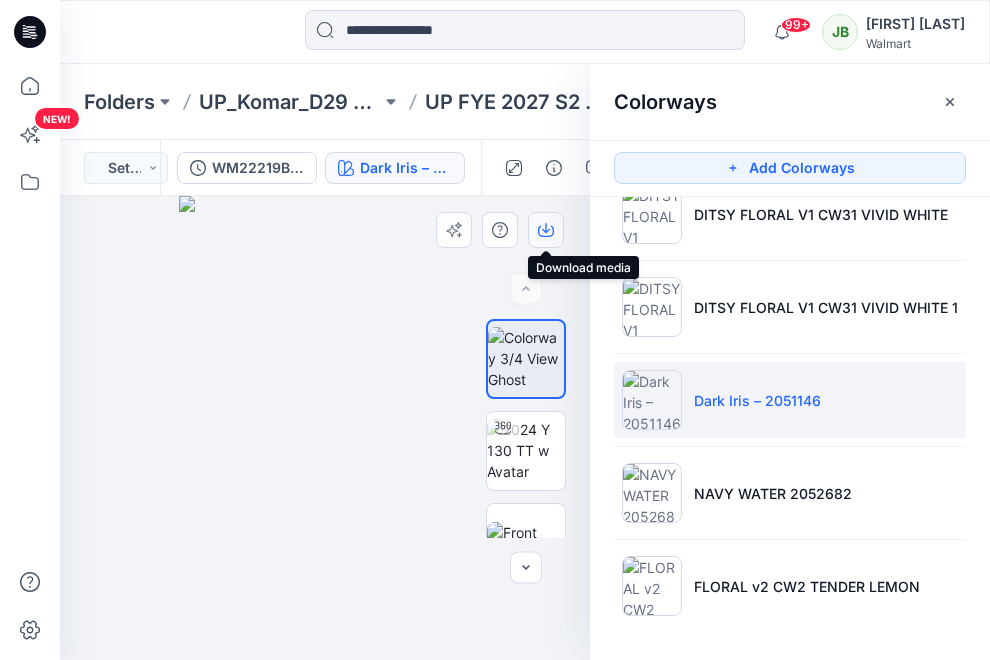 click at bounding box center [546, 230] 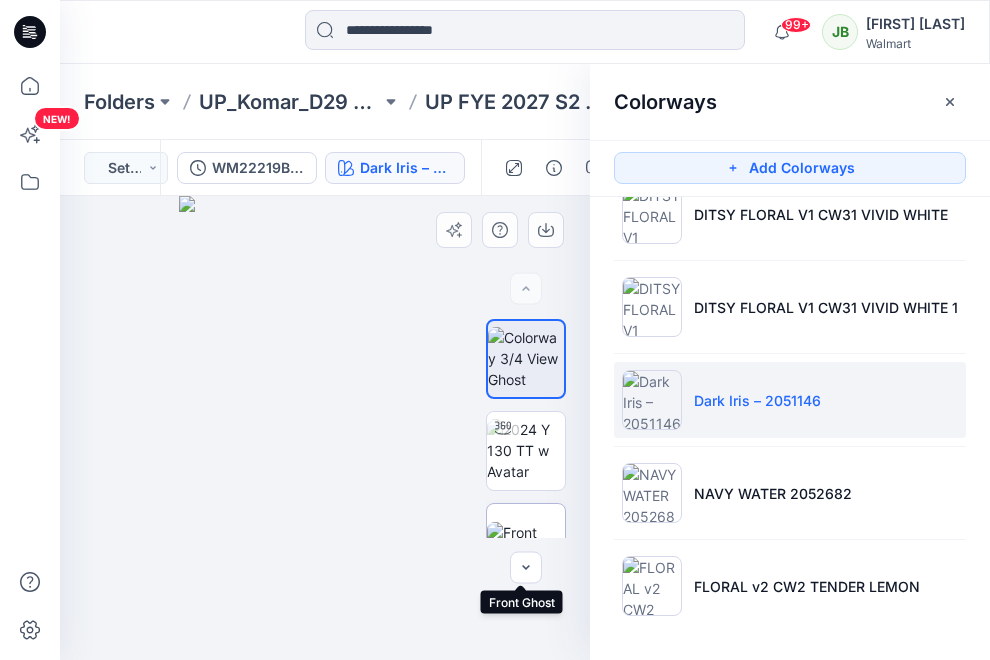 click at bounding box center [526, 543] 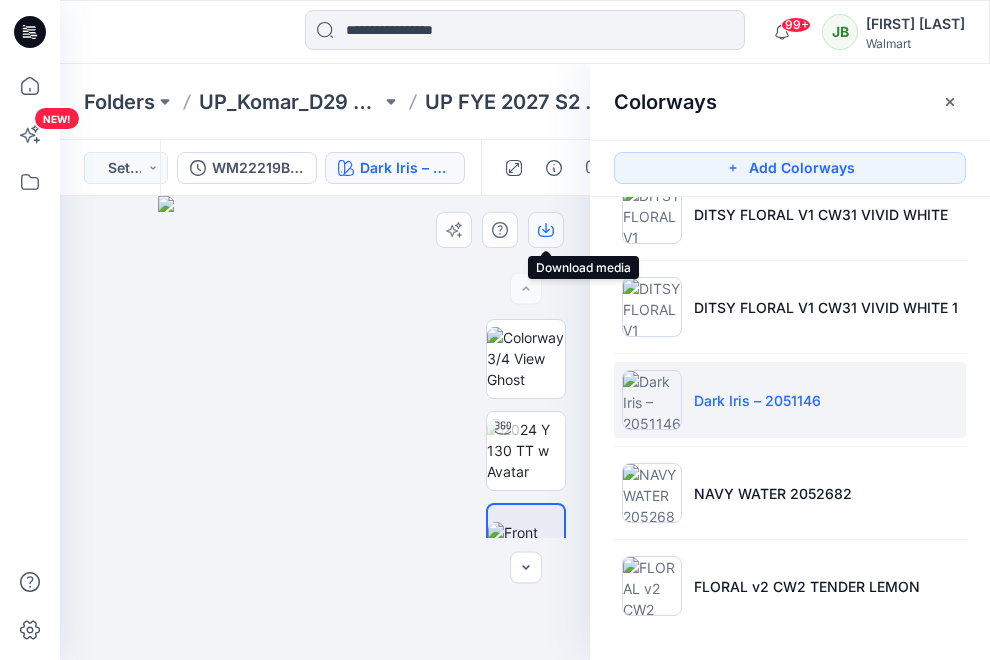 click at bounding box center [546, 230] 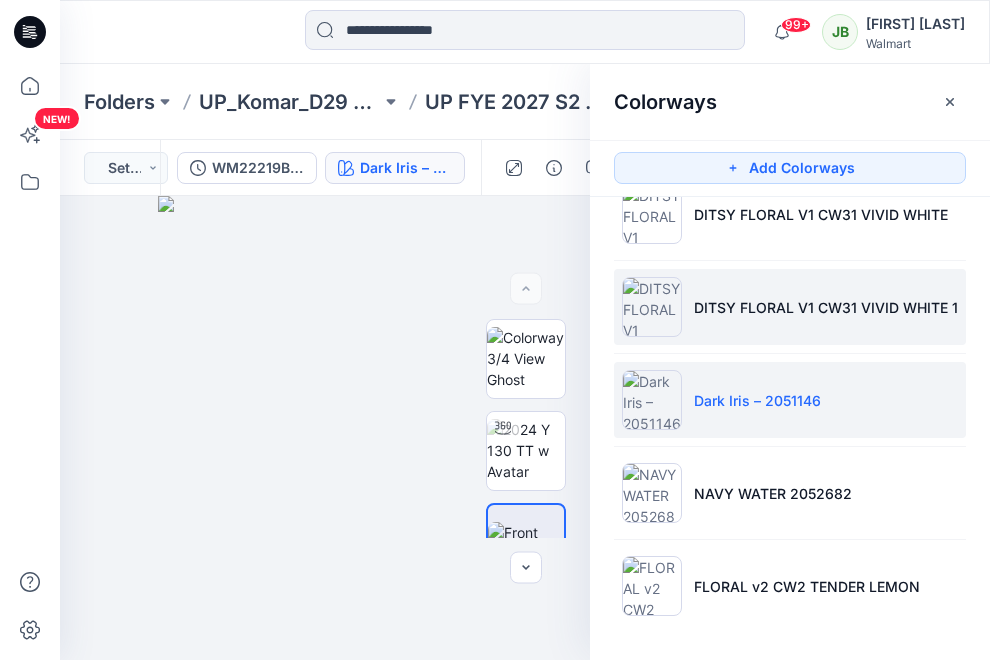click on "DITSY FLORAL V1 CW31 VIVID WHITE 1" at bounding box center [826, 307] 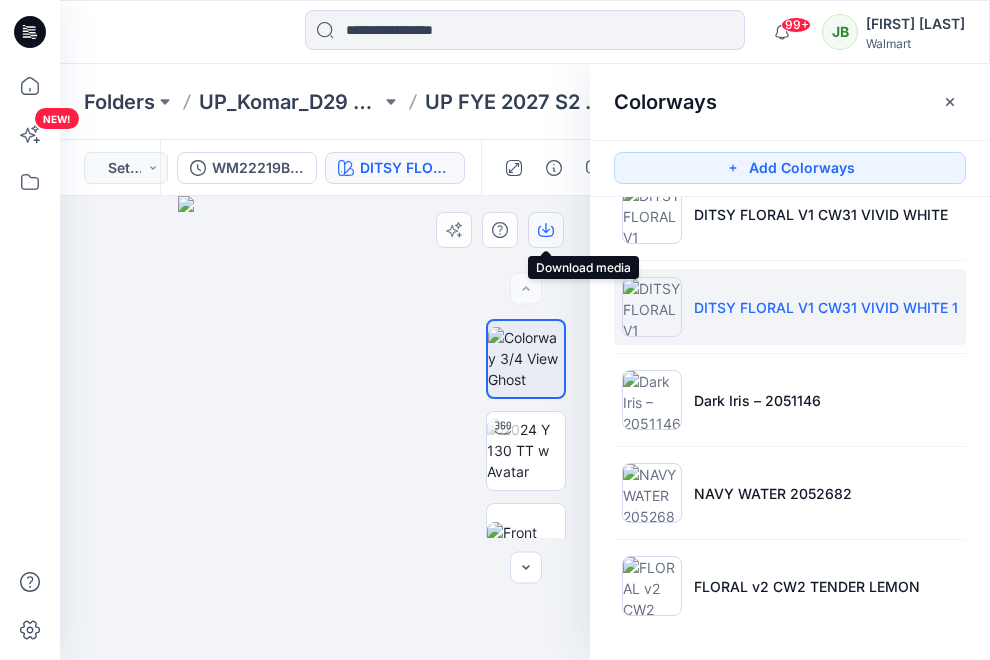 click 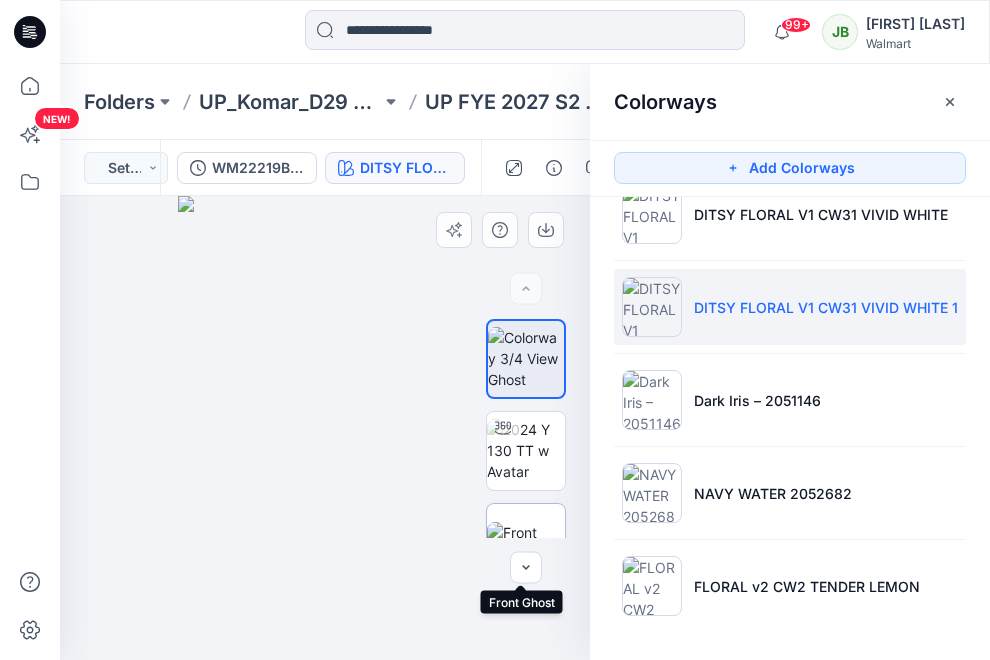click at bounding box center (526, 543) 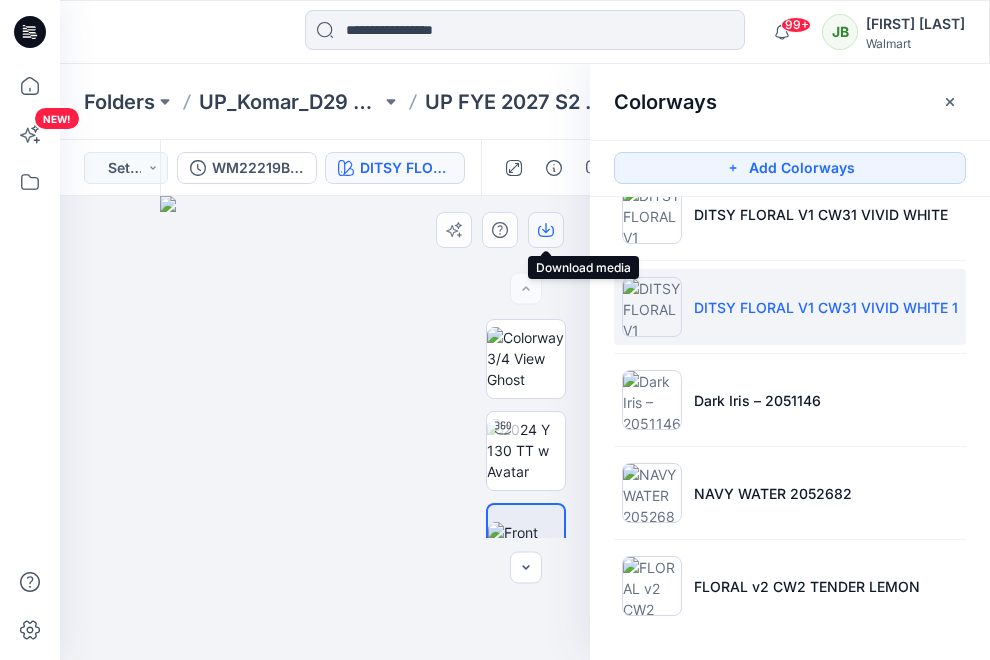 click 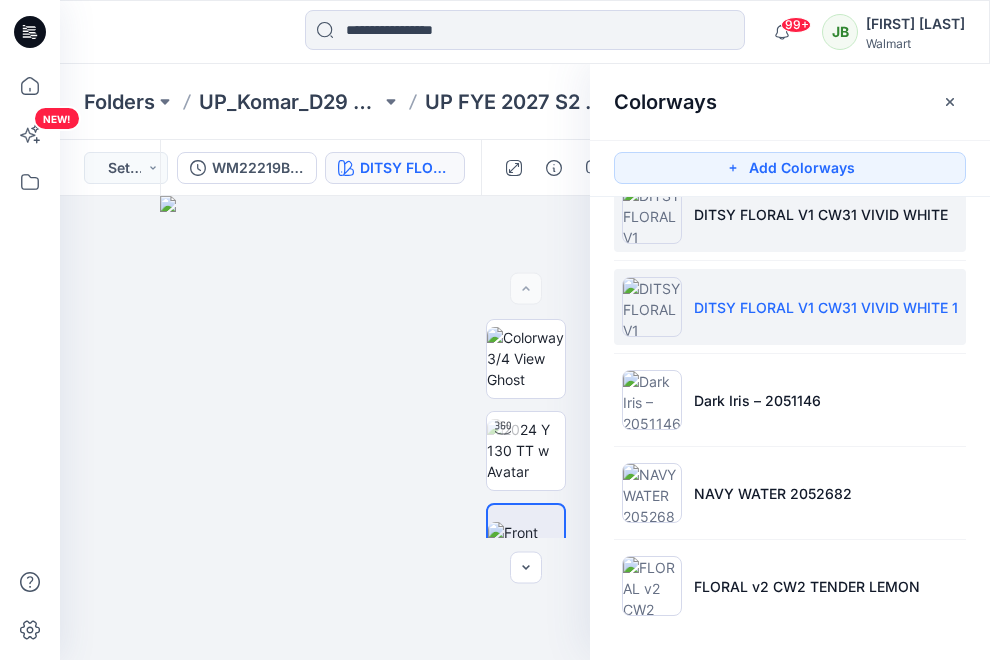 click on "DITSY FLORAL V1 CW31 VIVID WHITE" at bounding box center (790, 214) 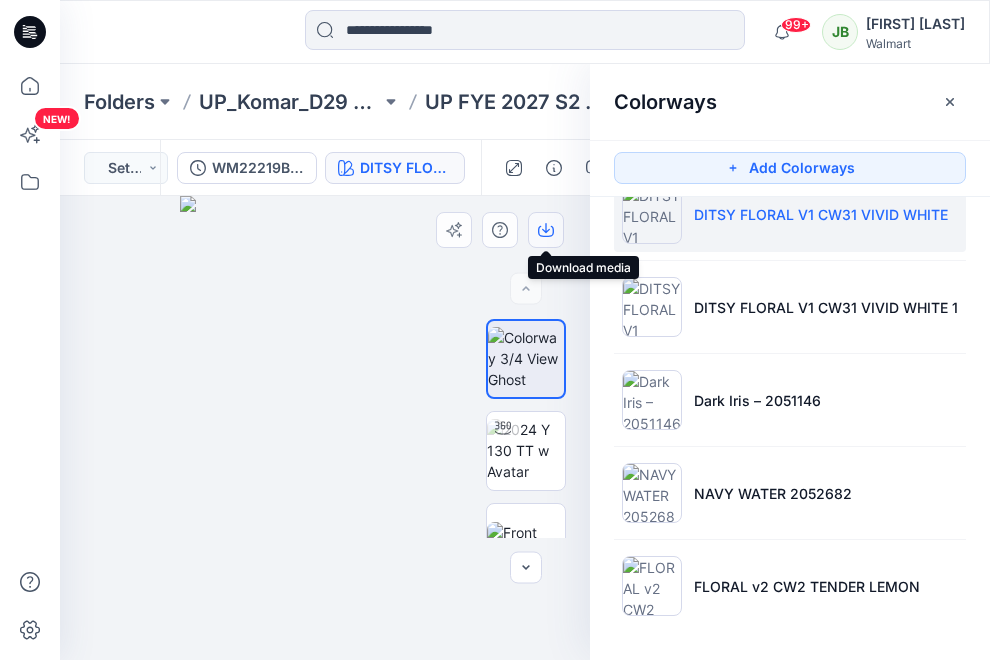 drag, startPoint x: 542, startPoint y: 230, endPoint x: 546, endPoint y: 242, distance: 12.649111 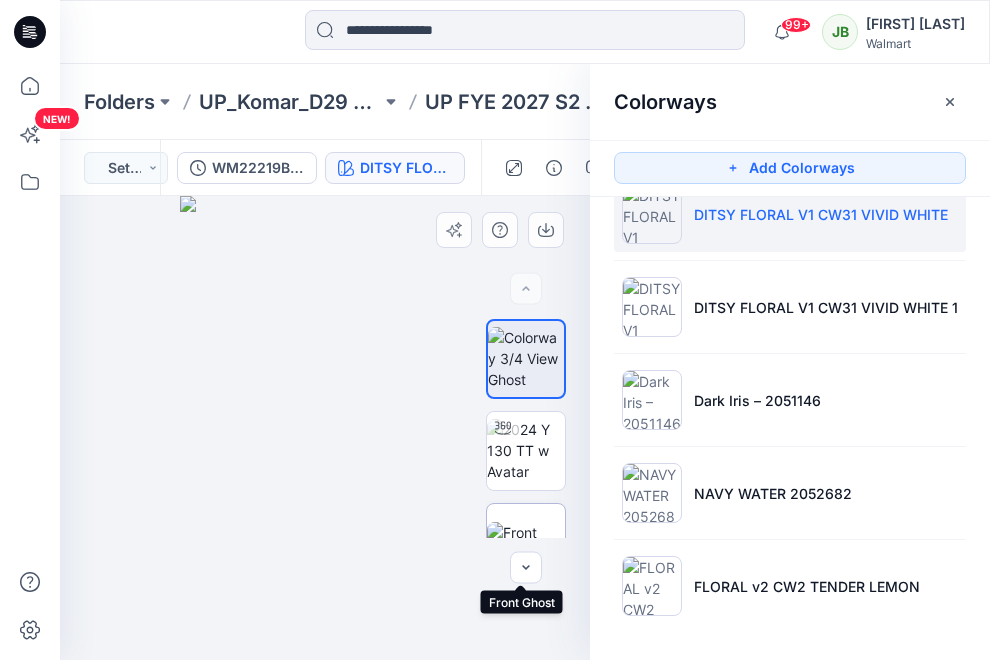 click at bounding box center (526, 543) 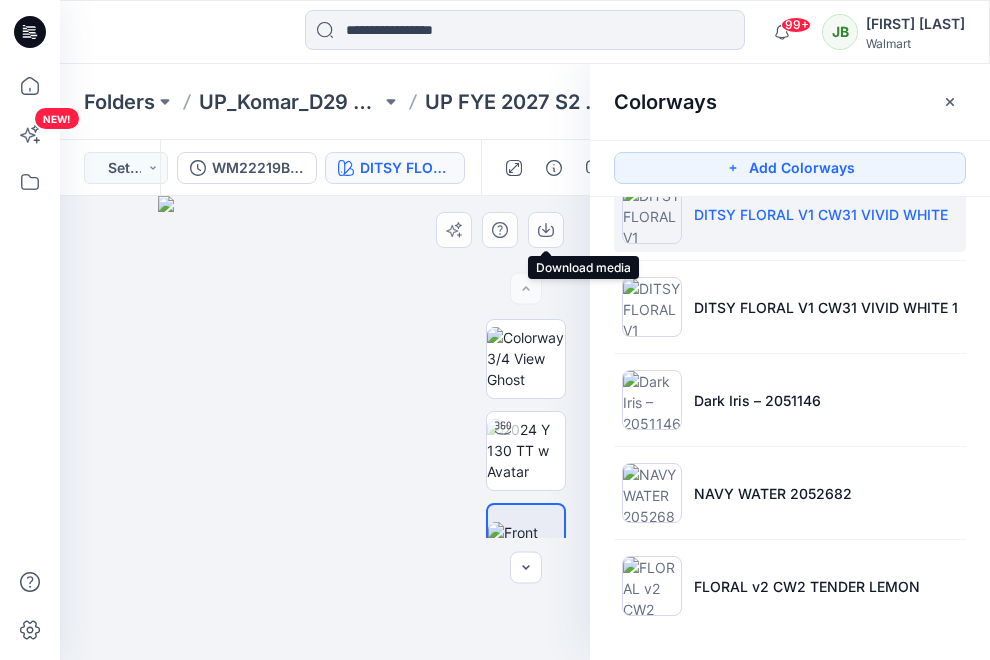 drag, startPoint x: 543, startPoint y: 229, endPoint x: 586, endPoint y: 230, distance: 43.011627 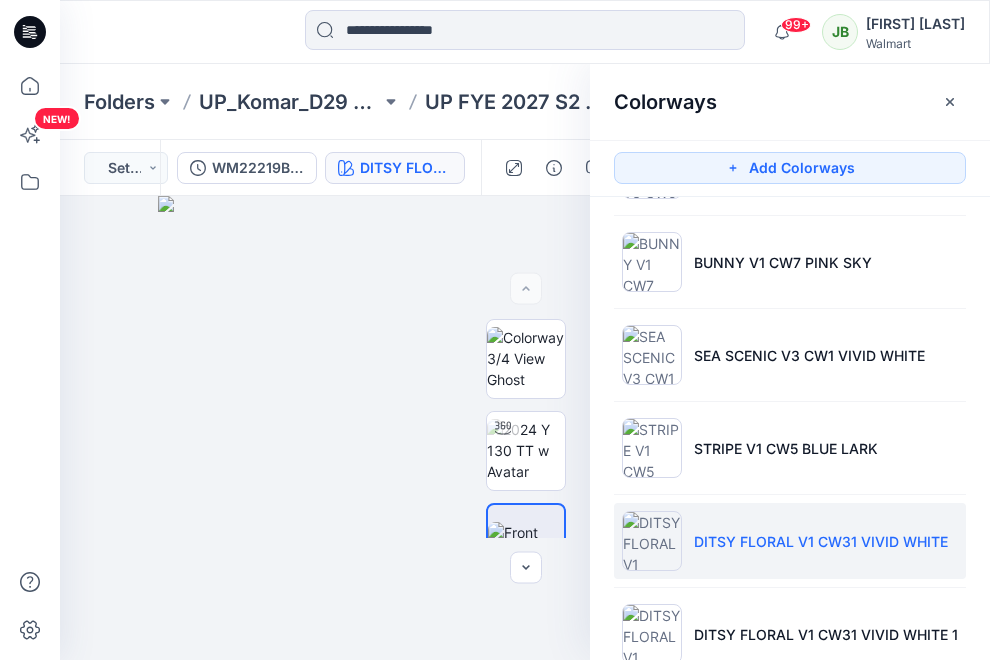 scroll, scrollTop: 1288, scrollLeft: 0, axis: vertical 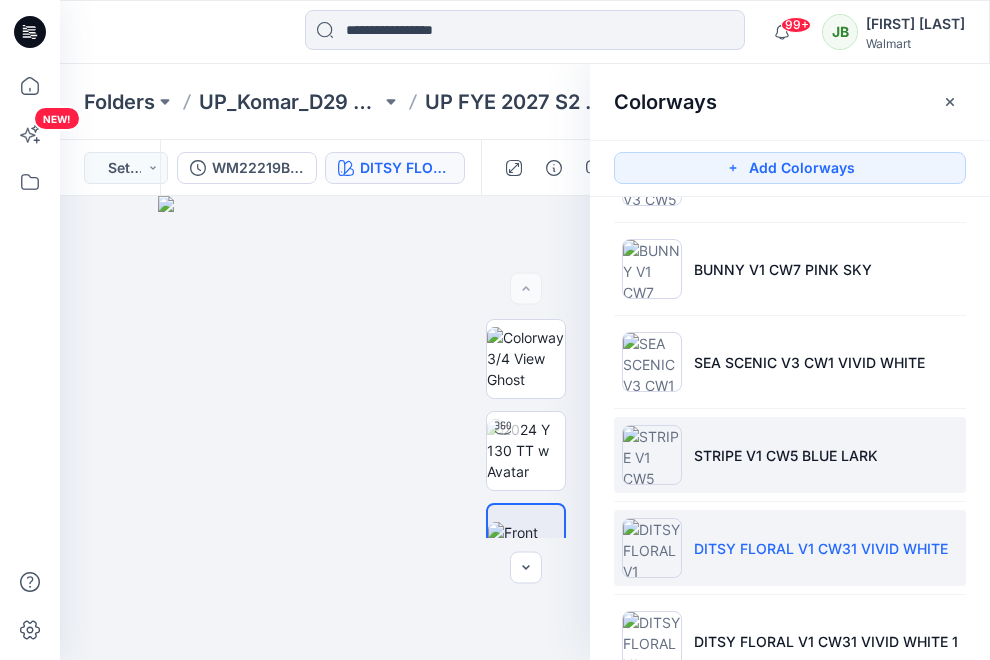 click on "STRIPE V1 CW5  BLUE LARK" at bounding box center [786, 455] 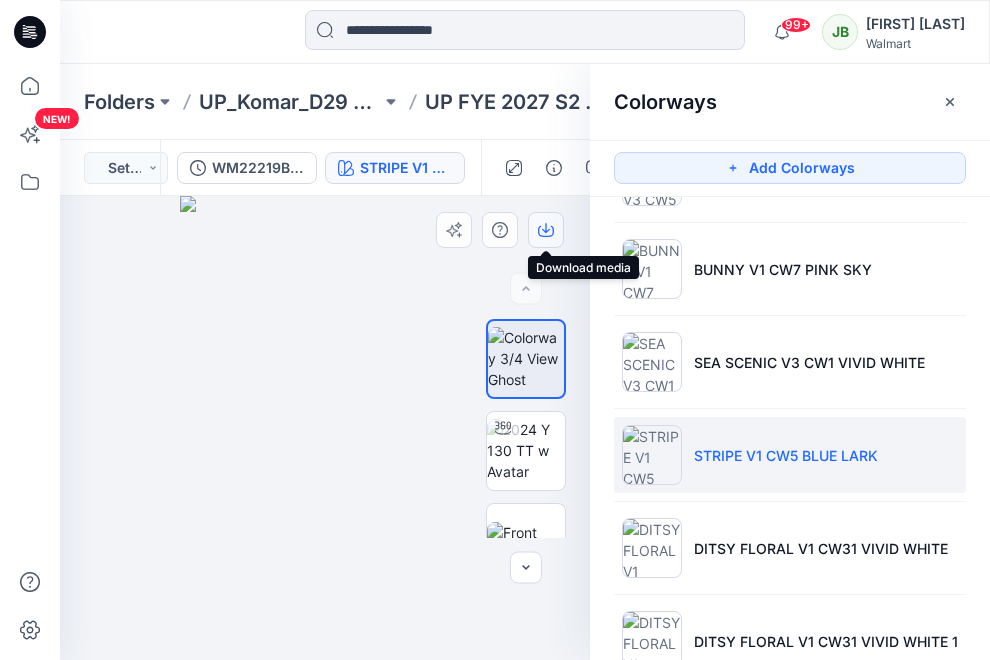 click 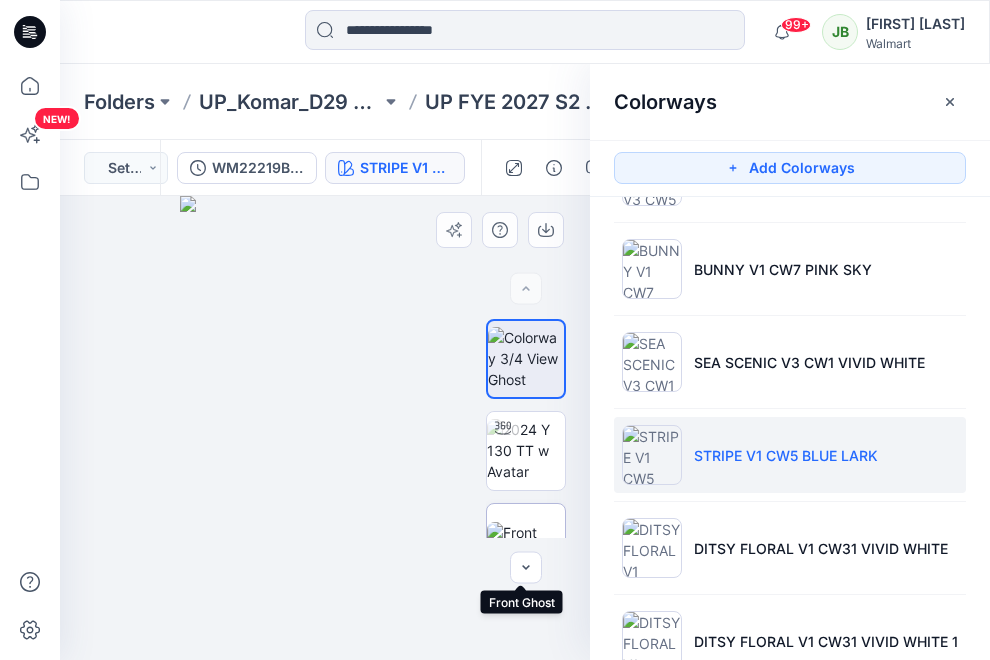 click at bounding box center [526, 543] 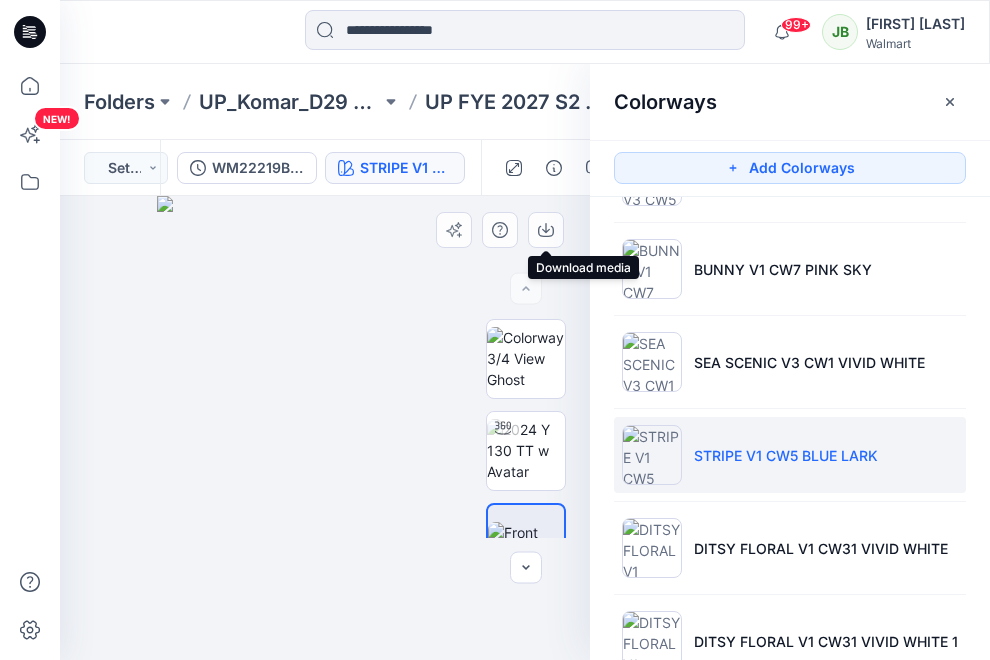 drag, startPoint x: 536, startPoint y: 236, endPoint x: 544, endPoint y: 250, distance: 16.124516 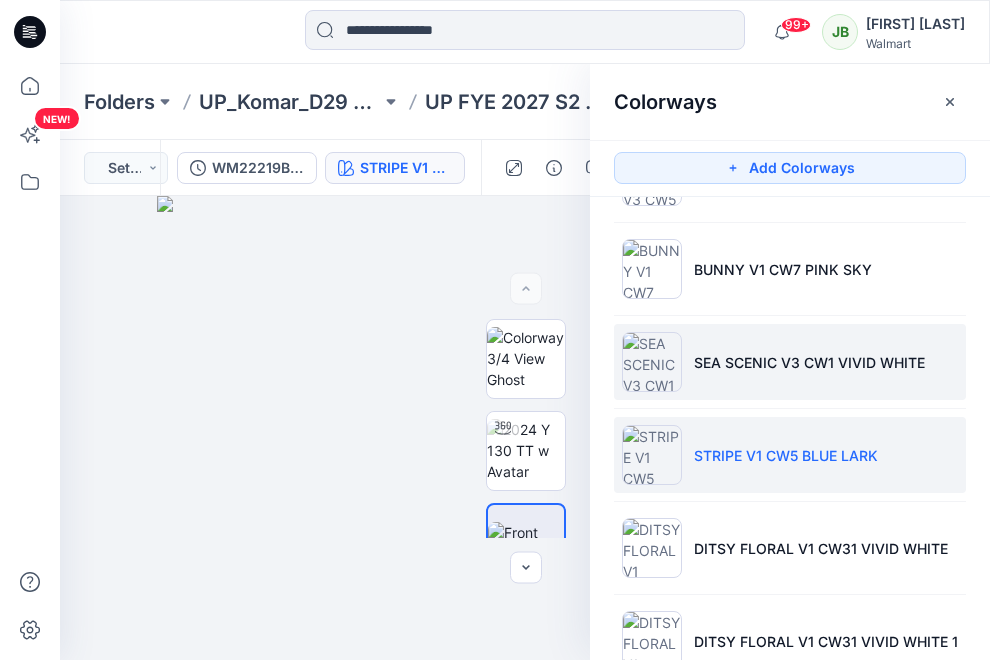 click on "SEA SCENIC V3 CW1 VIVID WHITE" at bounding box center [790, 362] 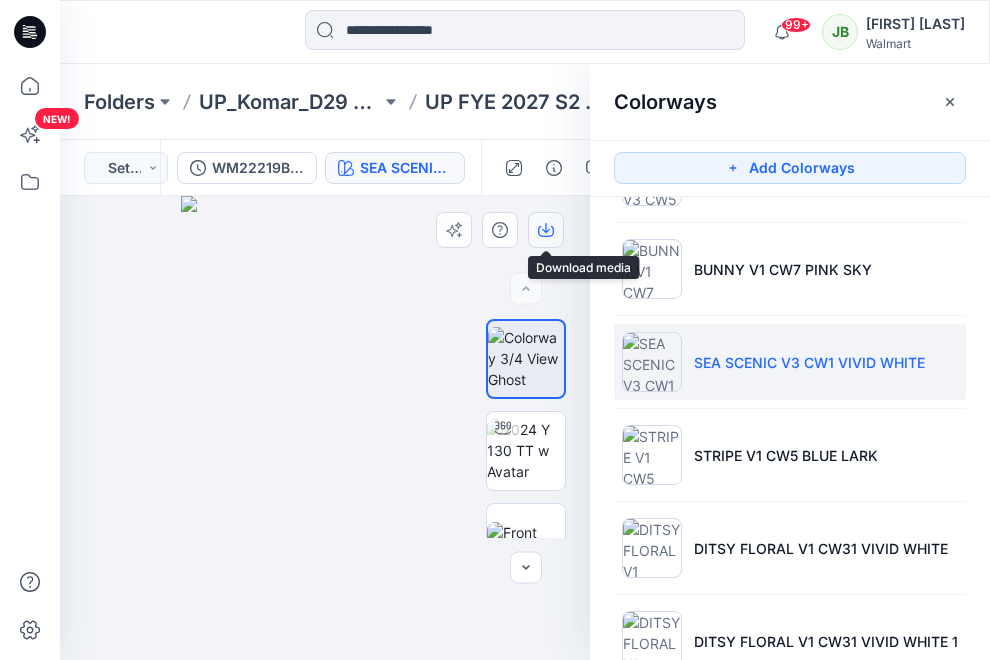 click 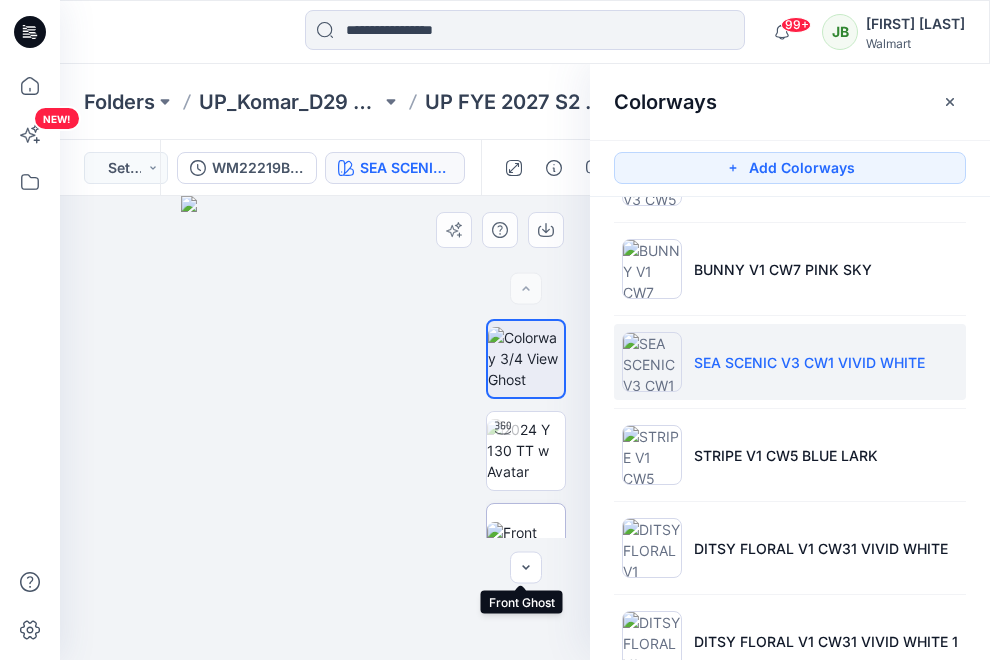 click at bounding box center (526, 543) 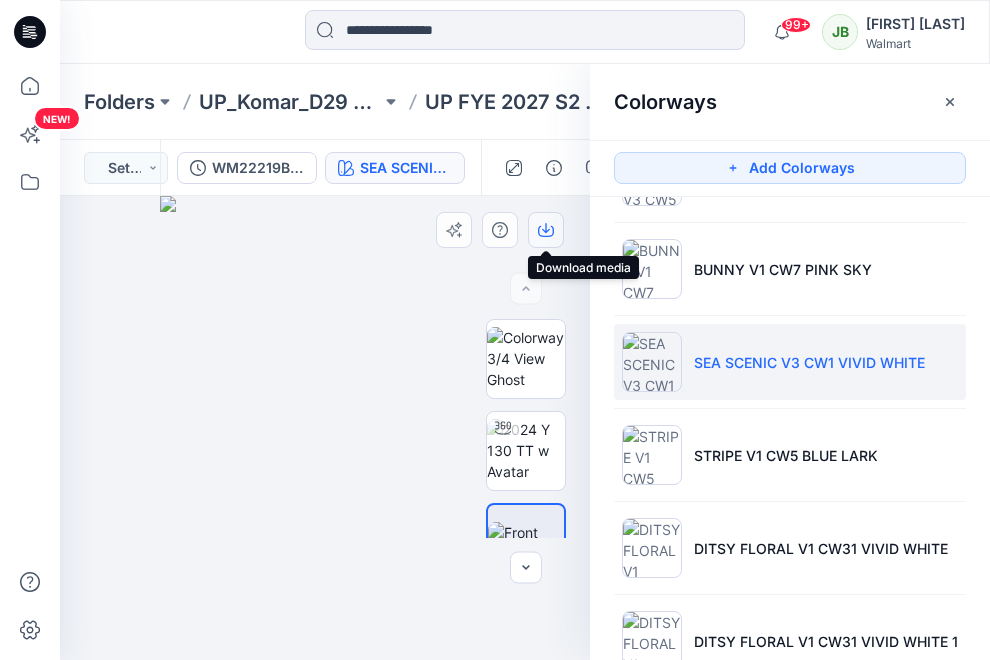 click 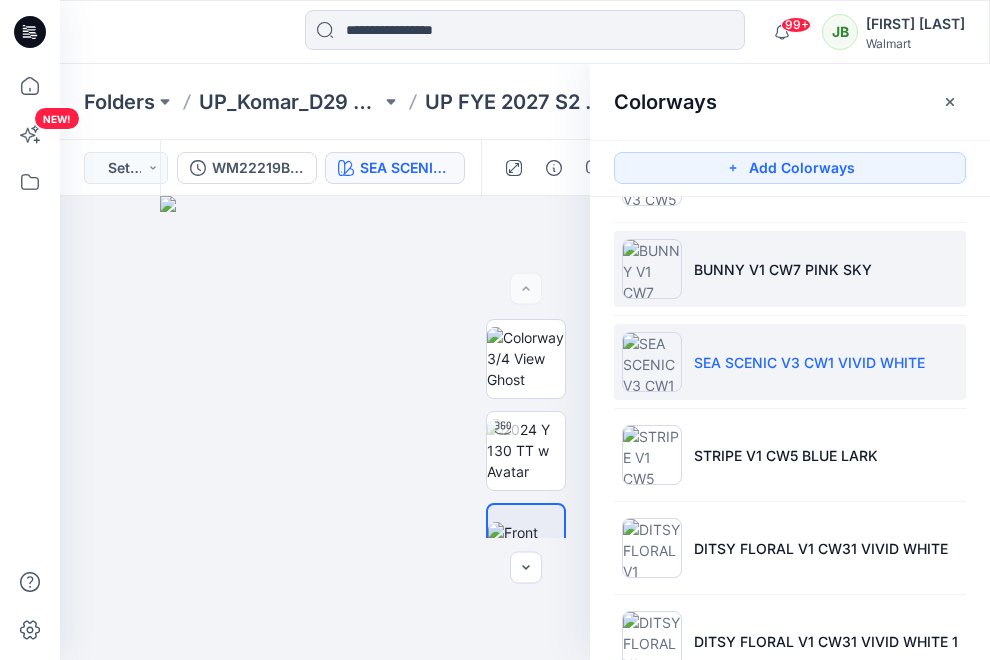 click at bounding box center [652, 269] 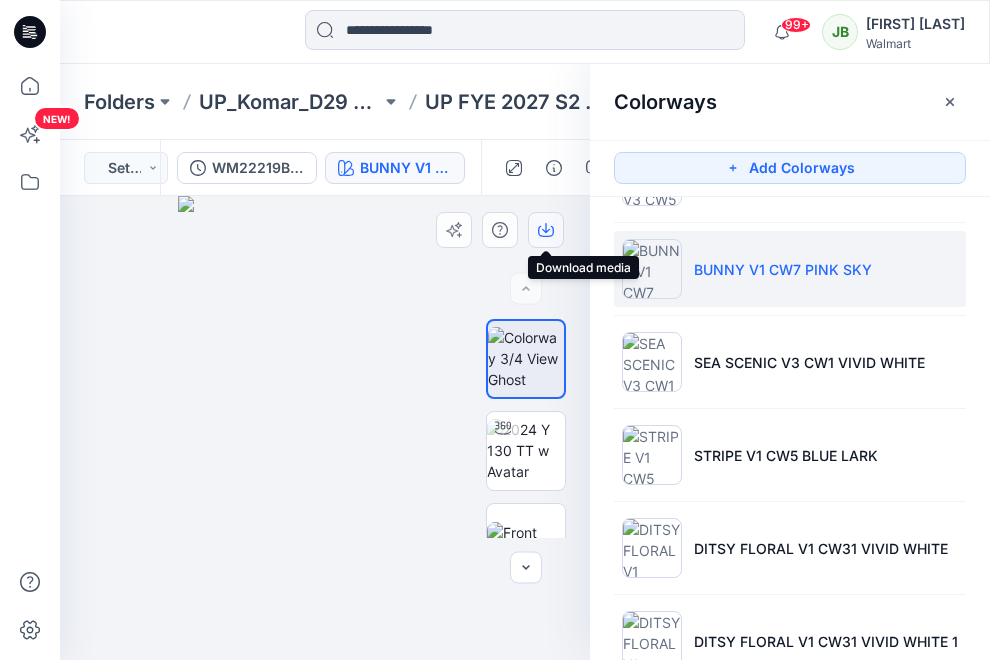 click at bounding box center (546, 230) 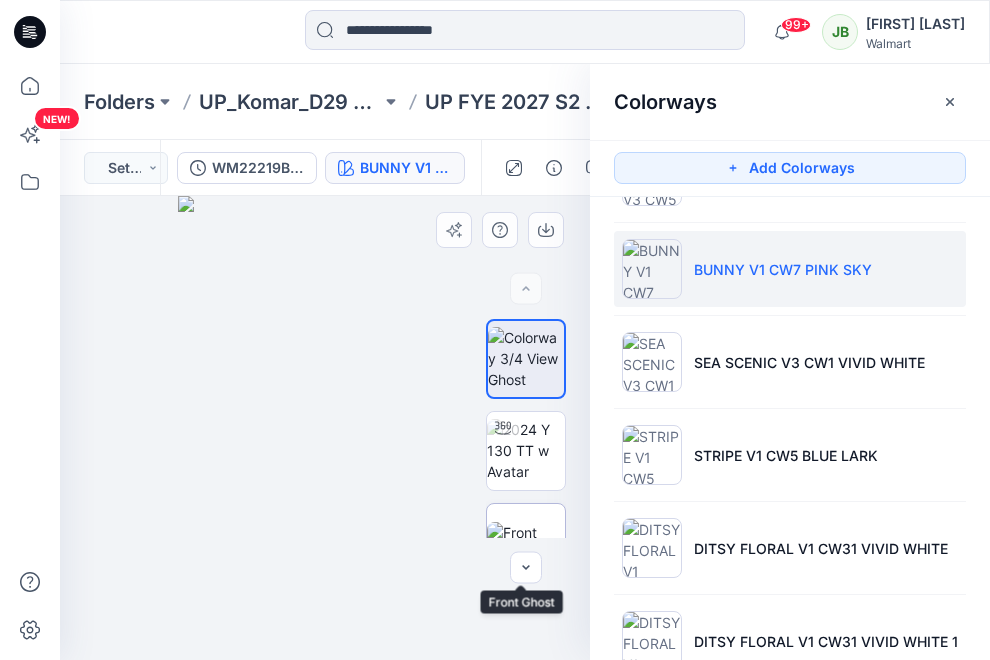 click at bounding box center (526, 543) 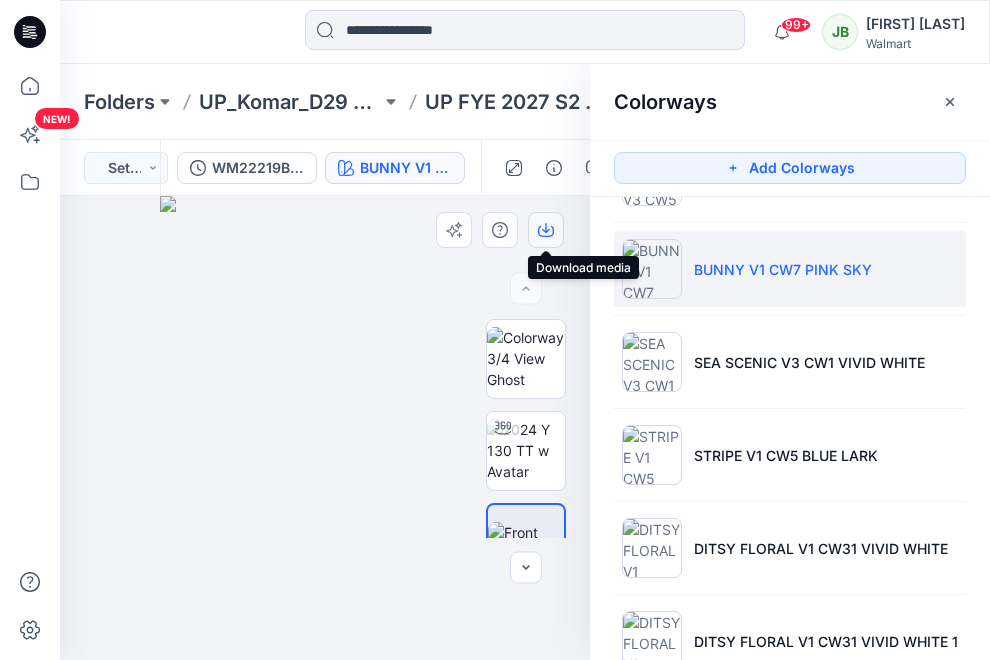 click 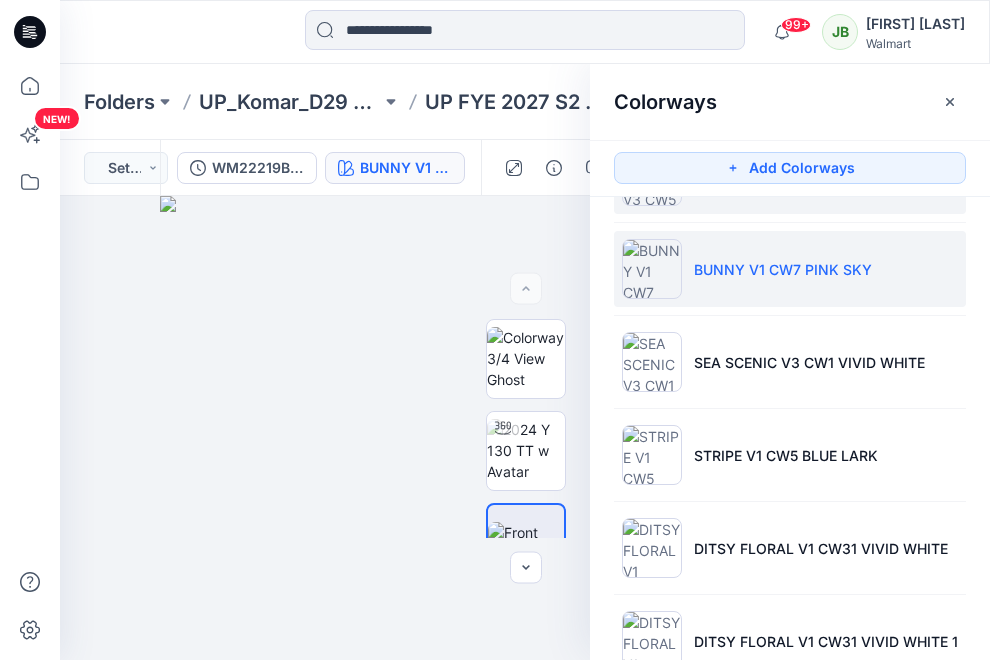 click on "CAFE TOILE V3 CW5 WINTER WHITE" at bounding box center (790, 176) 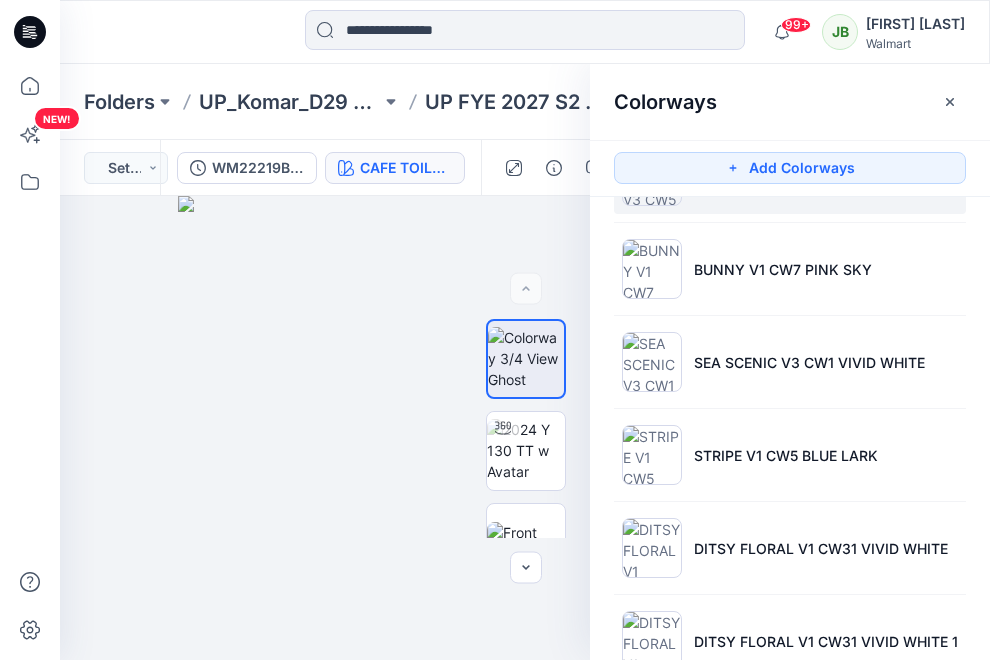 click on "CAFE TOILE V3 CW5 WINTER WHITE" at bounding box center (790, 176) 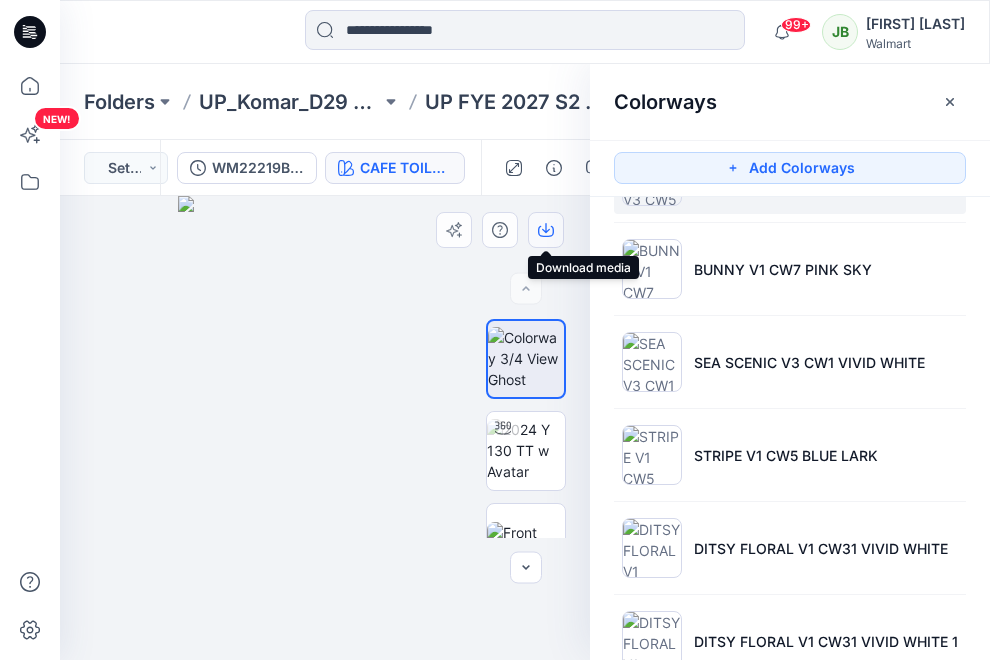 click at bounding box center (546, 230) 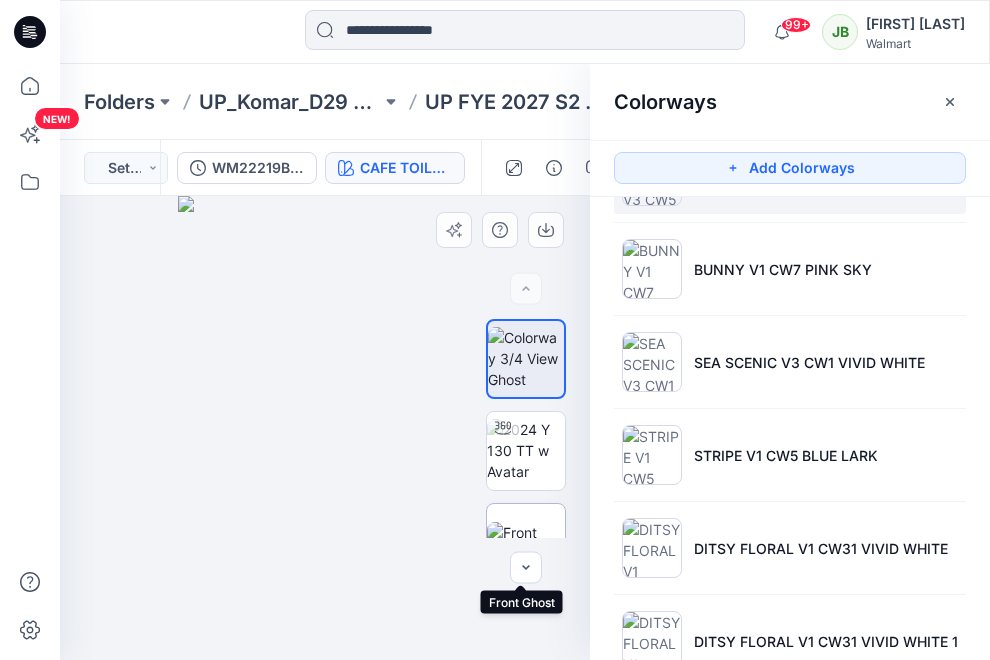 click at bounding box center [526, 543] 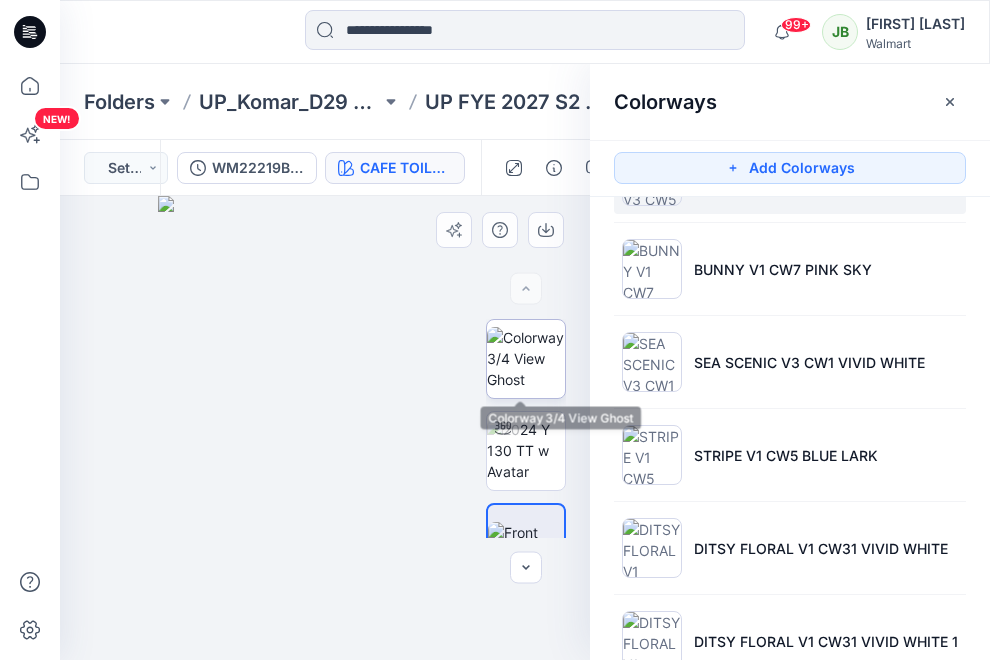 click at bounding box center (526, 358) 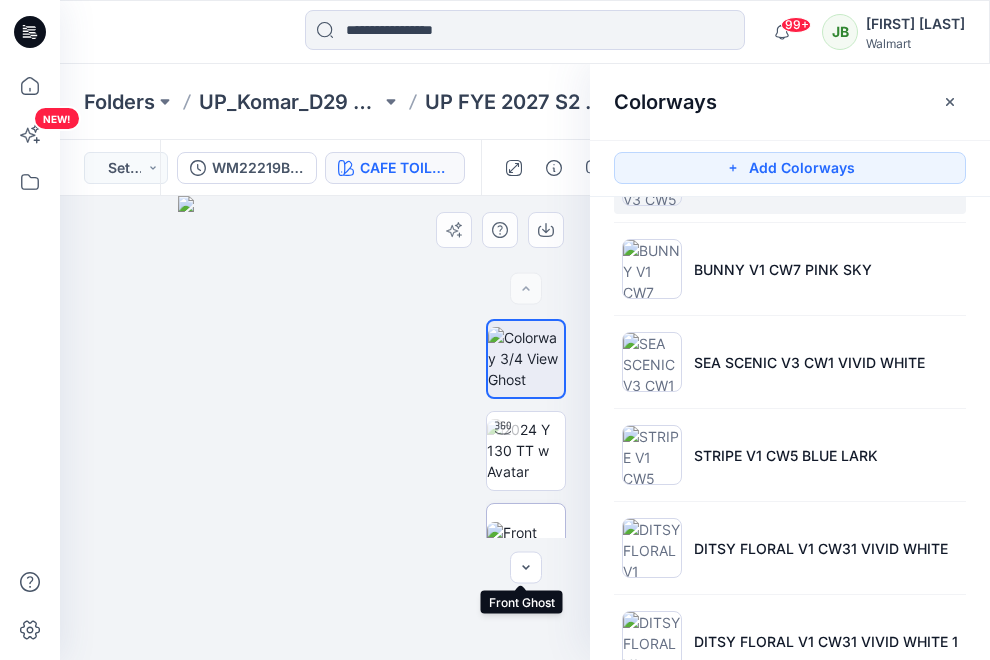 click at bounding box center (526, 543) 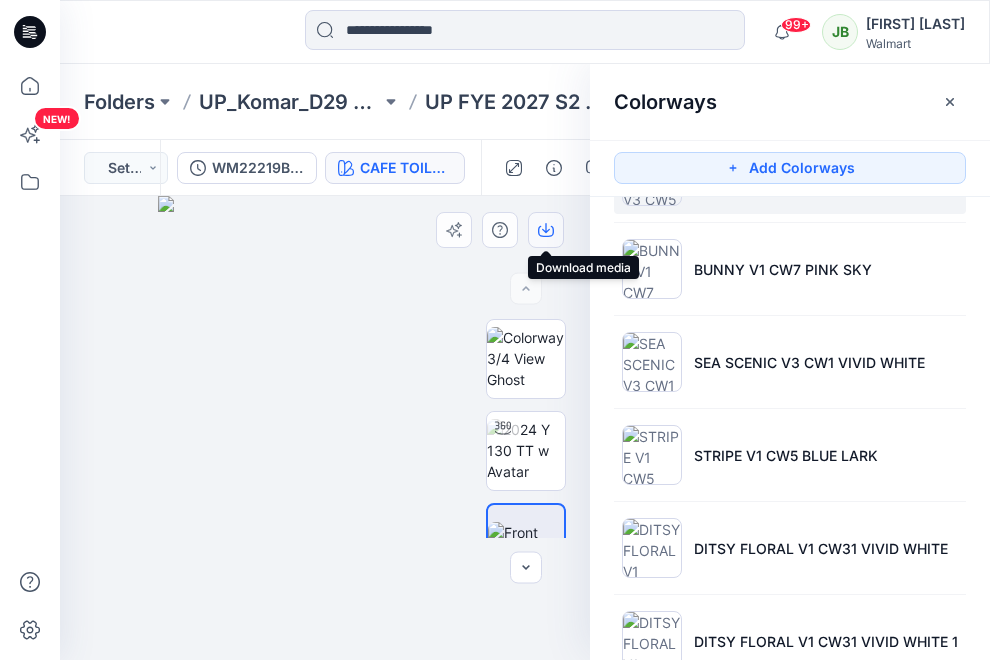 click 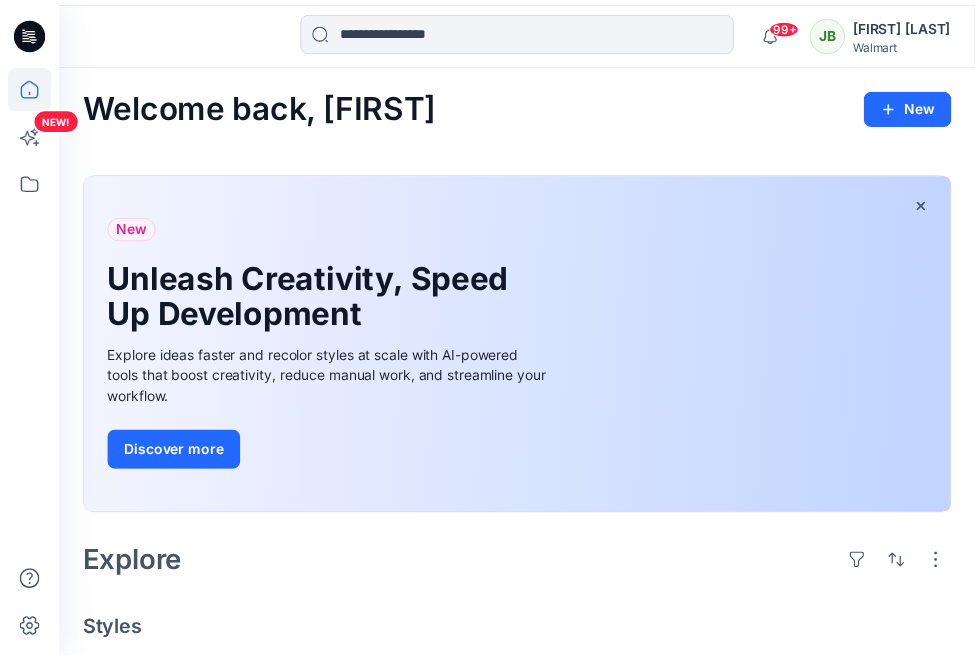scroll, scrollTop: 1012, scrollLeft: 0, axis: vertical 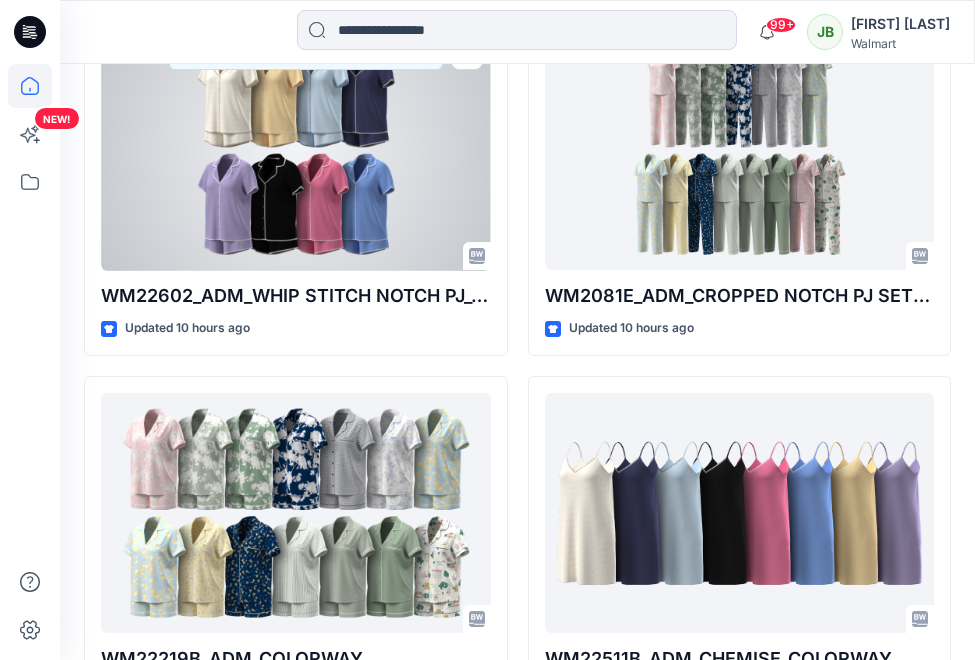 click at bounding box center [296, 150] 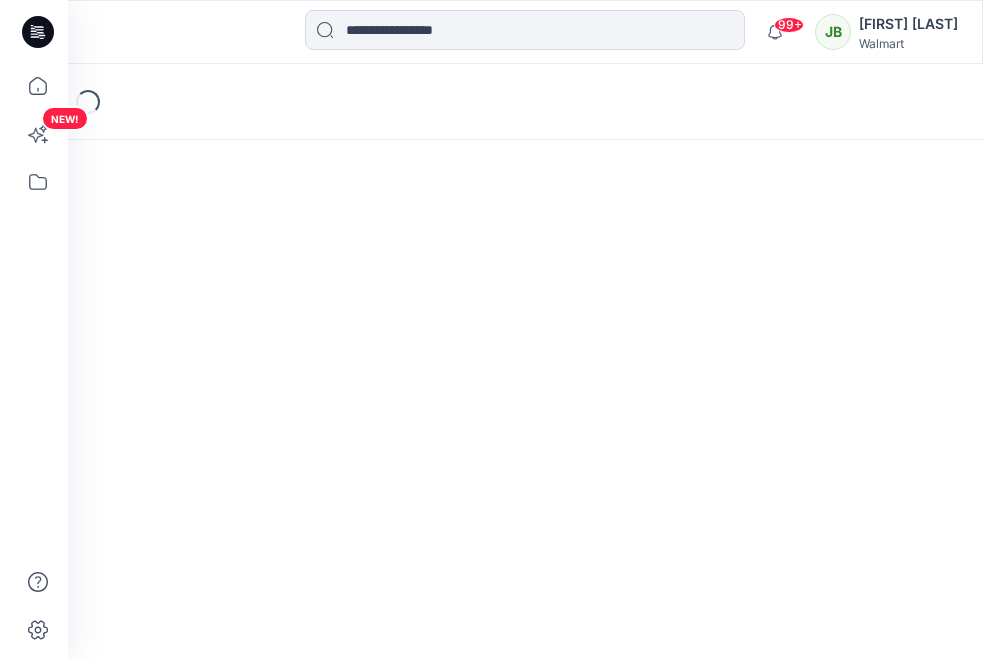 scroll, scrollTop: 0, scrollLeft: 0, axis: both 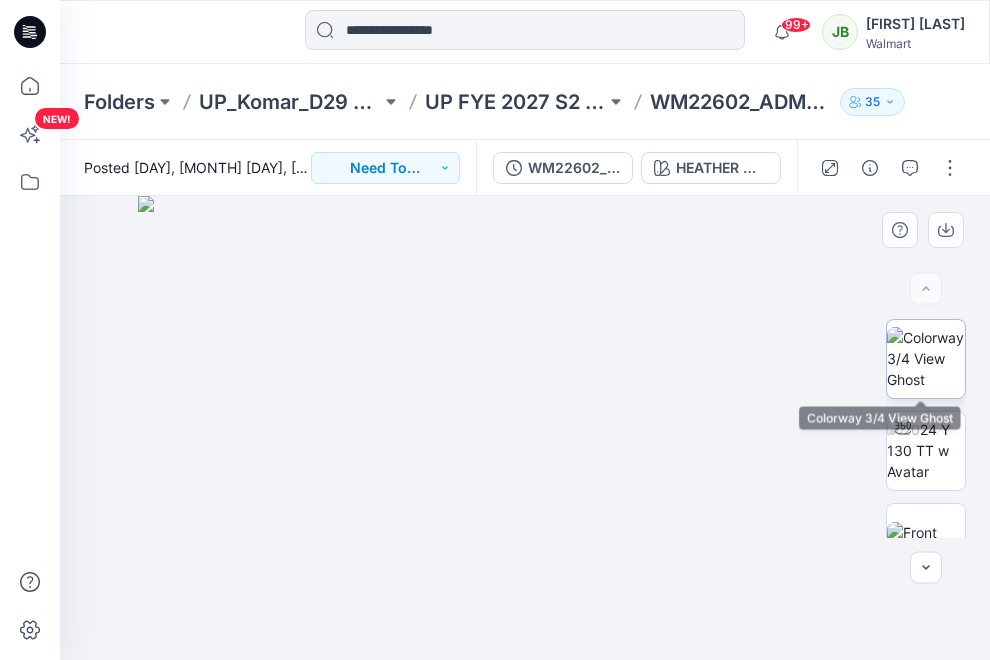 click at bounding box center [926, 358] 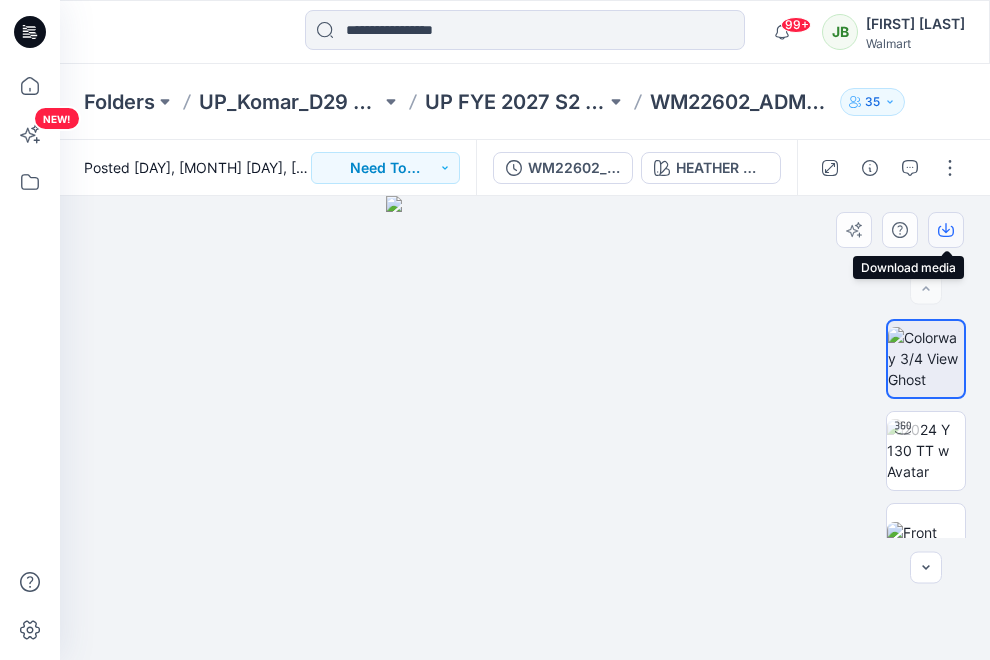 click 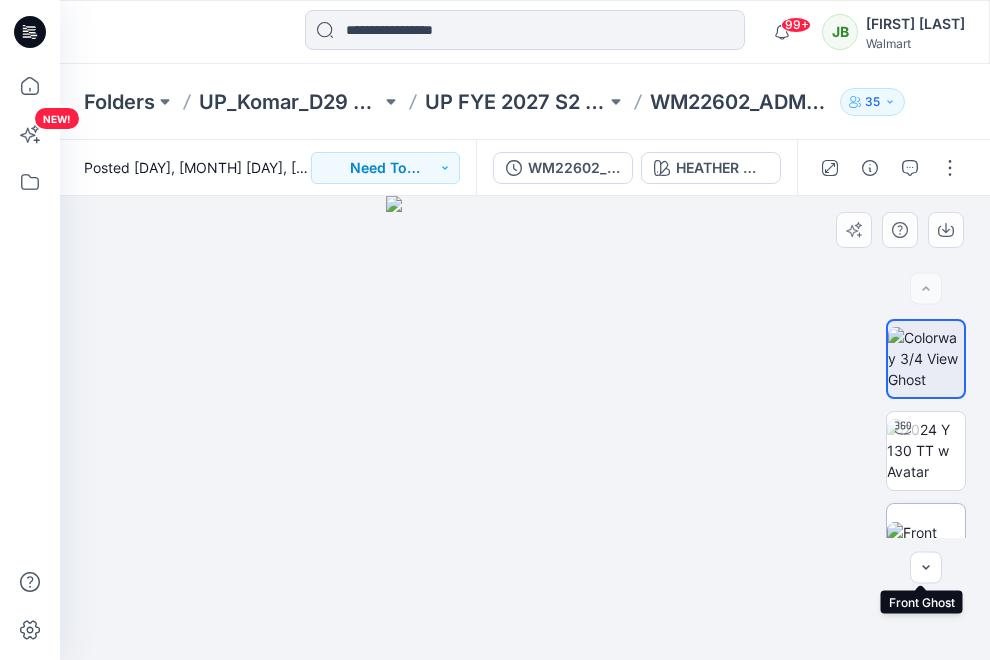 click at bounding box center (926, 543) 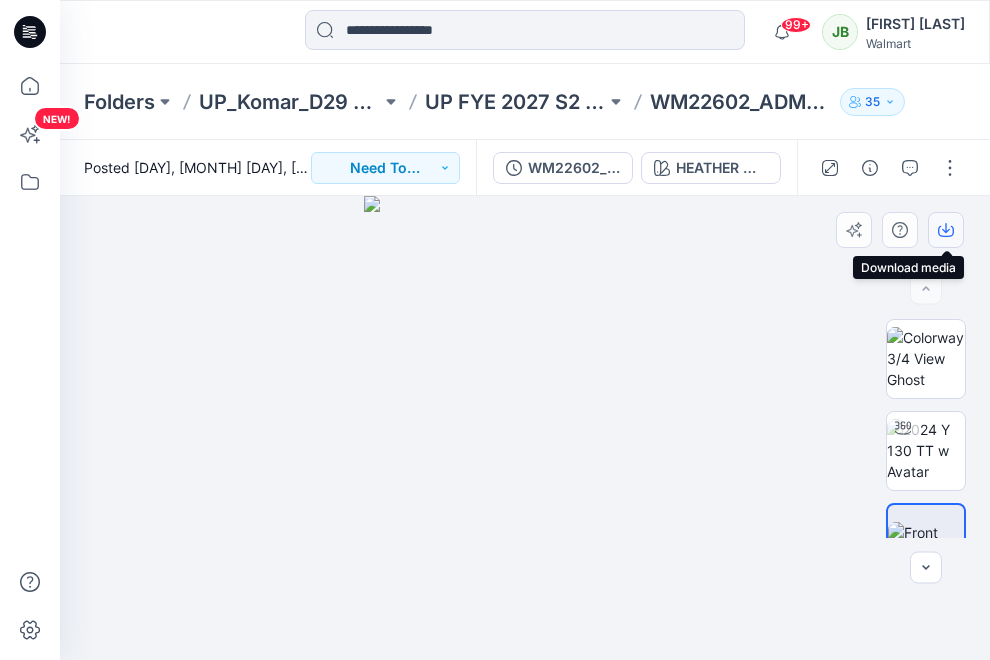 click 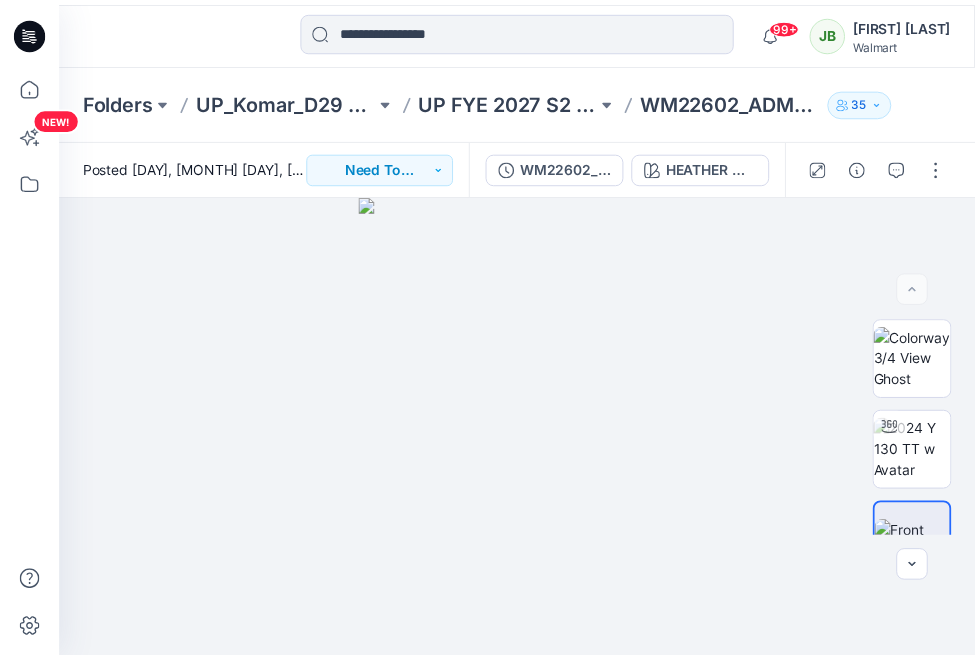 scroll, scrollTop: 402, scrollLeft: 0, axis: vertical 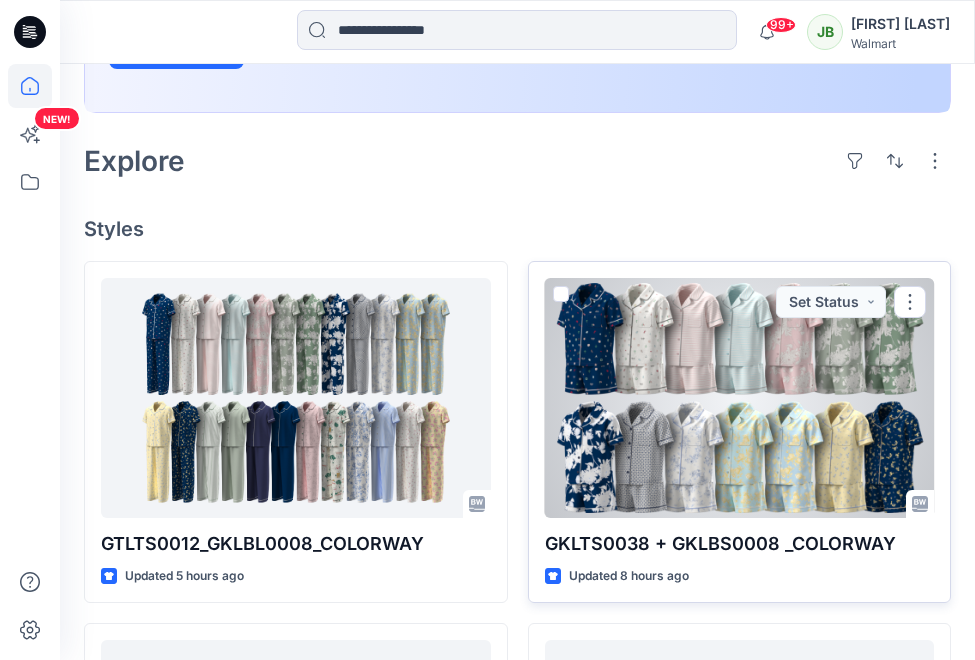 click at bounding box center [740, 398] 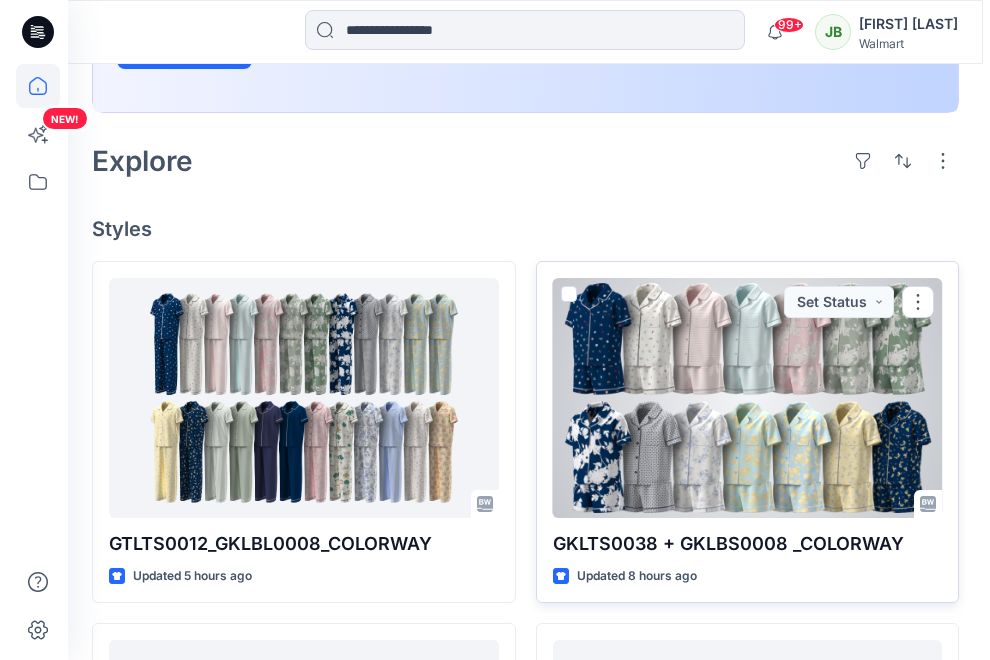 scroll, scrollTop: 0, scrollLeft: 0, axis: both 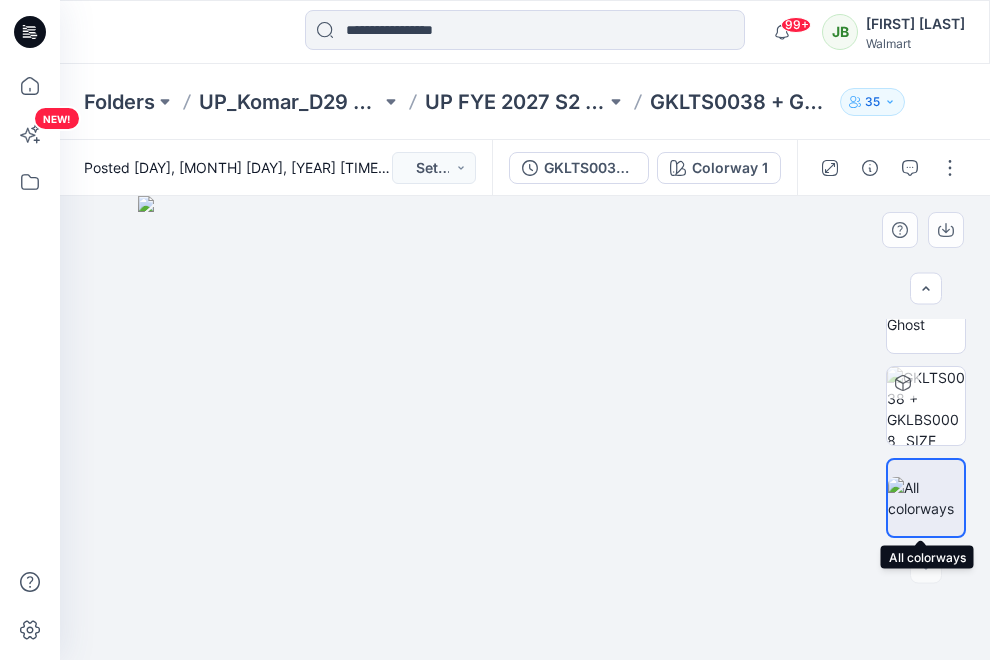 click at bounding box center [926, 498] 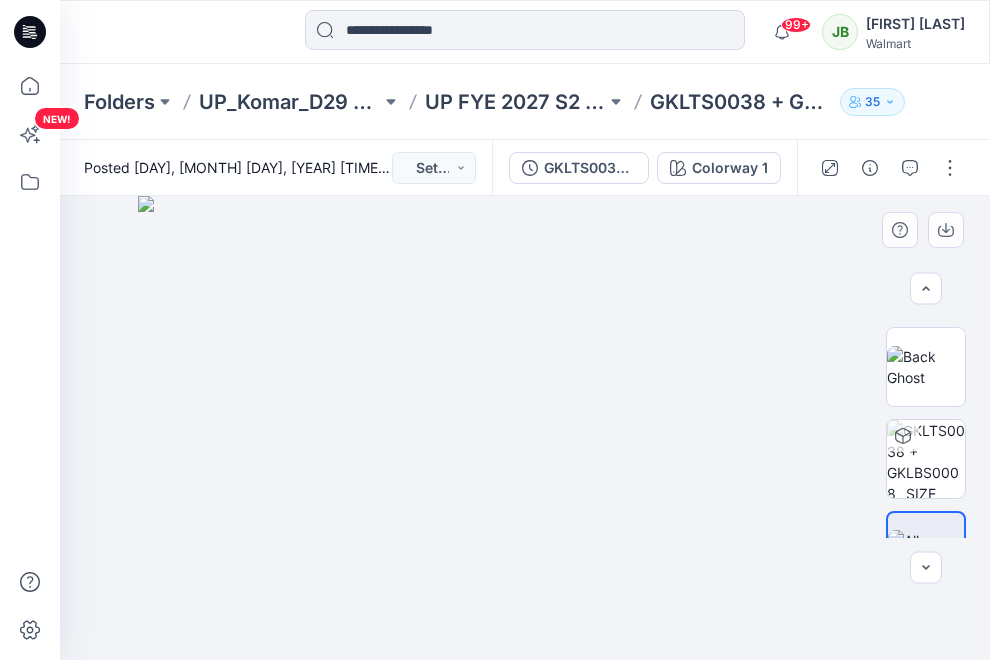 scroll, scrollTop: 1380, scrollLeft: 0, axis: vertical 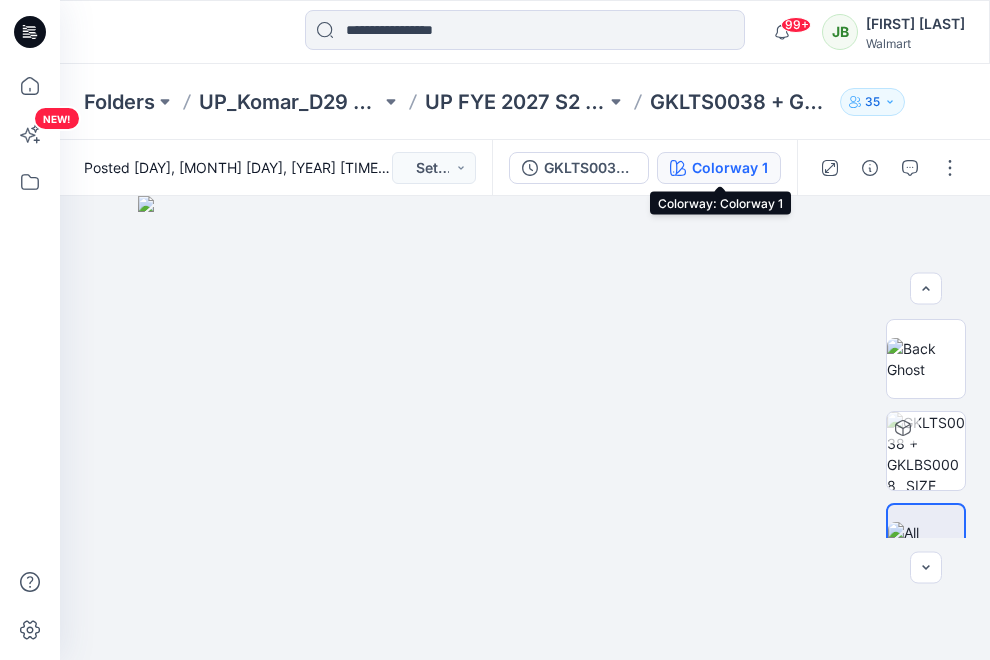 click on "Colorway 1" at bounding box center [730, 168] 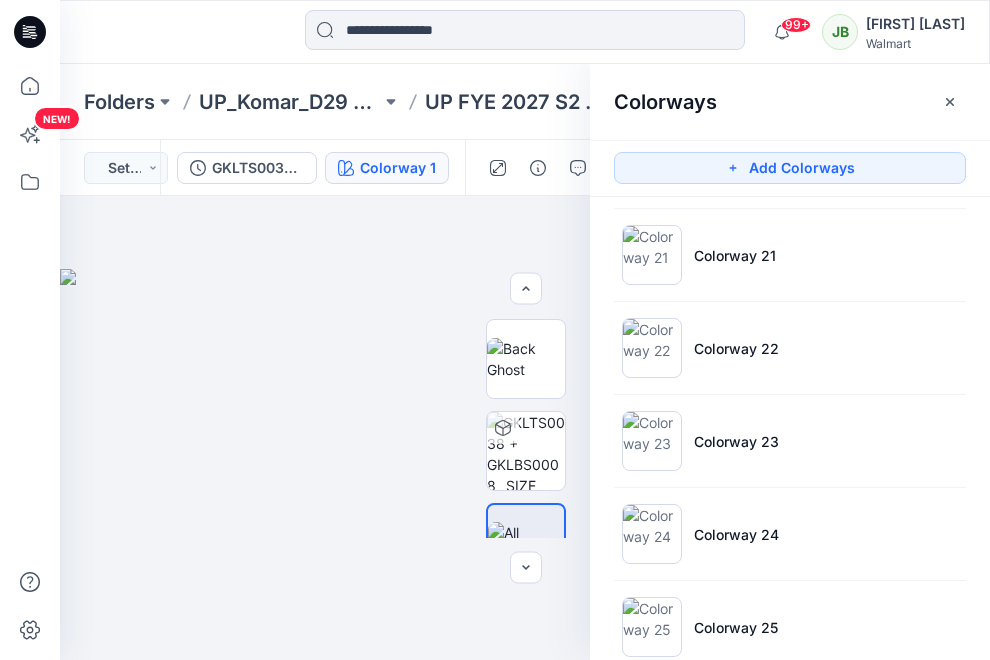 scroll, scrollTop: 1901, scrollLeft: 0, axis: vertical 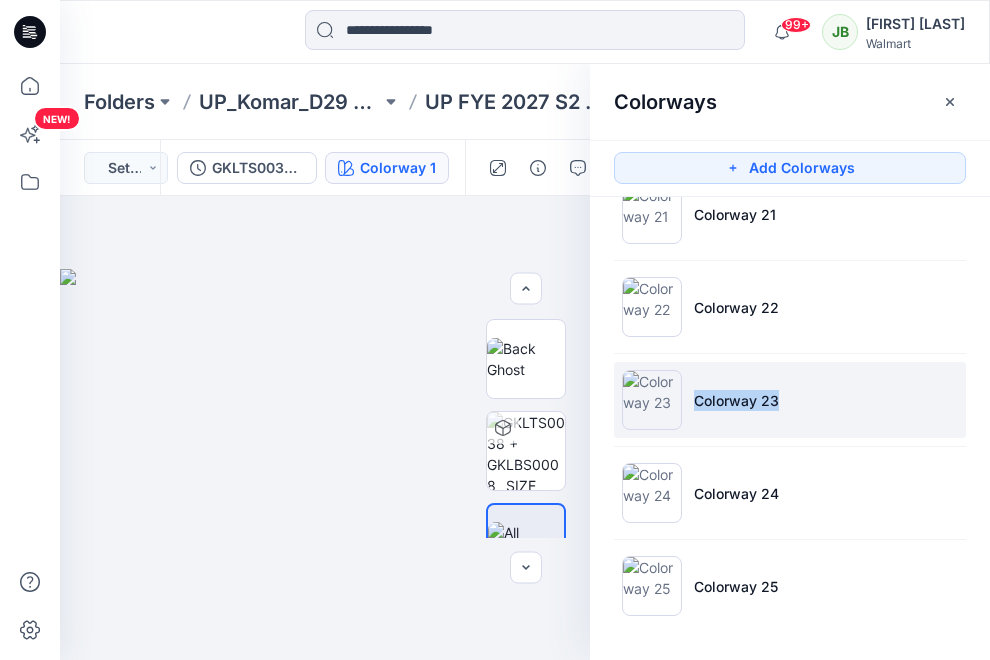 click on "Colorway 23" at bounding box center (790, 400) 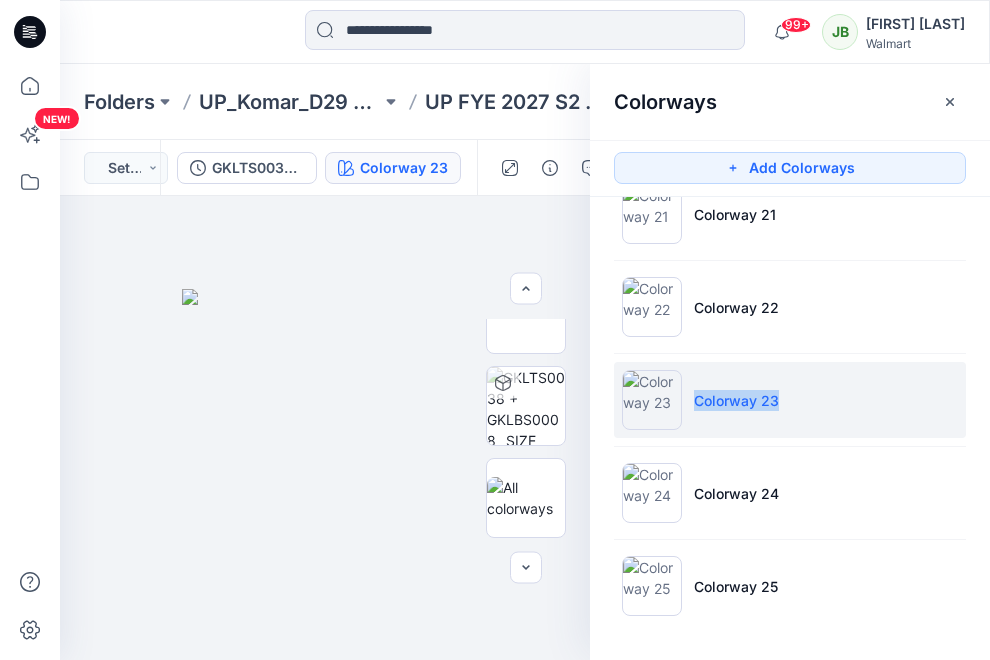 scroll, scrollTop: 1288, scrollLeft: 0, axis: vertical 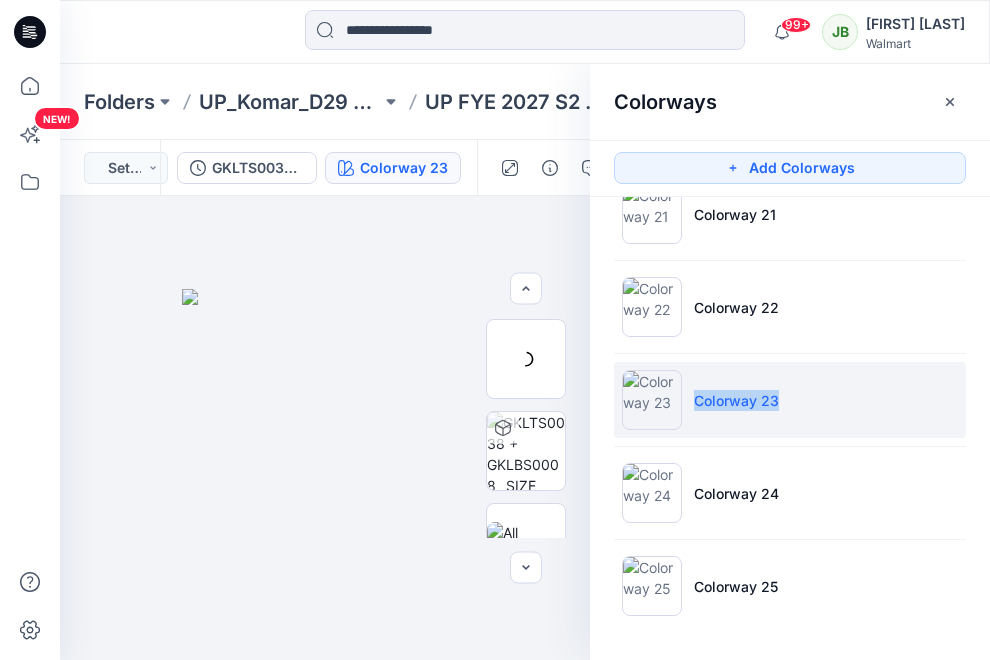 click at bounding box center [652, 400] 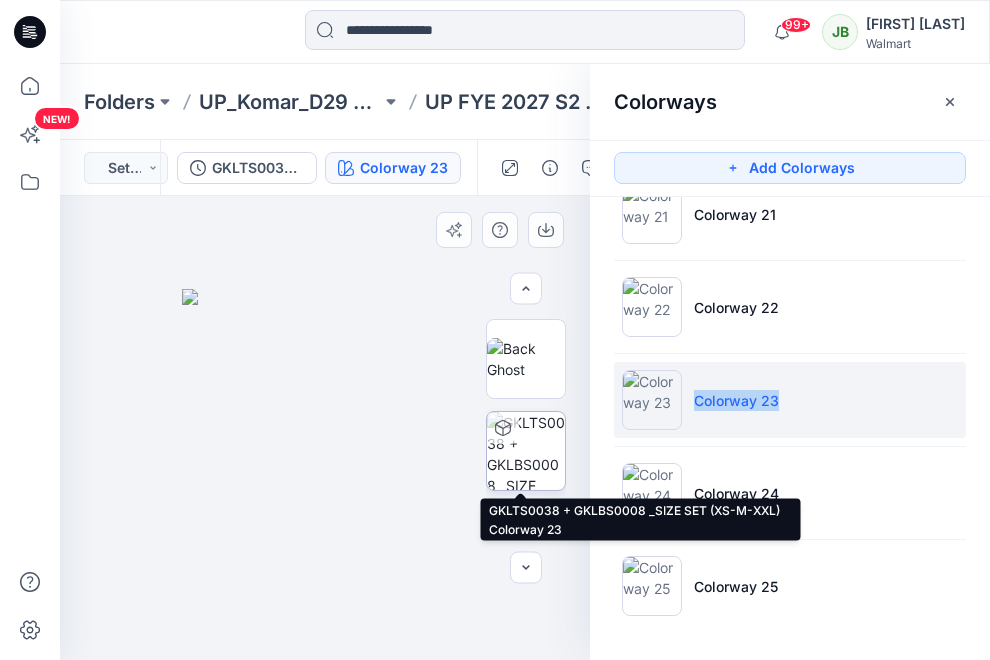 click at bounding box center [526, 451] 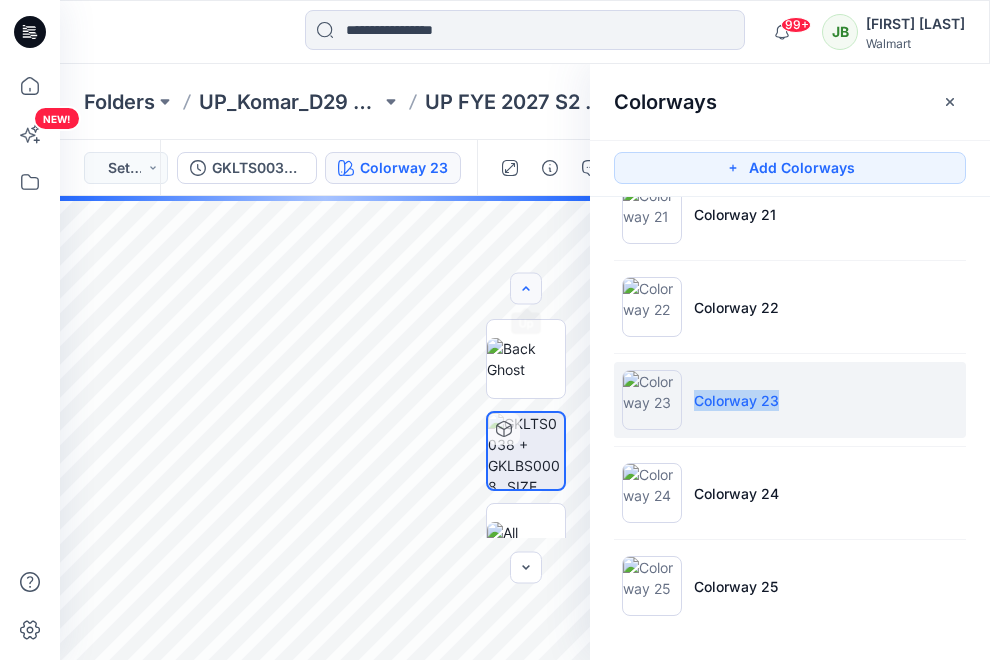 click at bounding box center [526, 289] 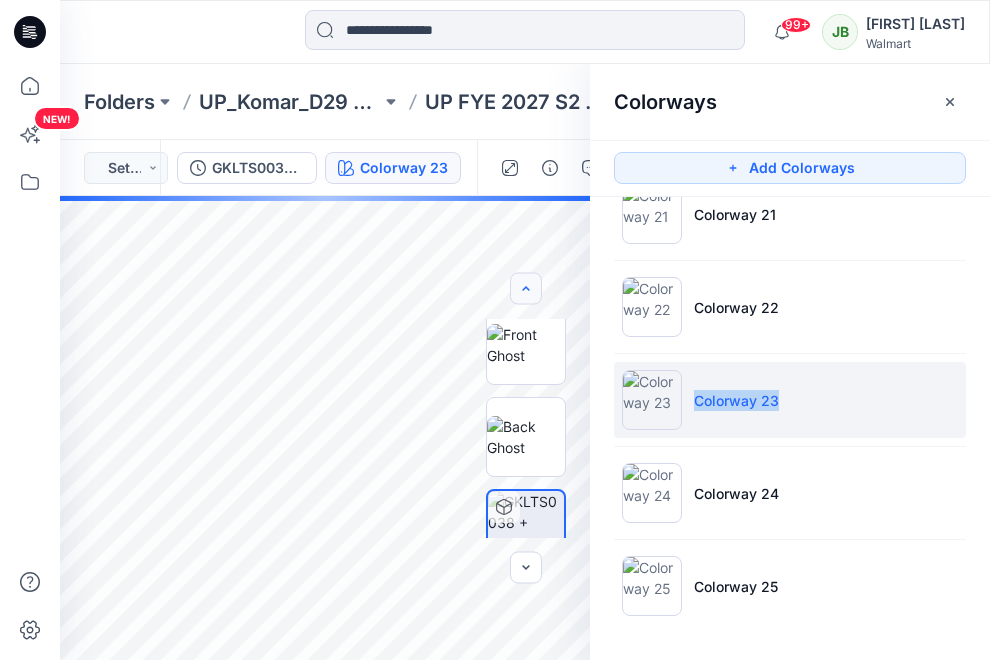 click at bounding box center [526, 289] 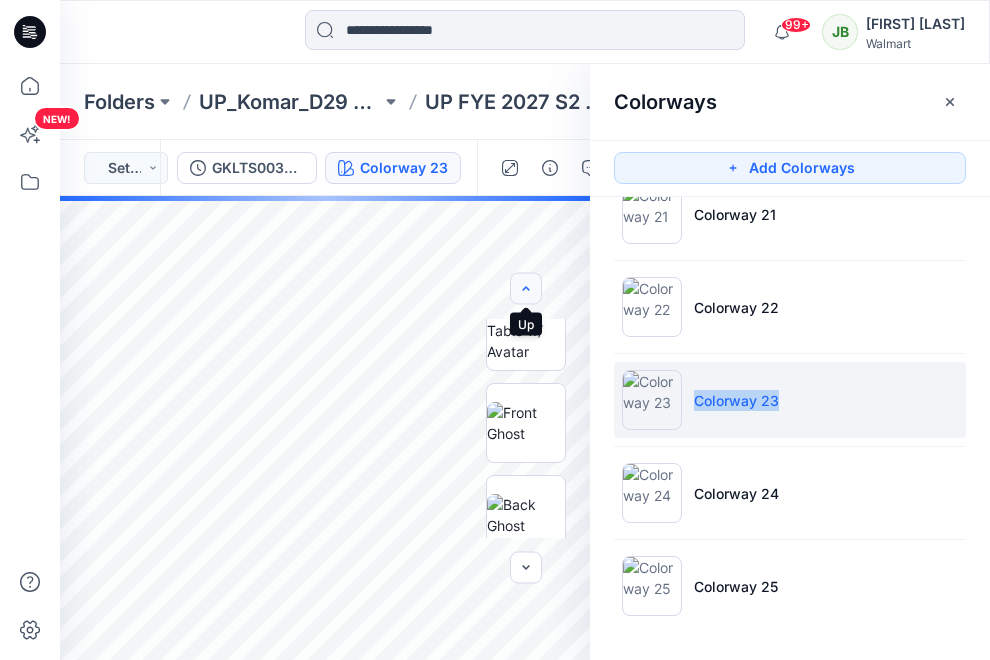 click 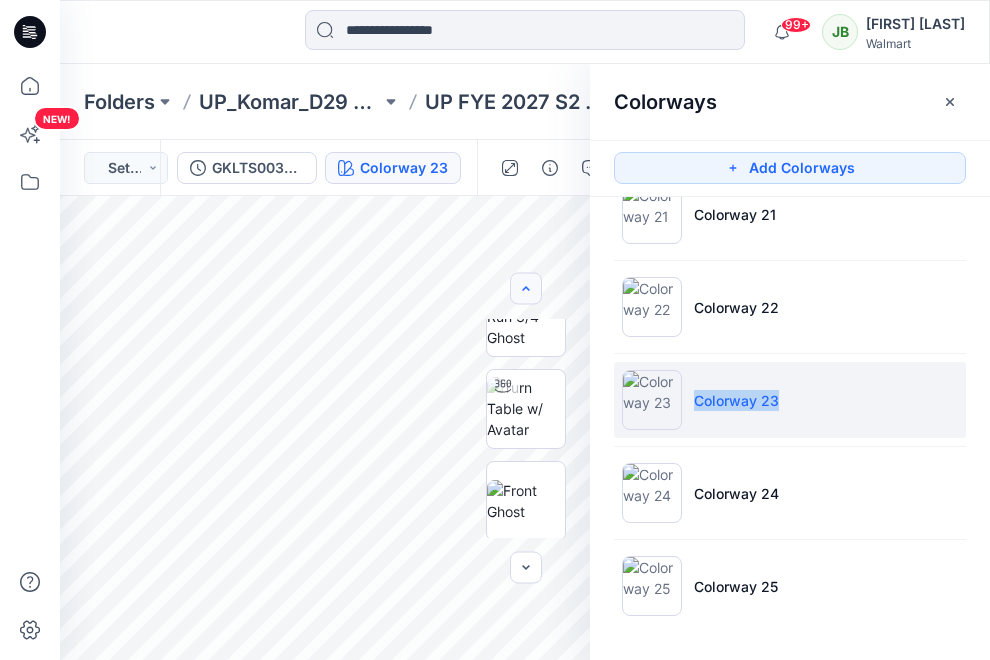 click 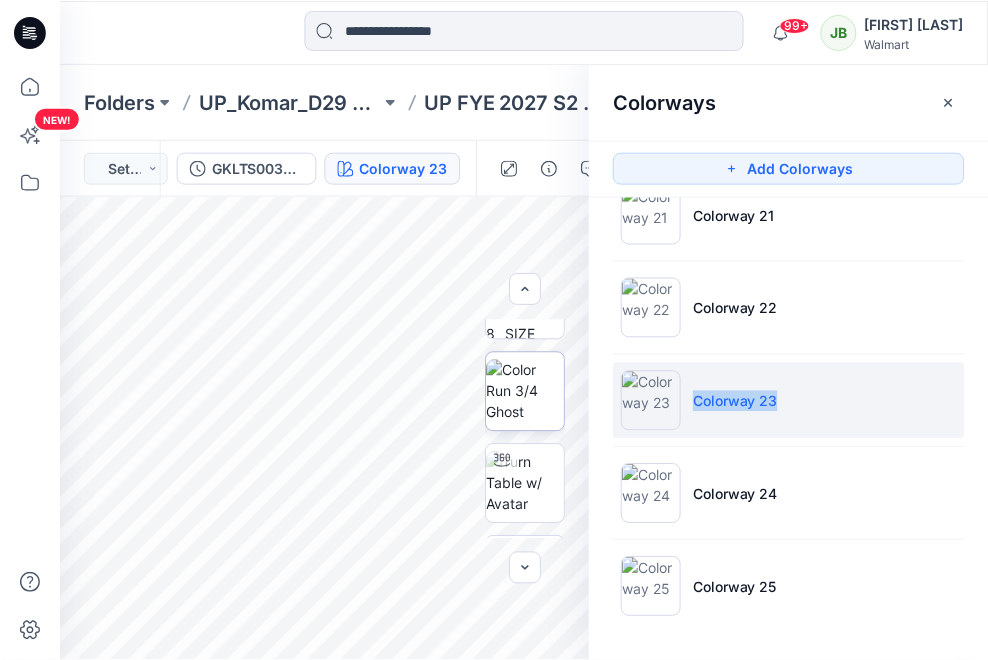 scroll, scrollTop: 976, scrollLeft: 0, axis: vertical 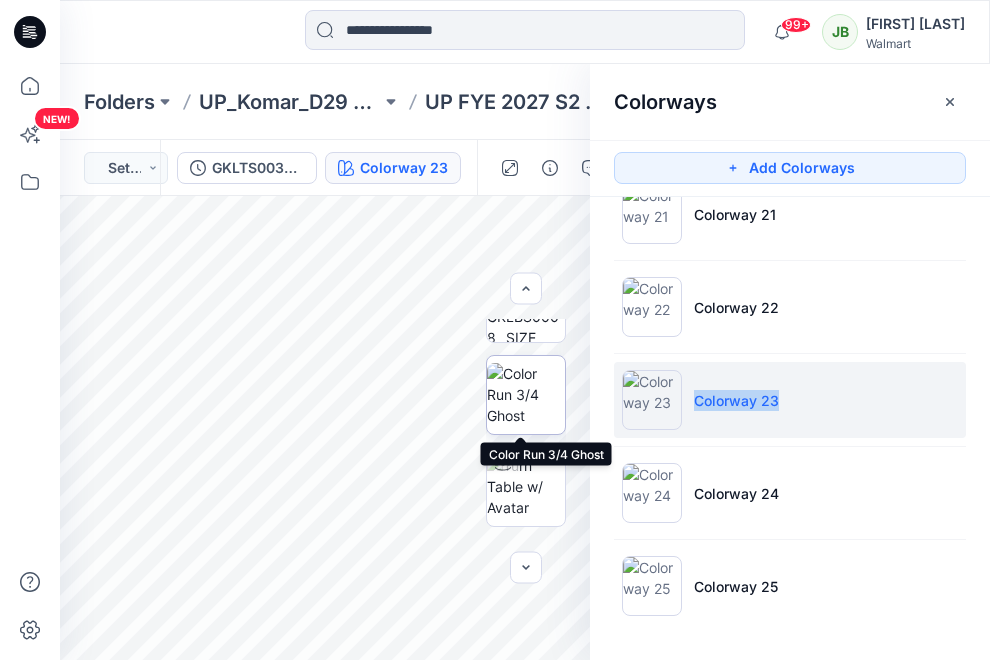 click at bounding box center (526, 394) 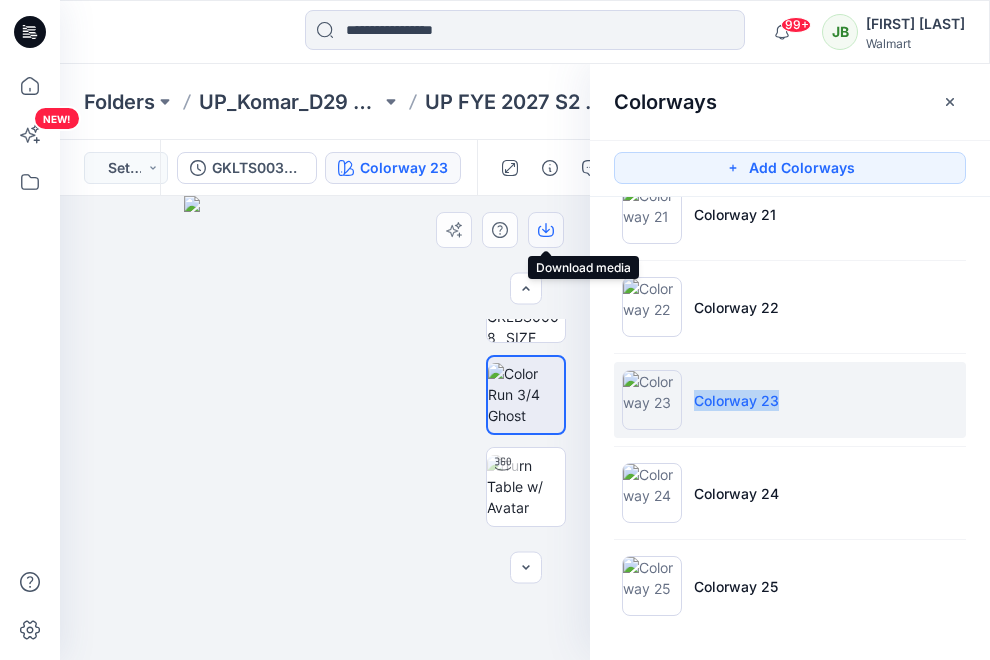 click at bounding box center [546, 230] 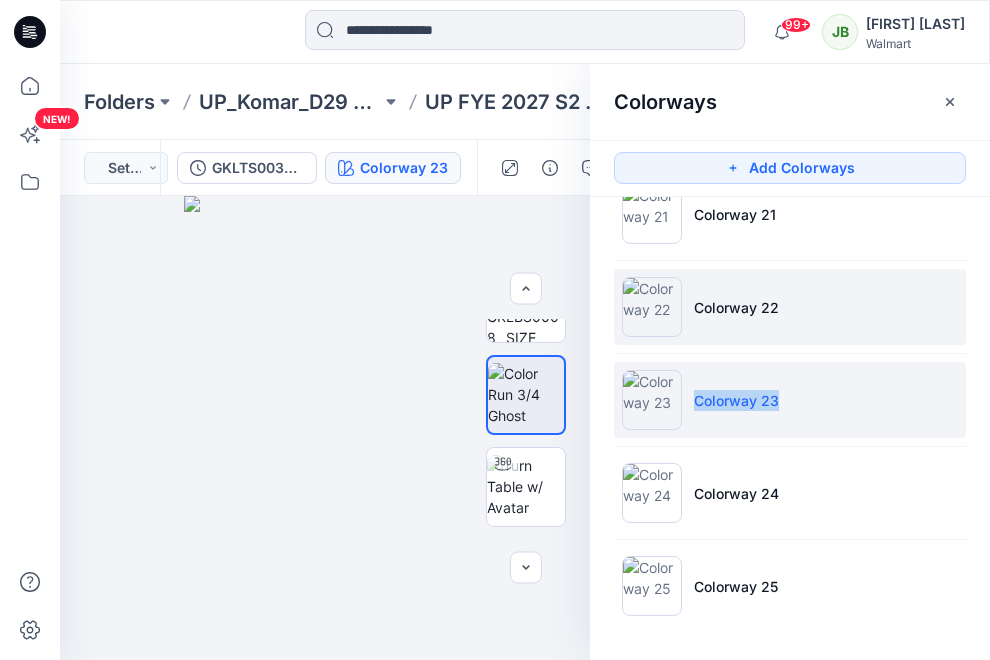 click at bounding box center [652, 307] 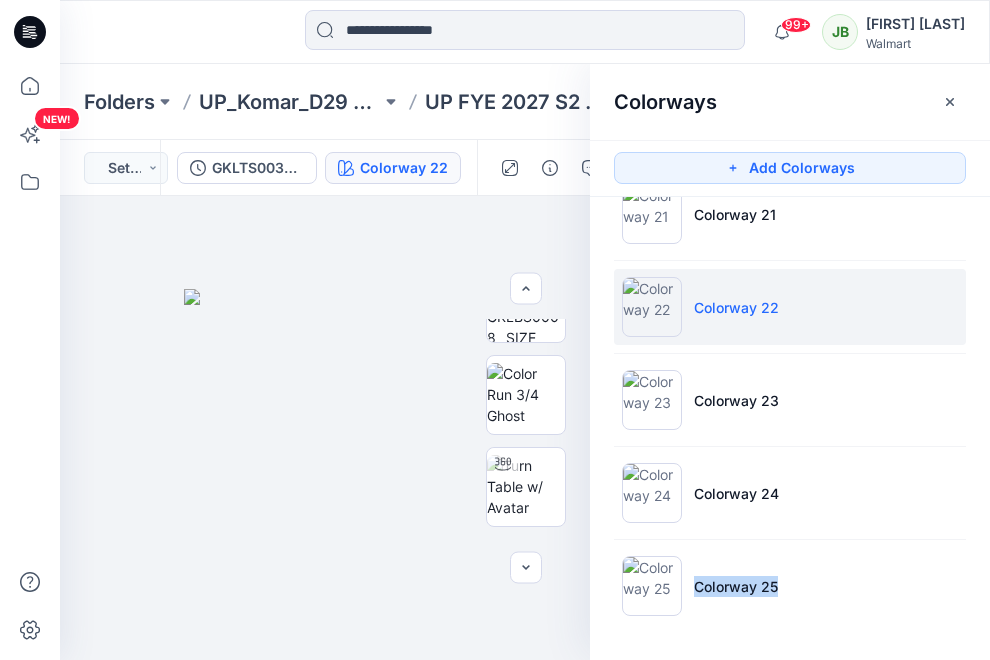 drag, startPoint x: 984, startPoint y: 606, endPoint x: 977, endPoint y: 562, distance: 44.553337 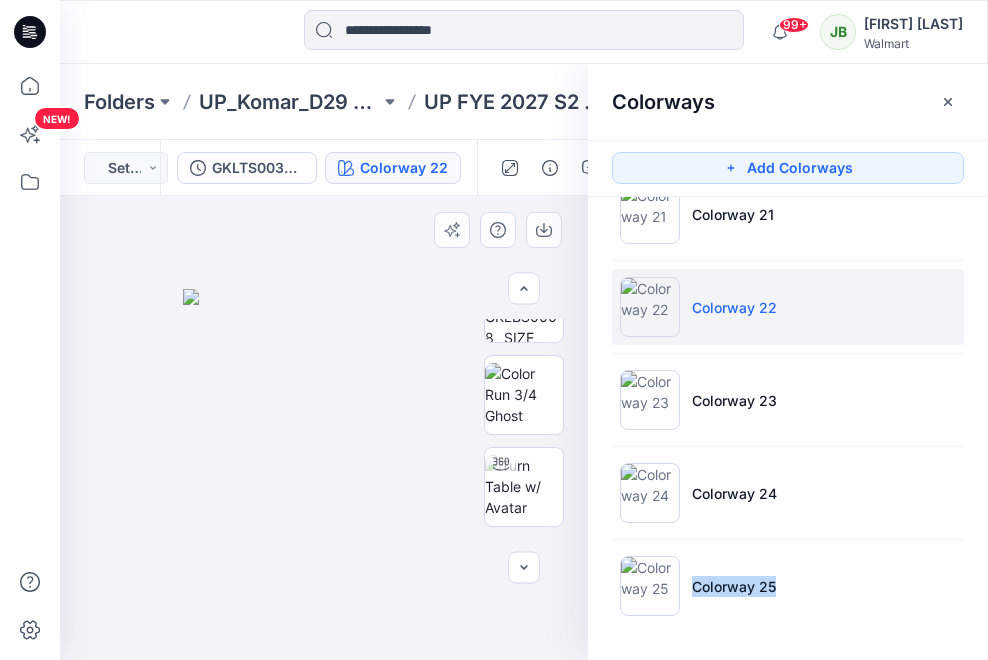 click at bounding box center [324, 428] 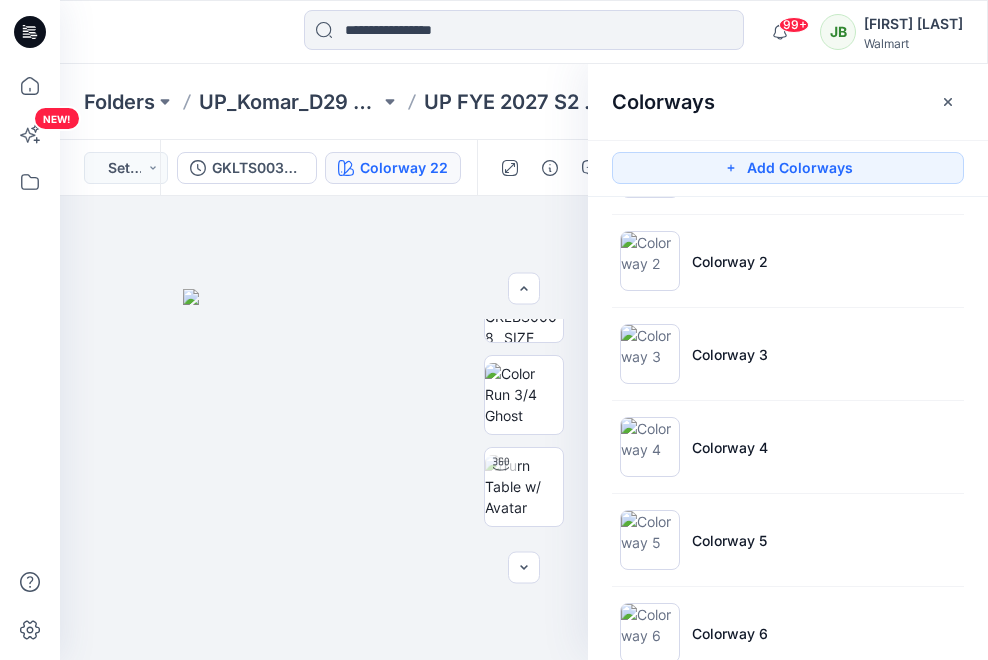 scroll, scrollTop: 0, scrollLeft: 0, axis: both 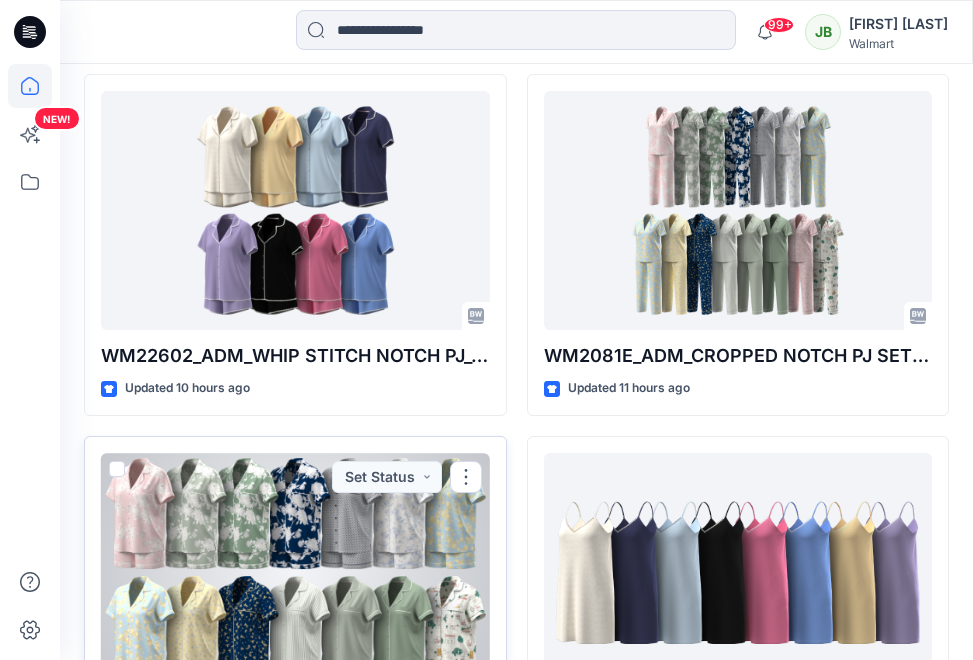 click at bounding box center [295, 573] 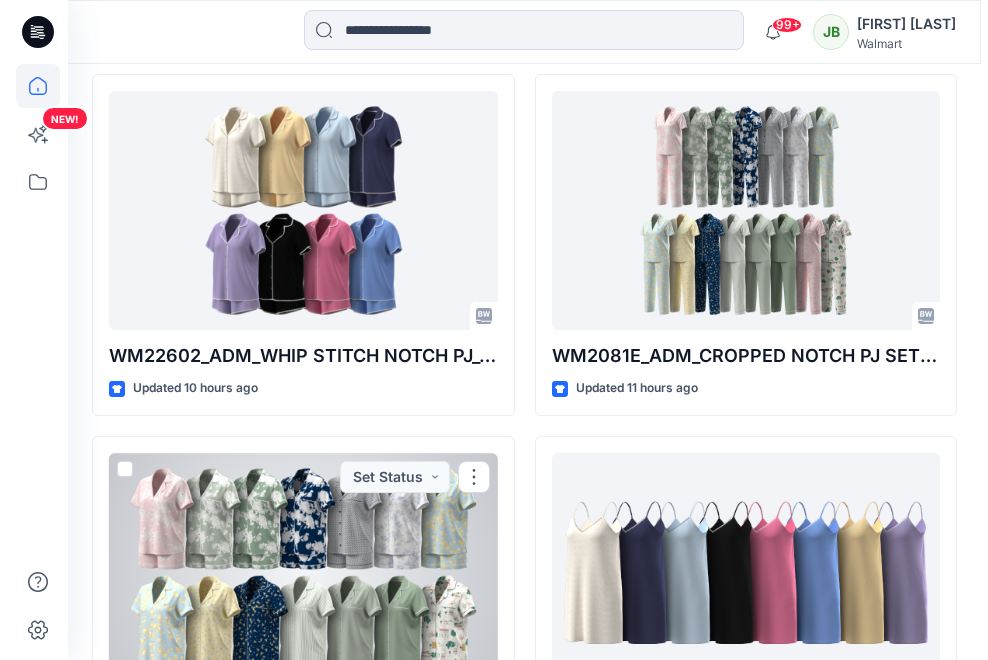 scroll, scrollTop: 0, scrollLeft: 0, axis: both 